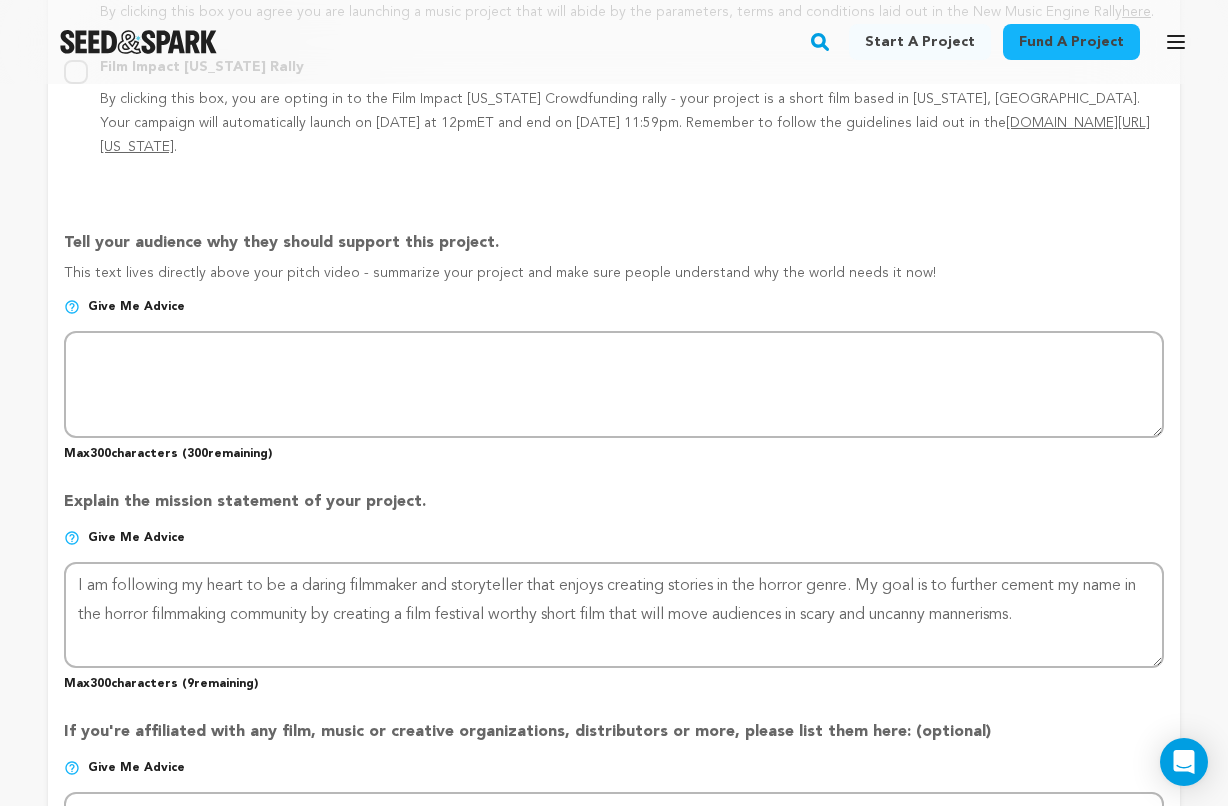 scroll, scrollTop: 1387, scrollLeft: 0, axis: vertical 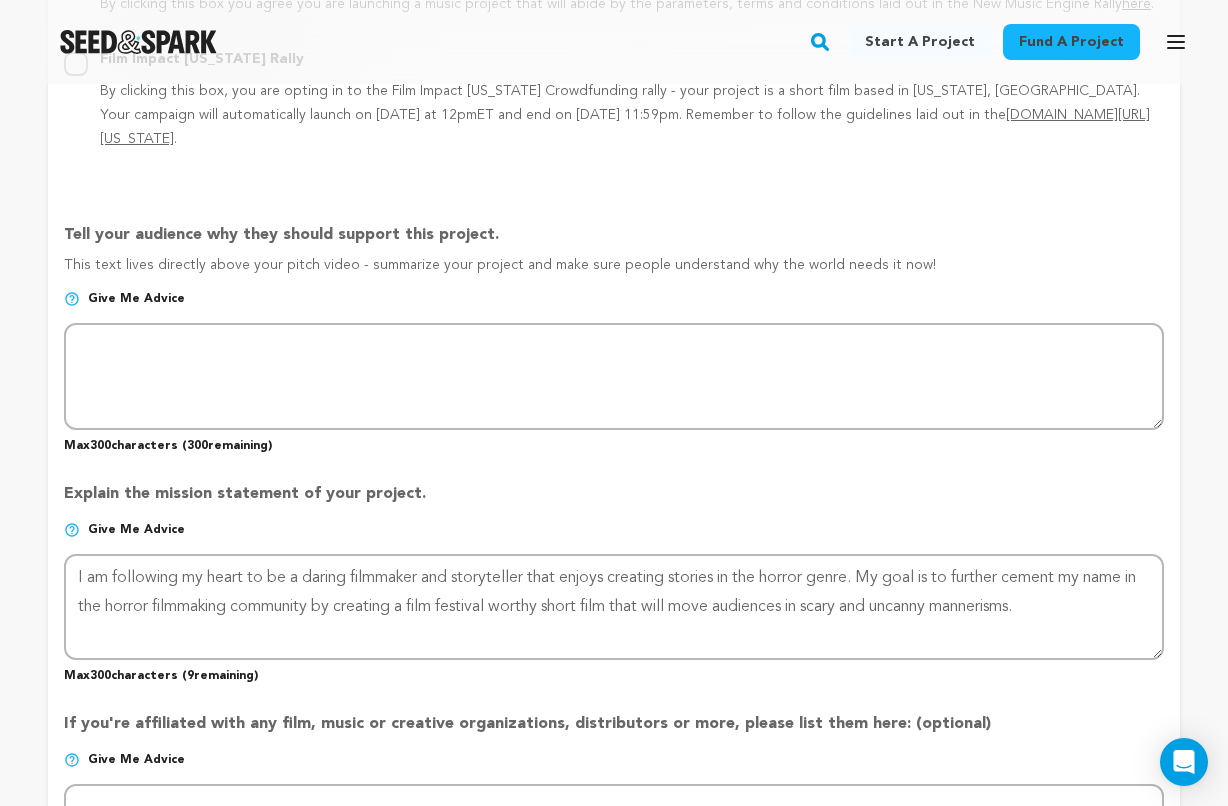 click on "Give me advice" at bounding box center (136, 299) 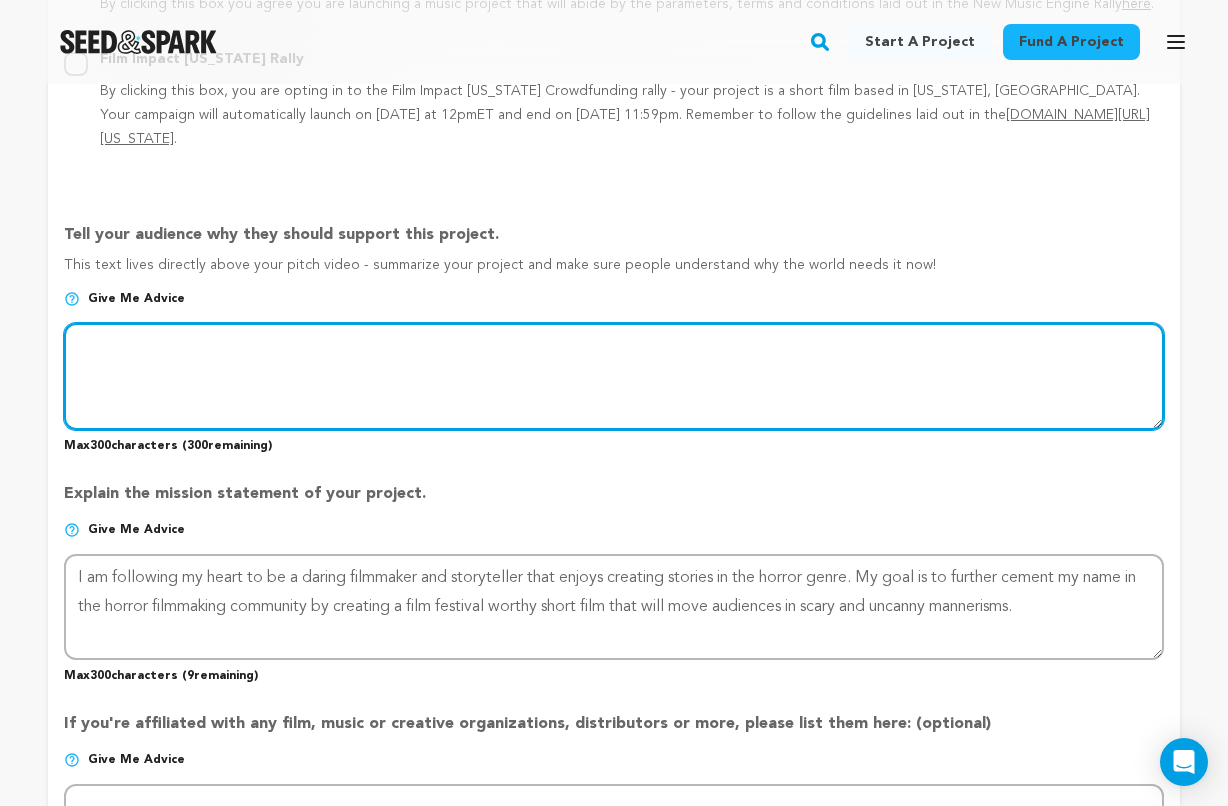 click at bounding box center [614, 376] 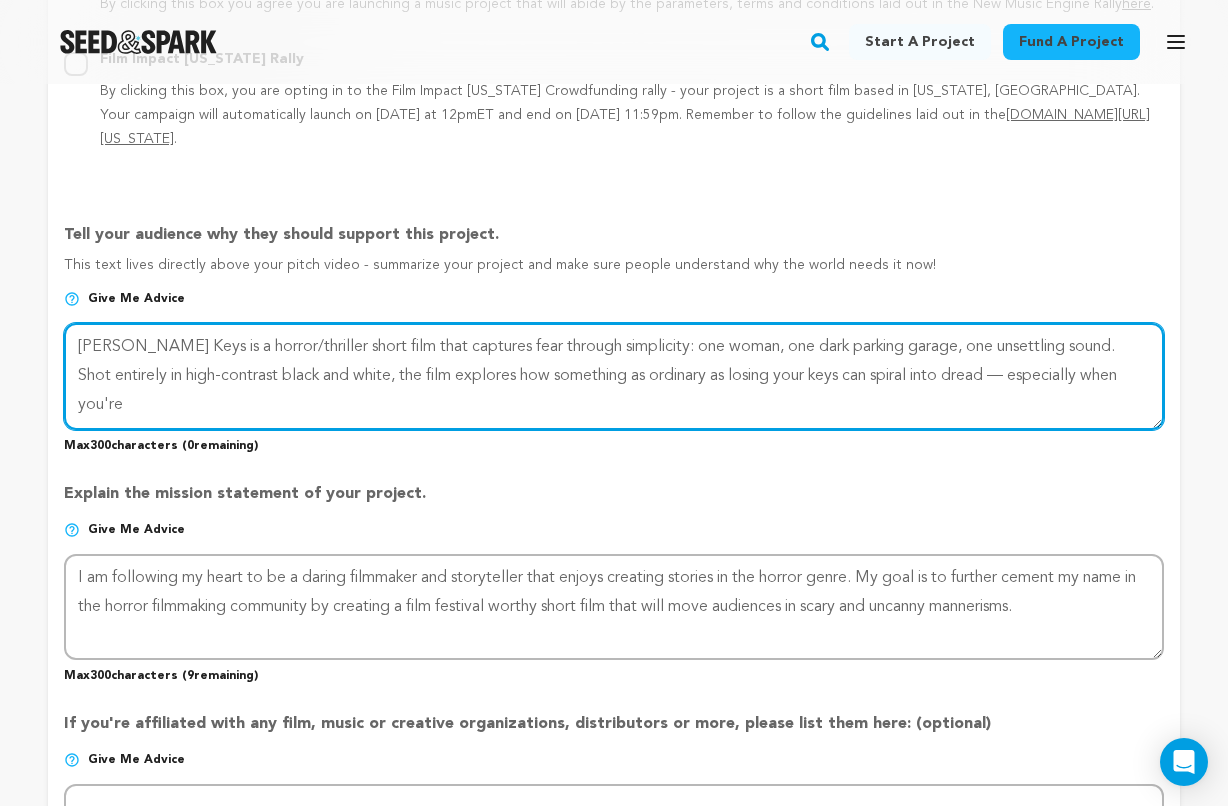drag, startPoint x: 989, startPoint y: 345, endPoint x: 1044, endPoint y: 390, distance: 71.063354 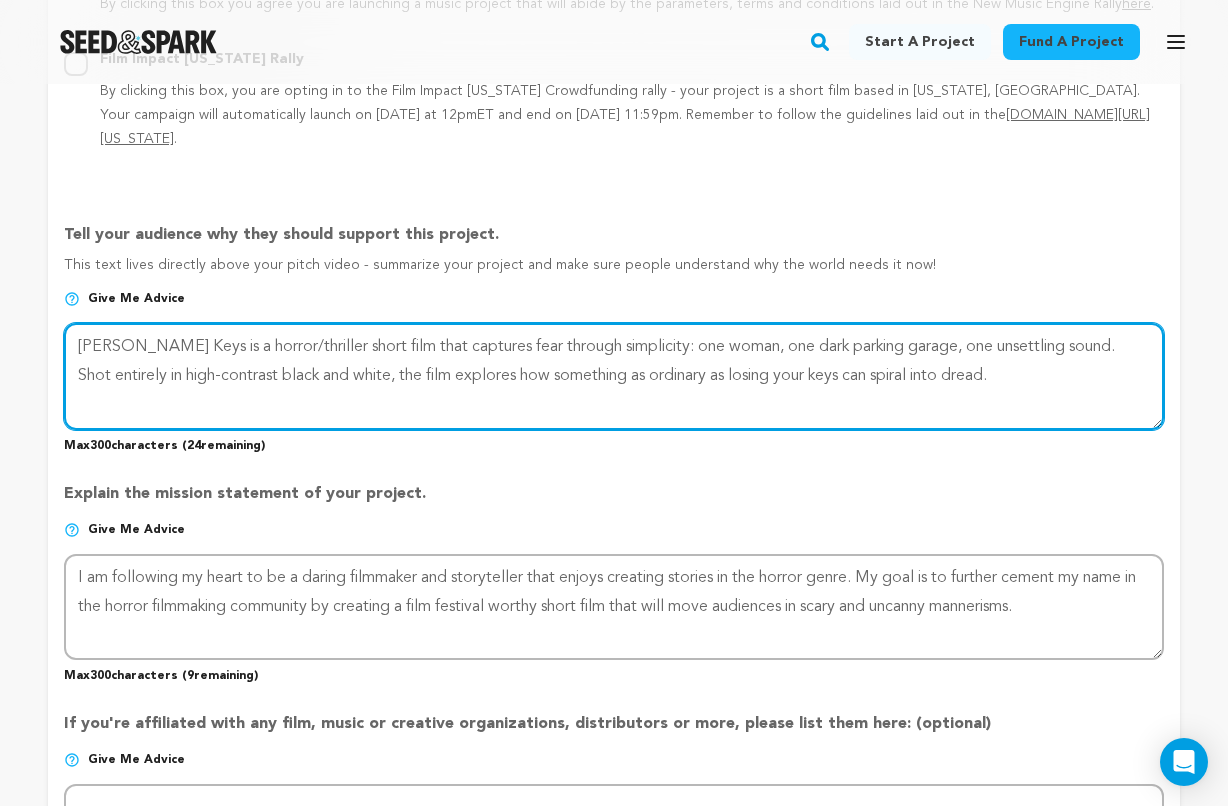 click at bounding box center (614, 376) 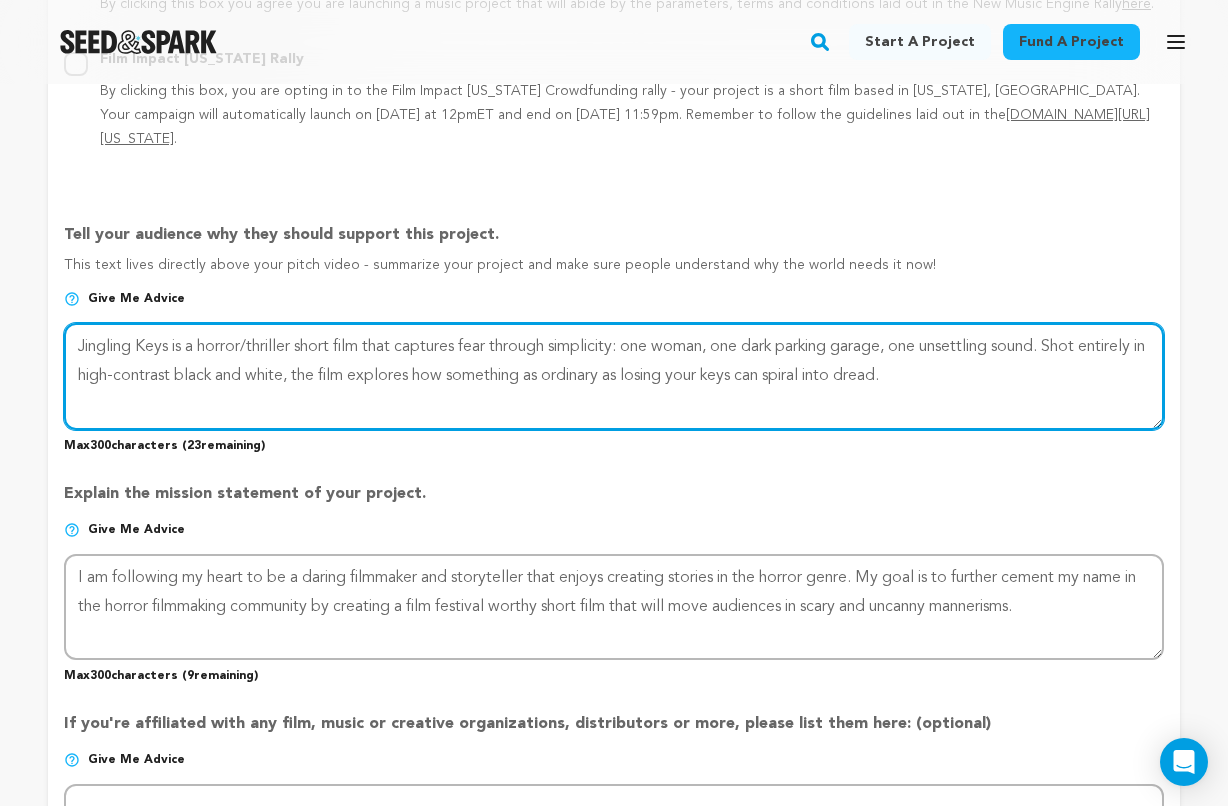 click at bounding box center (614, 376) 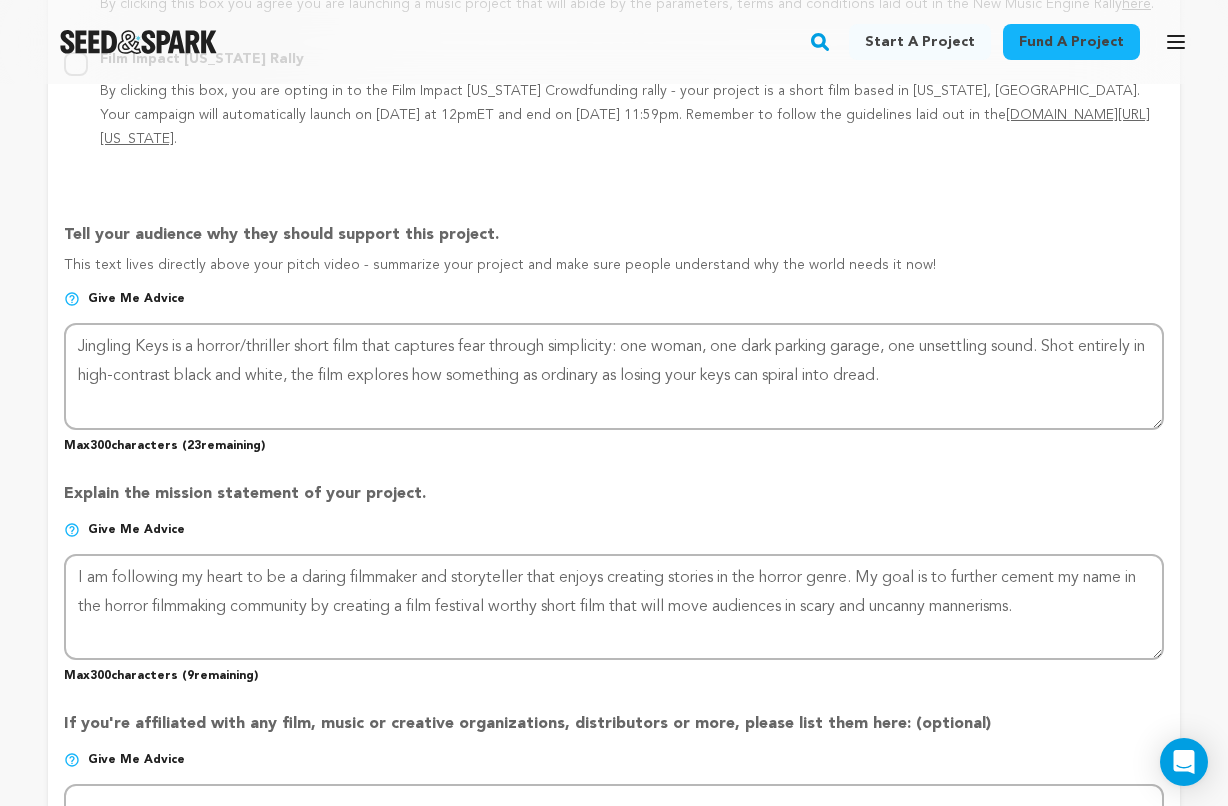 click on "Back to Project Dashboard
Edit Project
Submit For feedback
Submit For feedback
project
story" at bounding box center (614, 431) 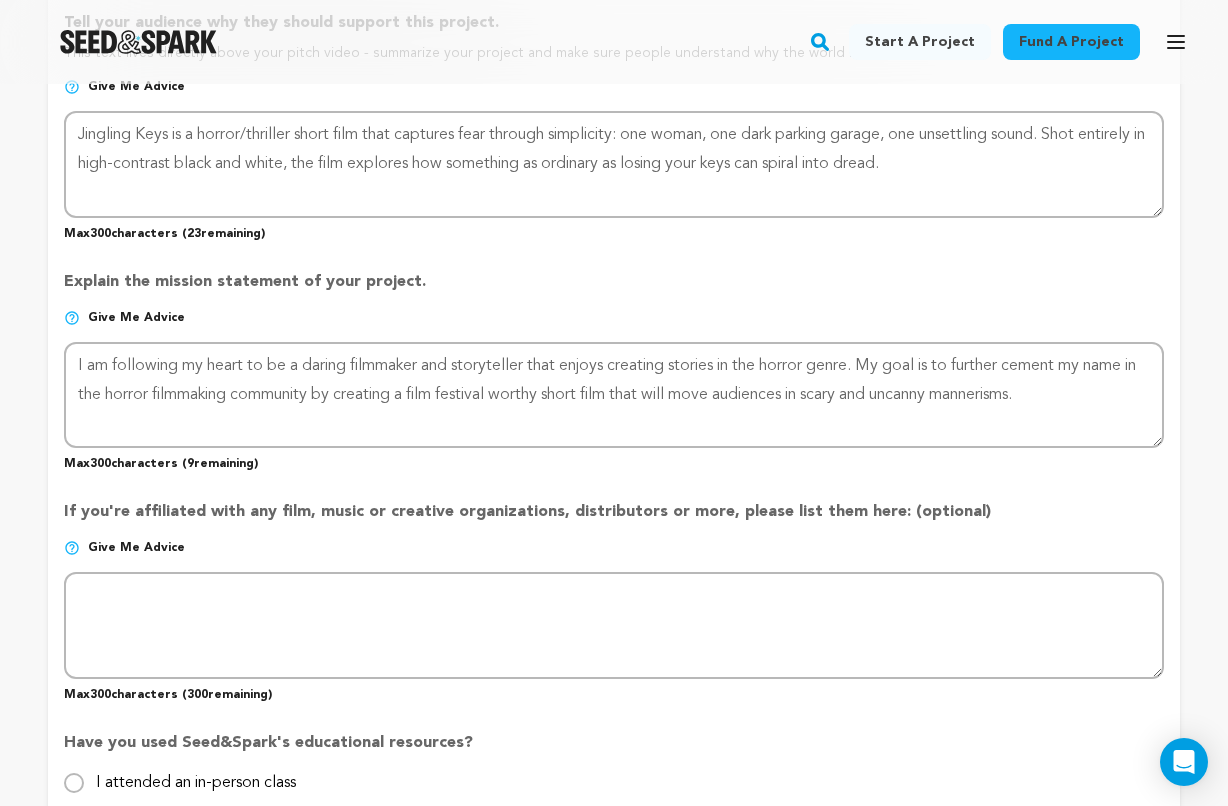 scroll, scrollTop: 1615, scrollLeft: 0, axis: vertical 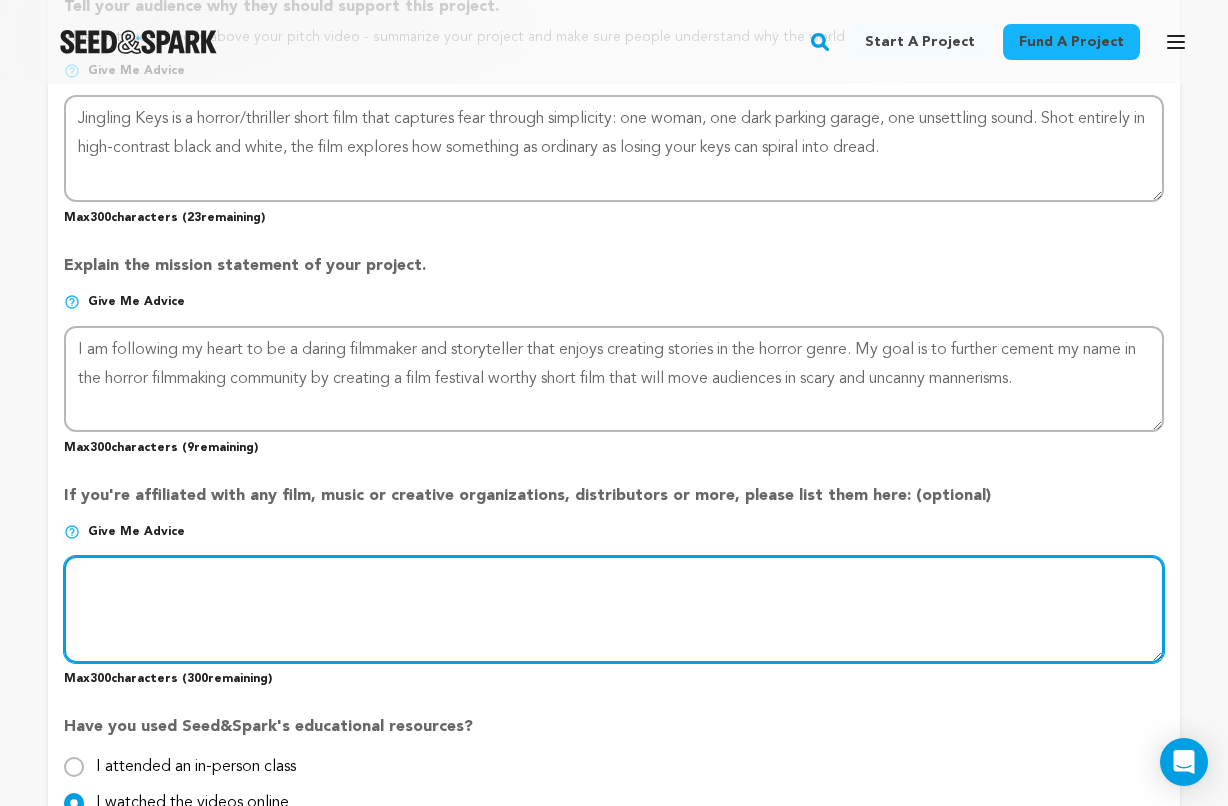 click at bounding box center [614, 609] 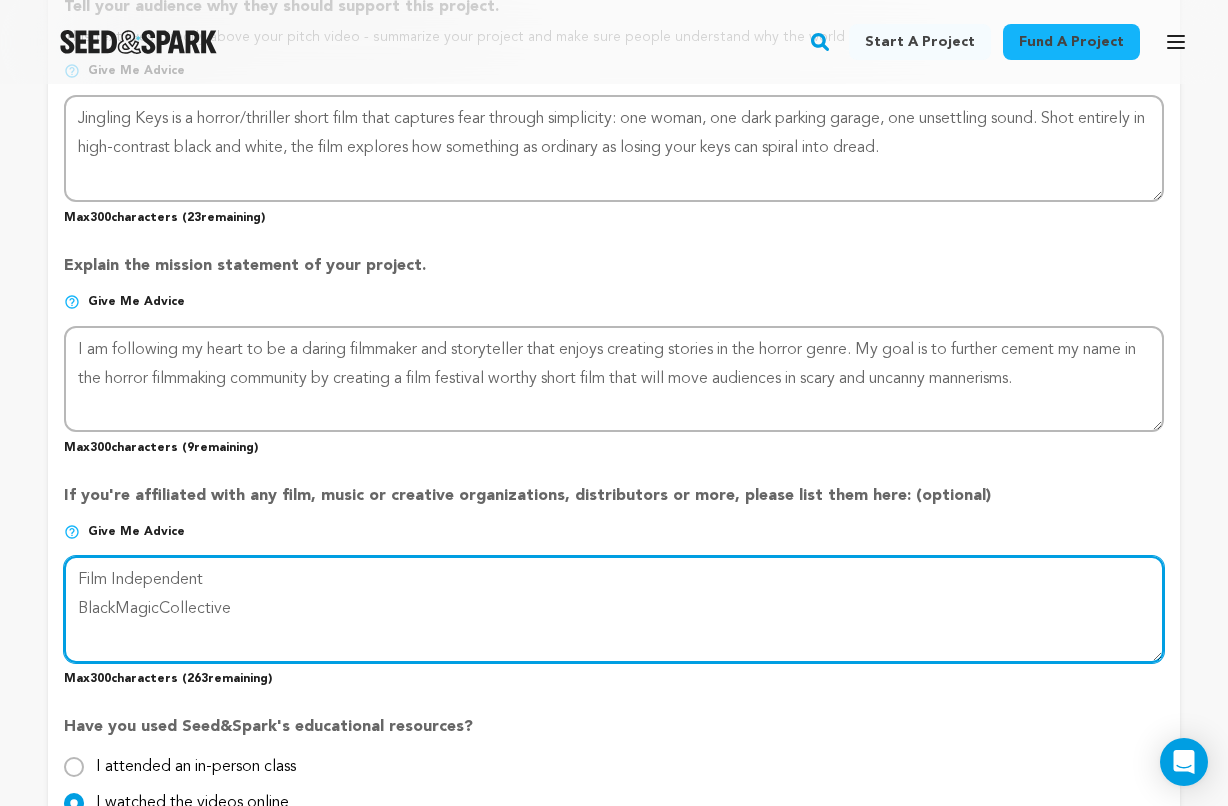 type on "Film Independent
BlackMagicCollective" 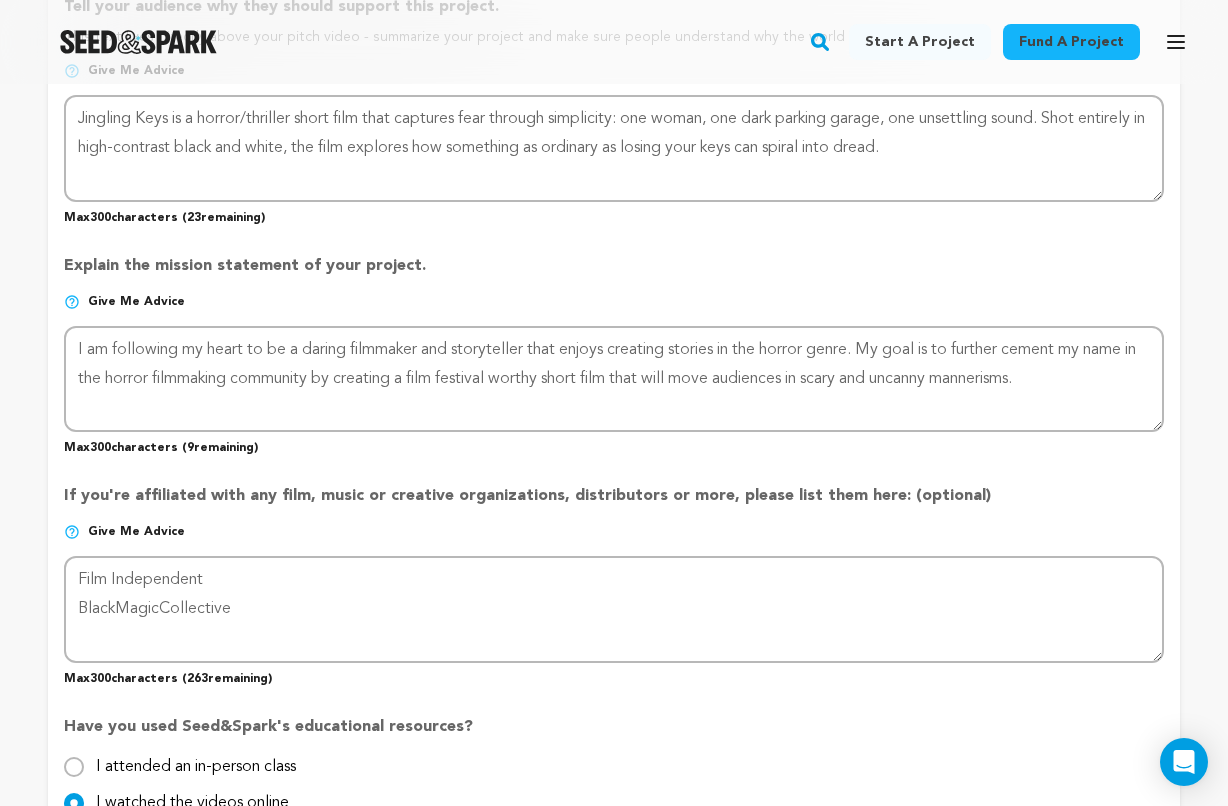 click on "Back to Project Dashboard
Edit Project
Submit For feedback
Submit For feedback
project
story" at bounding box center (614, 203) 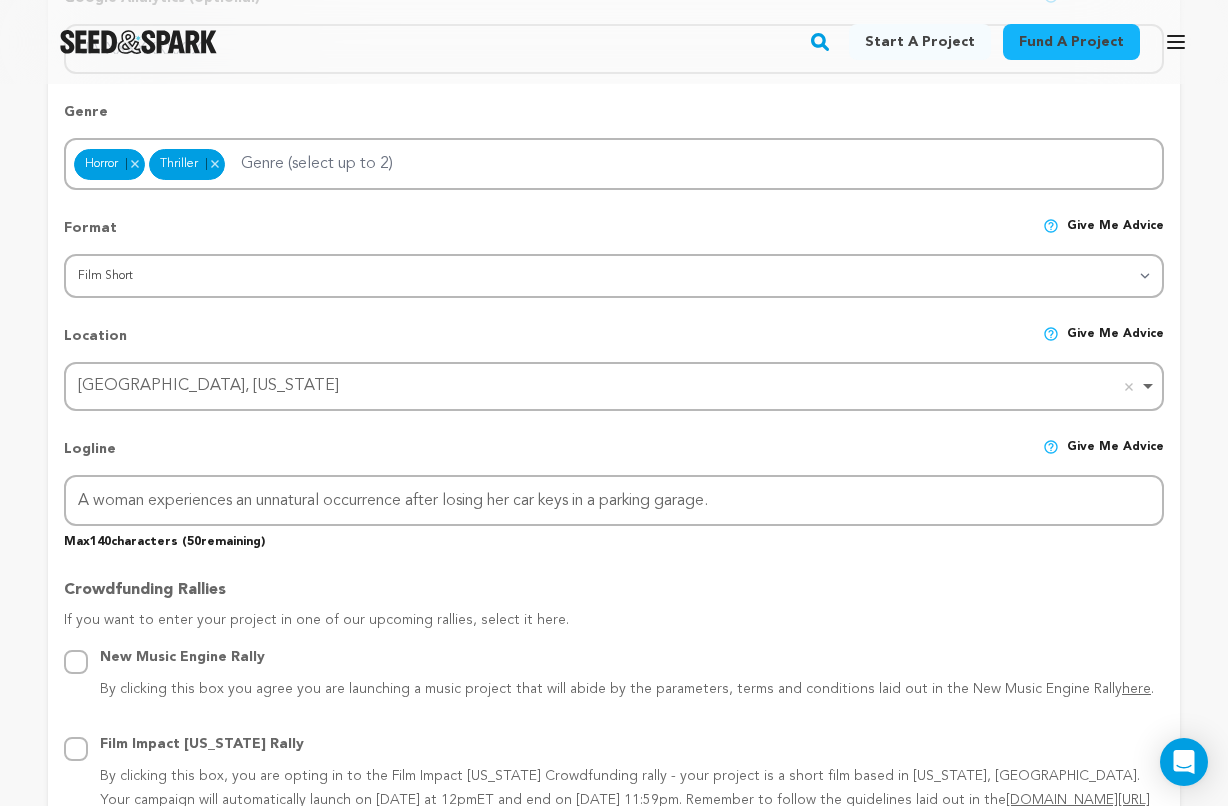 scroll, scrollTop: 661, scrollLeft: 0, axis: vertical 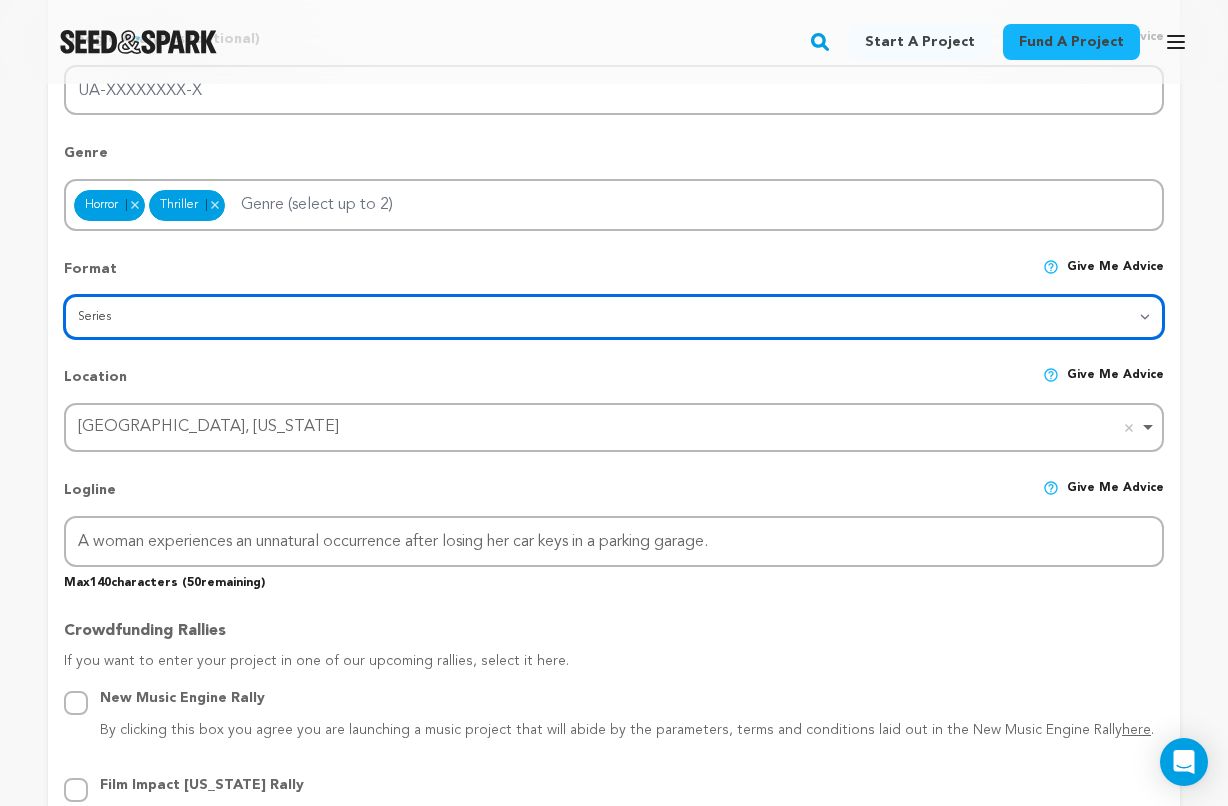 select on "383" 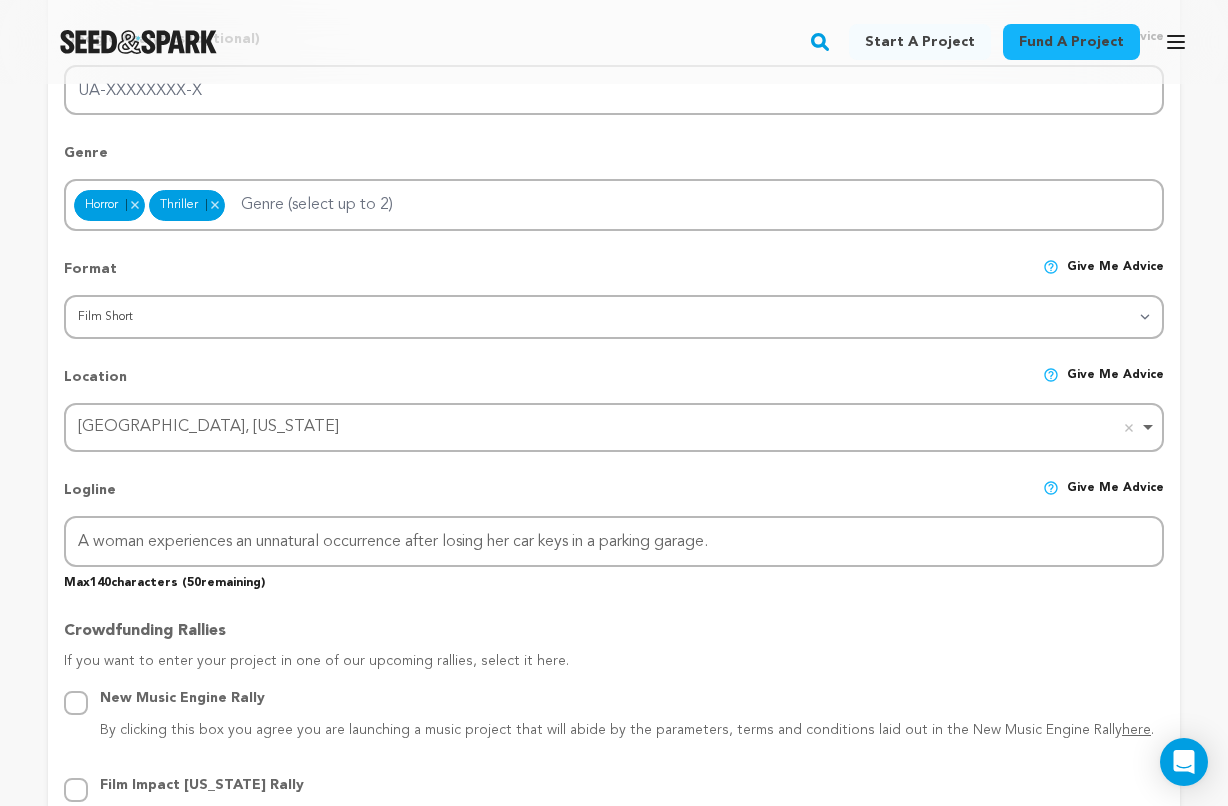 click on "Back to Project Dashboard
Edit Project
Submit For feedback
Submit For feedback
project
story" at bounding box center (614, 1157) 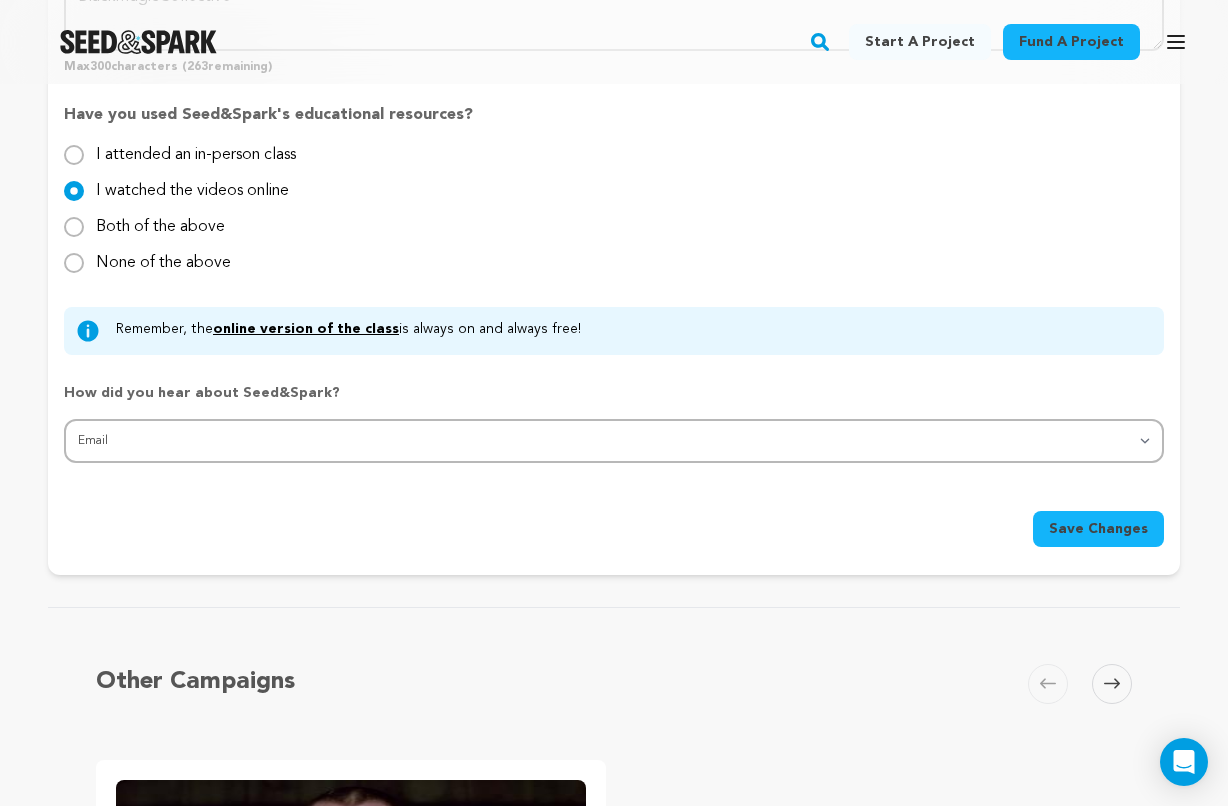 scroll, scrollTop: 2238, scrollLeft: 0, axis: vertical 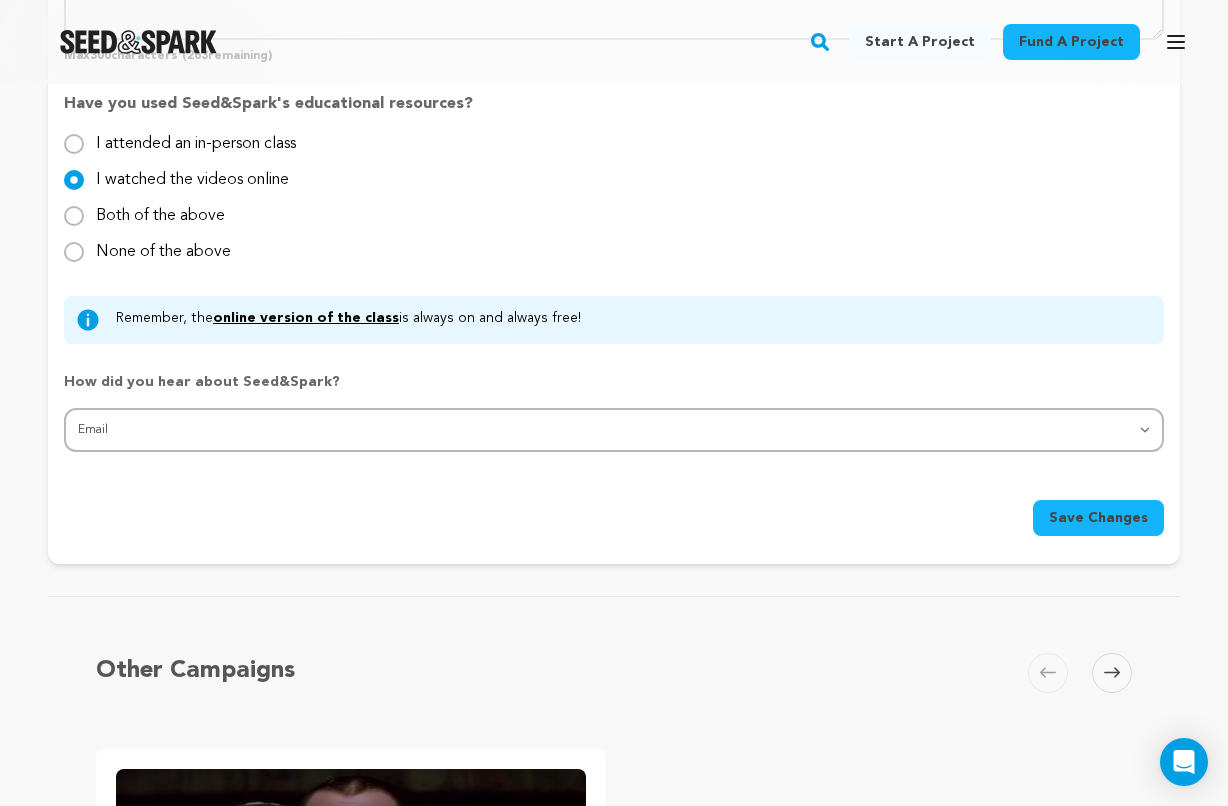 click on "Save Changes" at bounding box center (1098, 518) 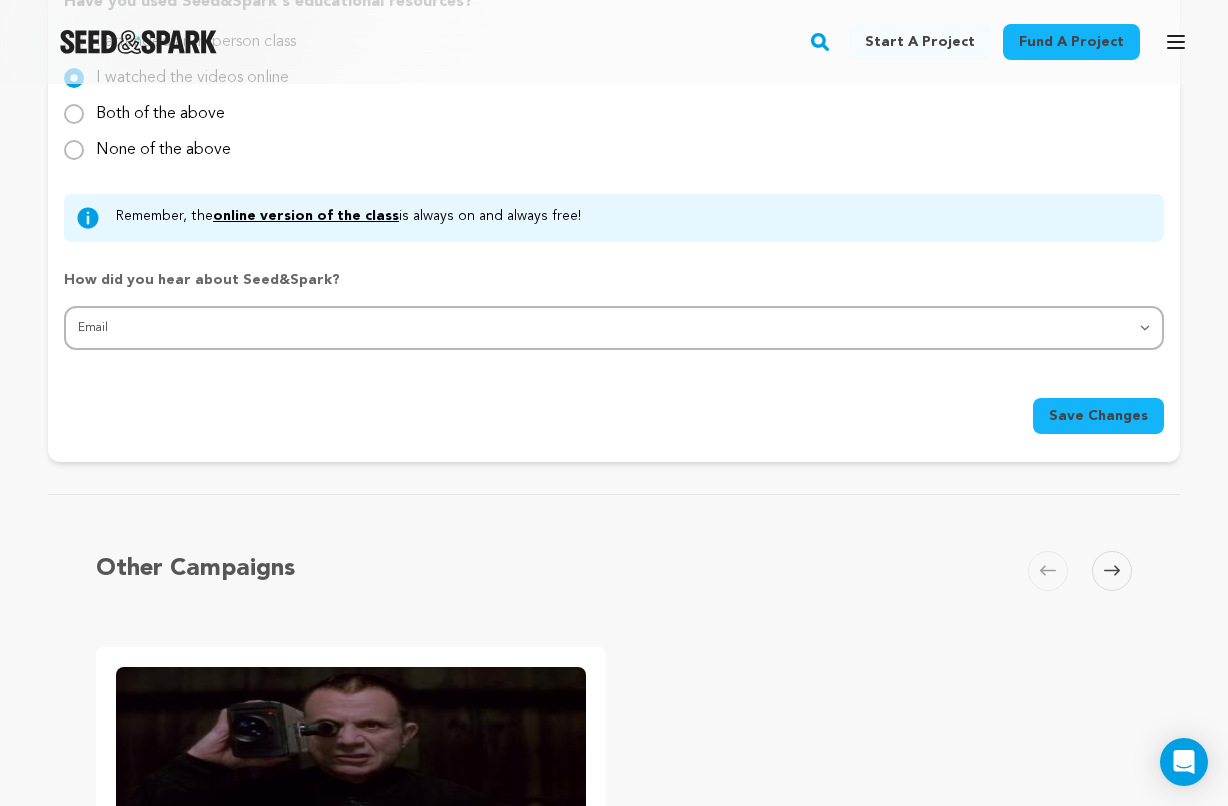 scroll, scrollTop: 2323, scrollLeft: 0, axis: vertical 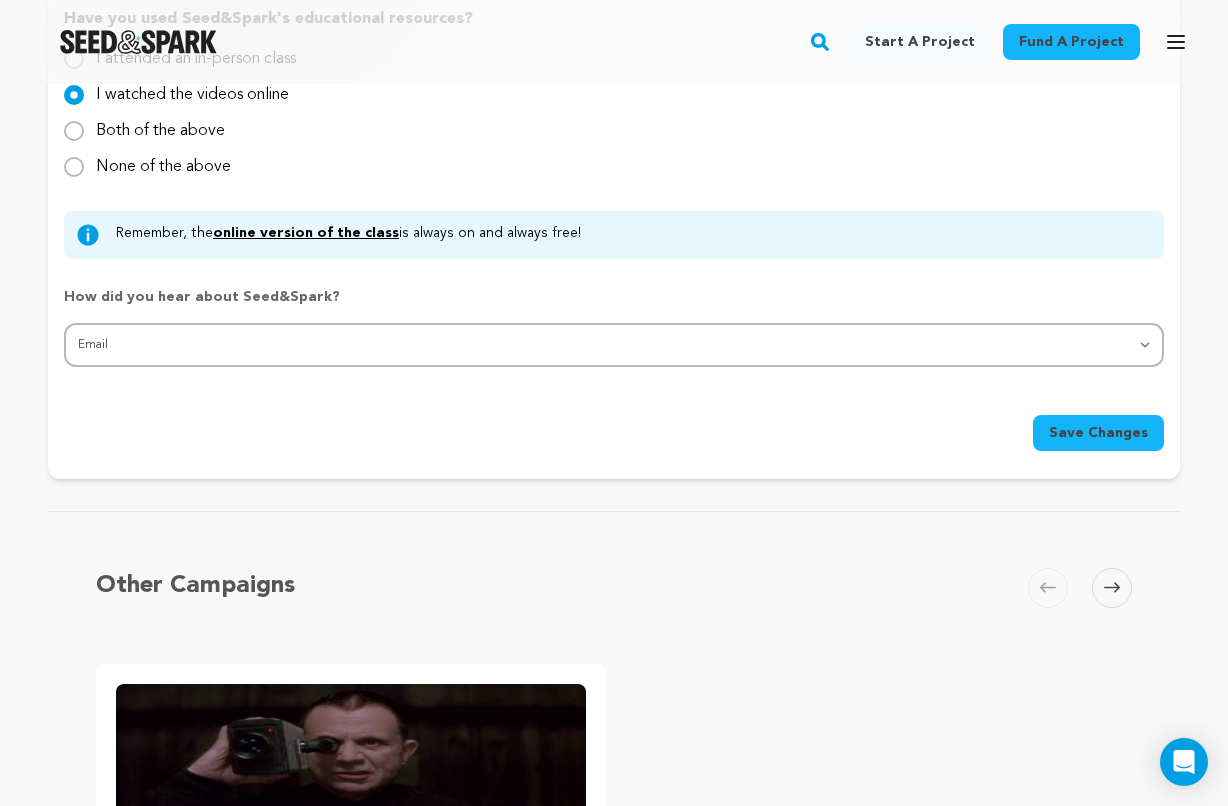 click on "Back to Project Dashboard
Edit Project
Submit For feedback
Submit For feedback
project
story" at bounding box center [614, -505] 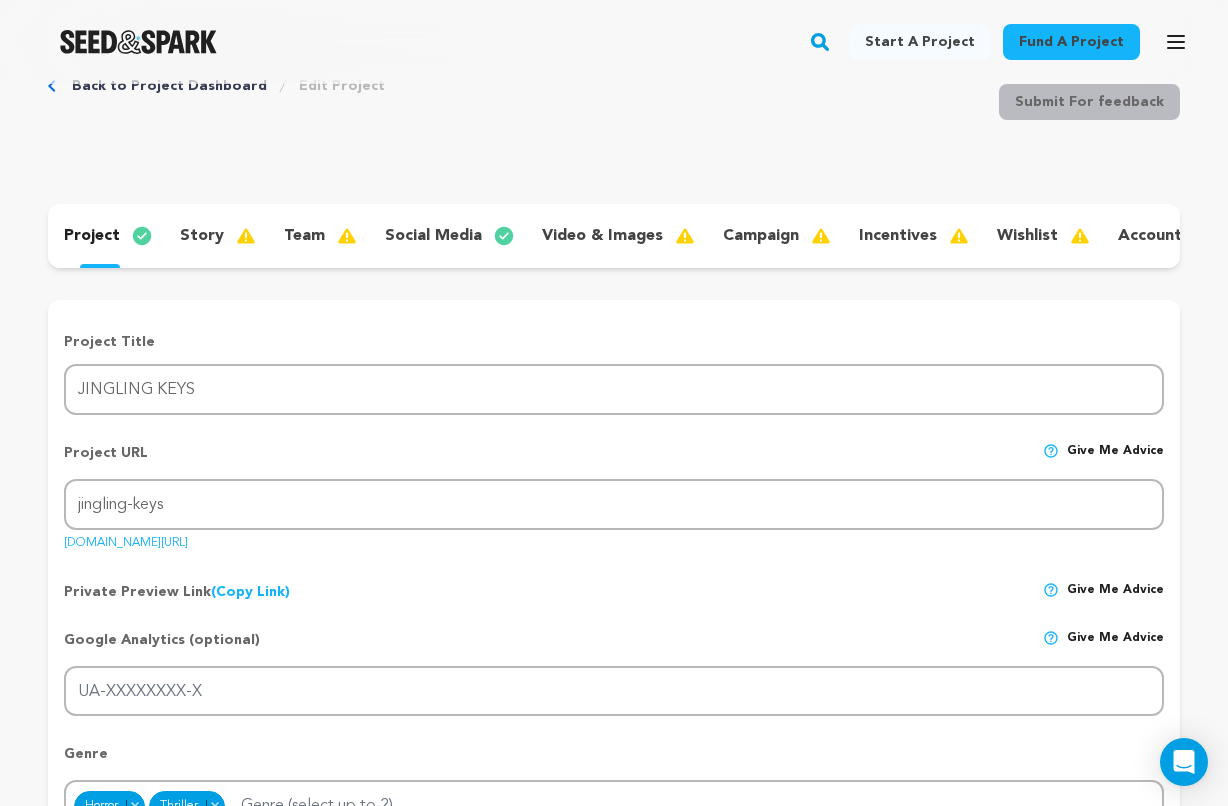 scroll, scrollTop: 37, scrollLeft: 0, axis: vertical 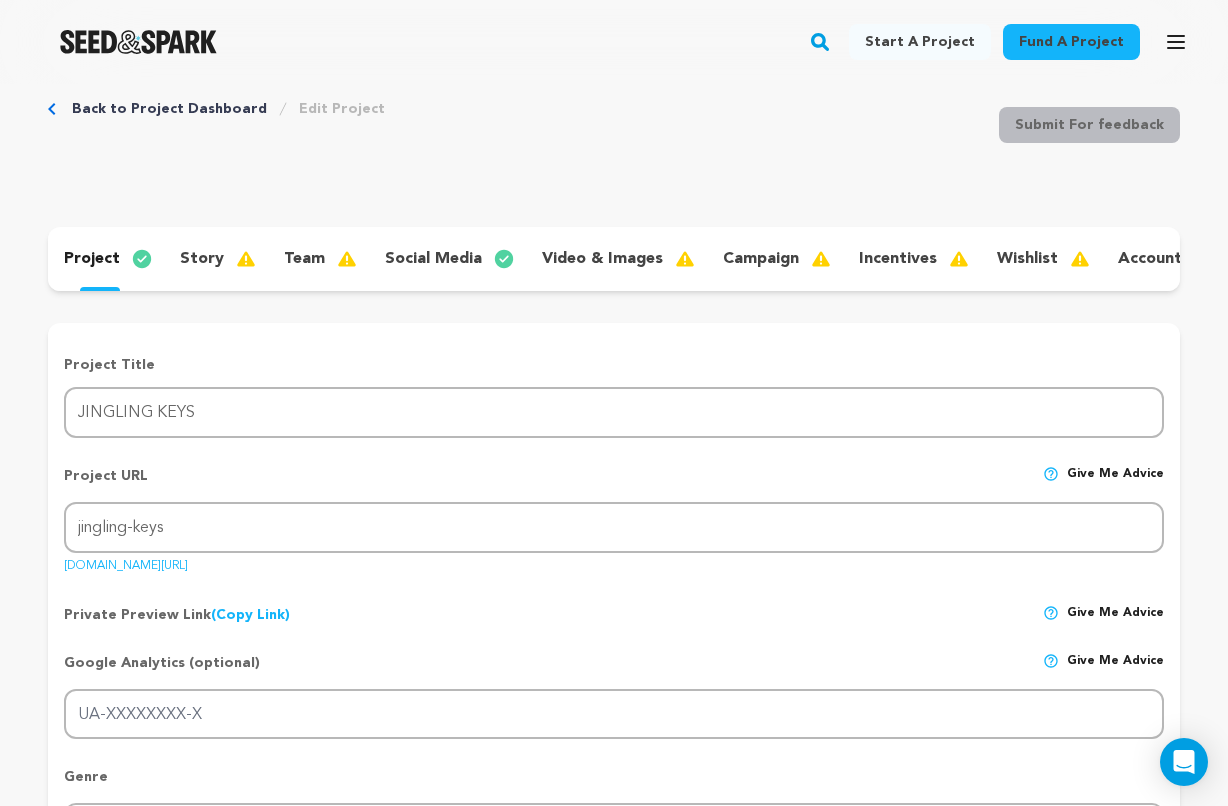 click on "story" at bounding box center (202, 259) 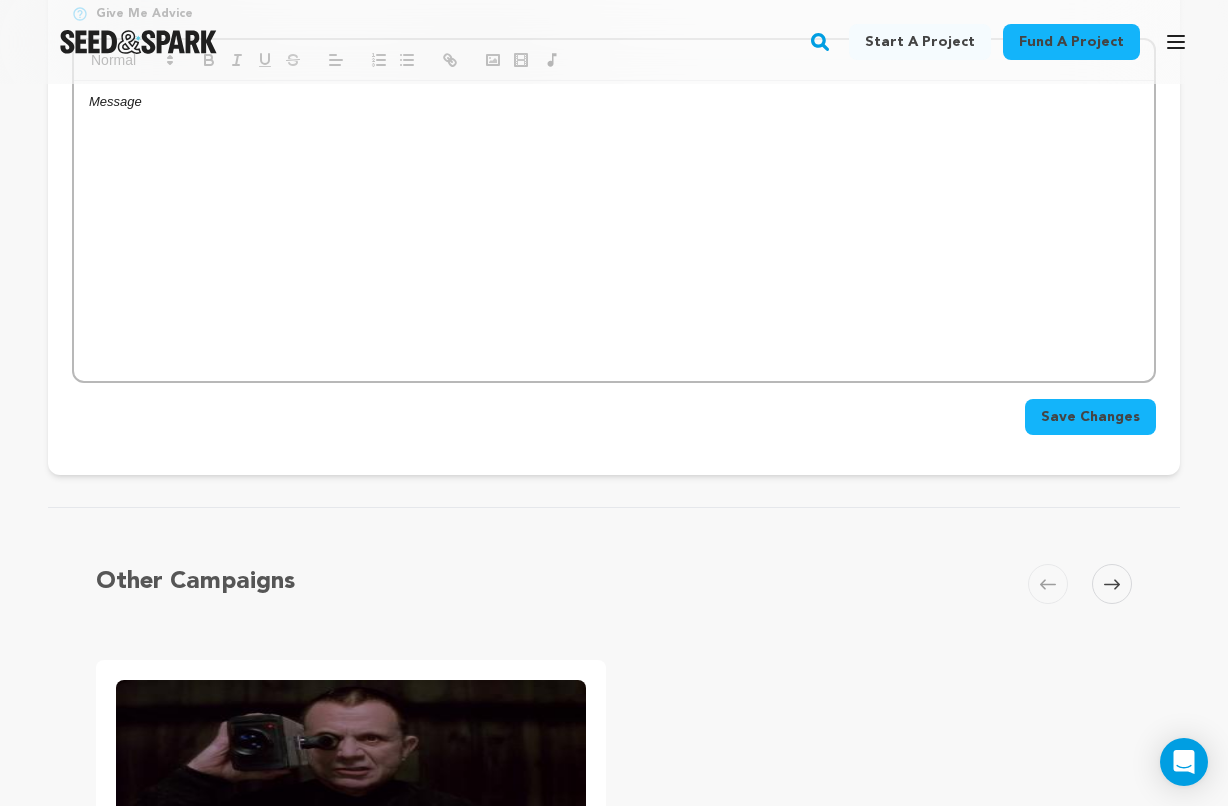 scroll, scrollTop: 462, scrollLeft: 0, axis: vertical 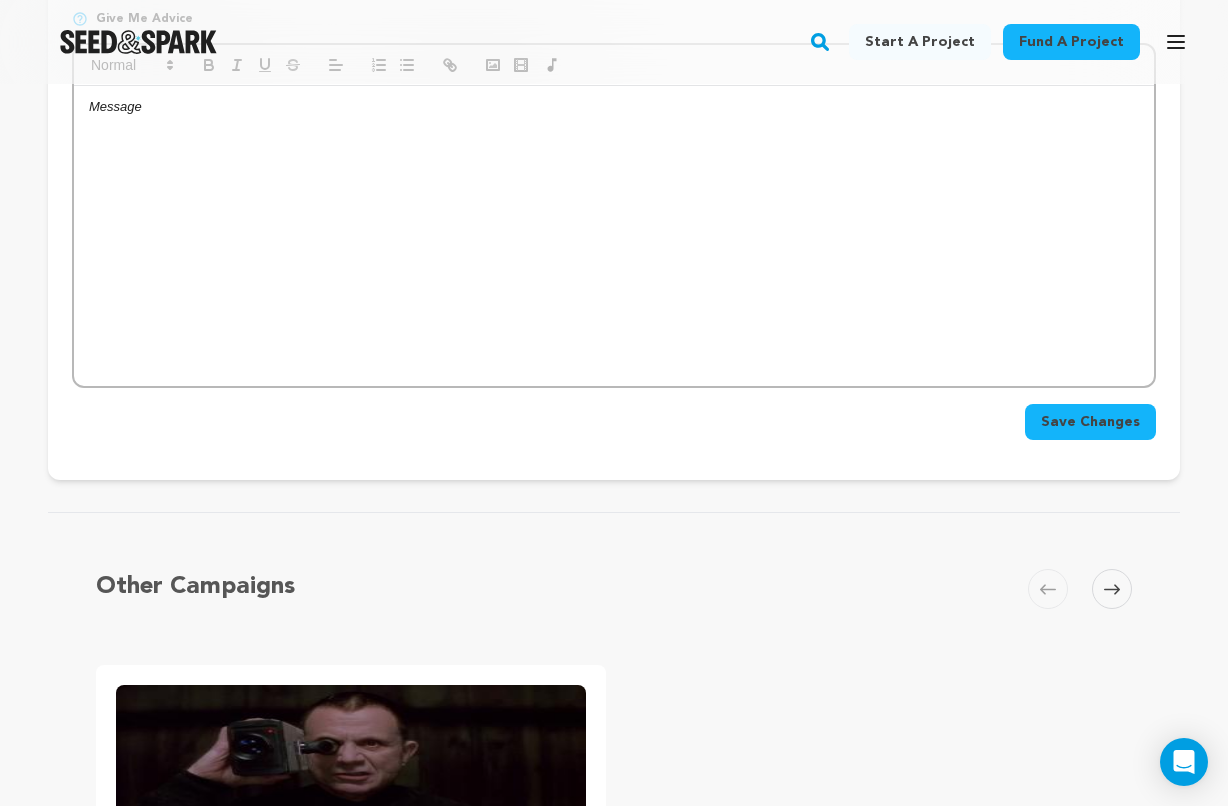 click on "Back to Project Dashboard
Edit Project
Submit For feedback
Submit For feedback
project
story" at bounding box center (614, 427) 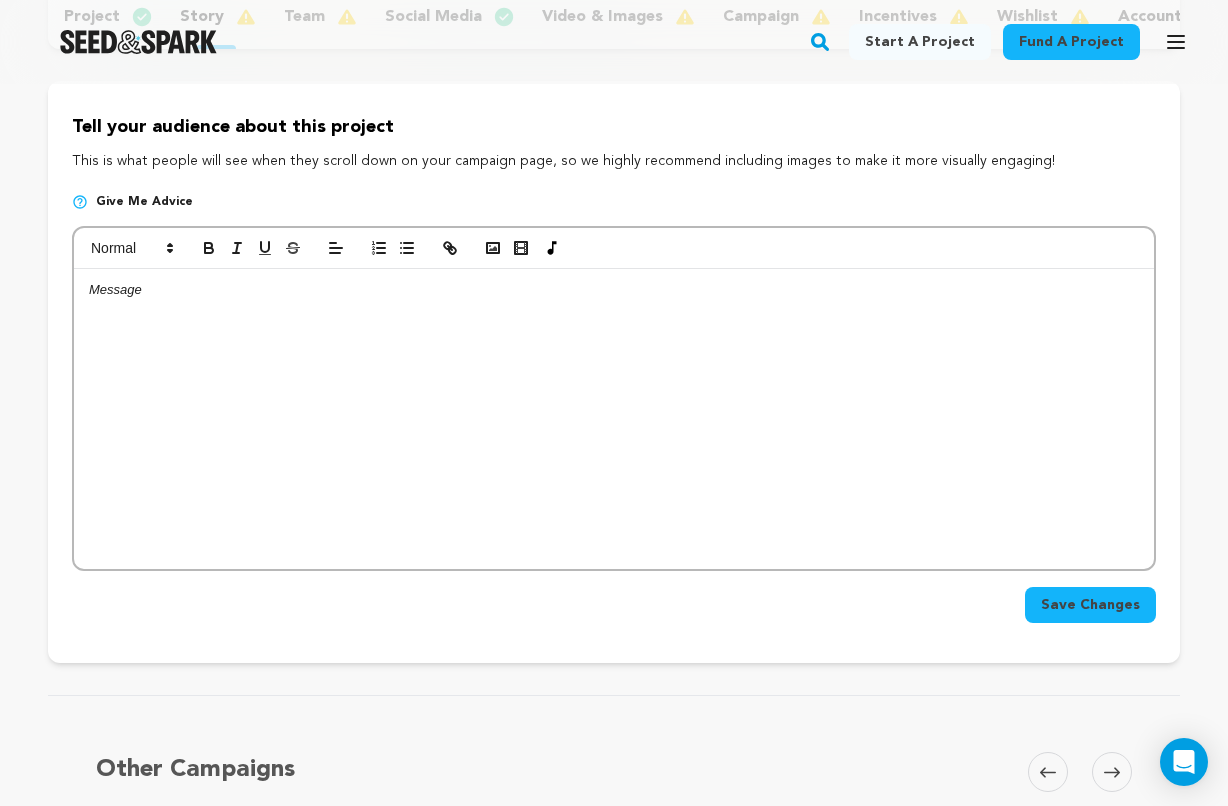 scroll, scrollTop: 280, scrollLeft: 0, axis: vertical 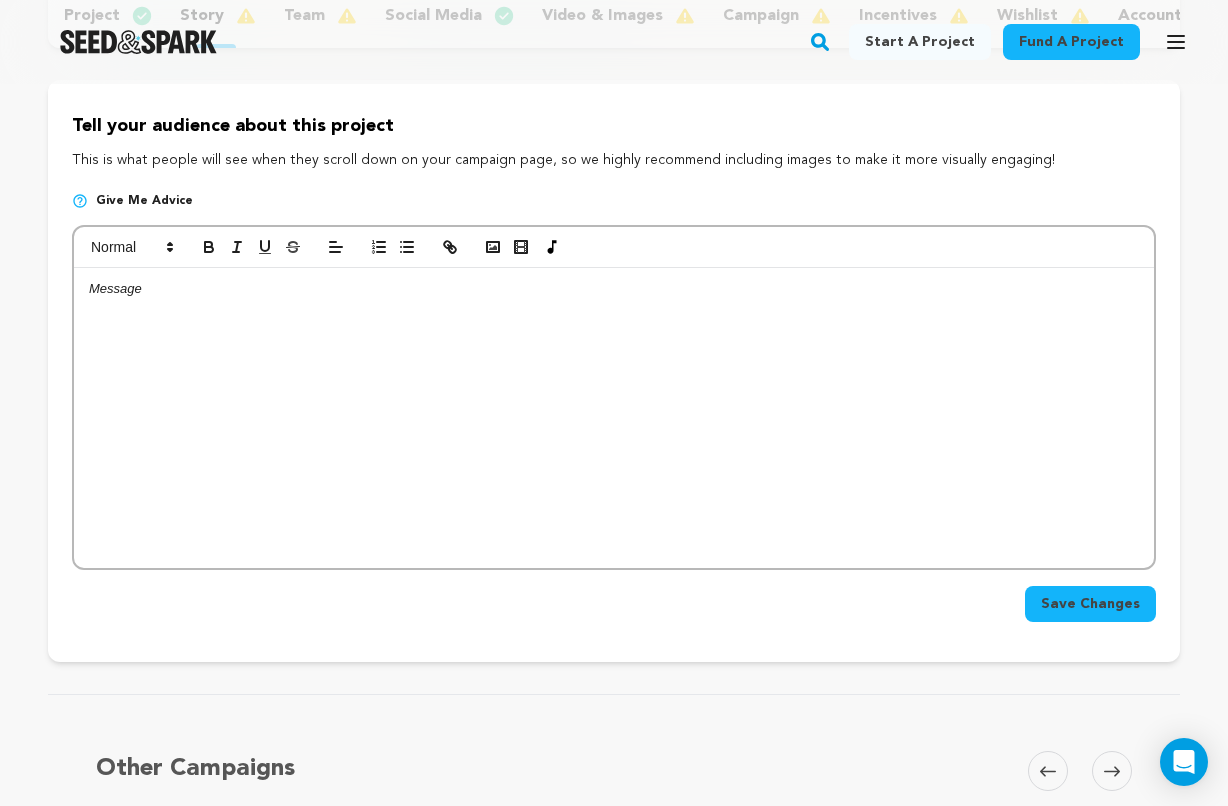 click at bounding box center [614, 418] 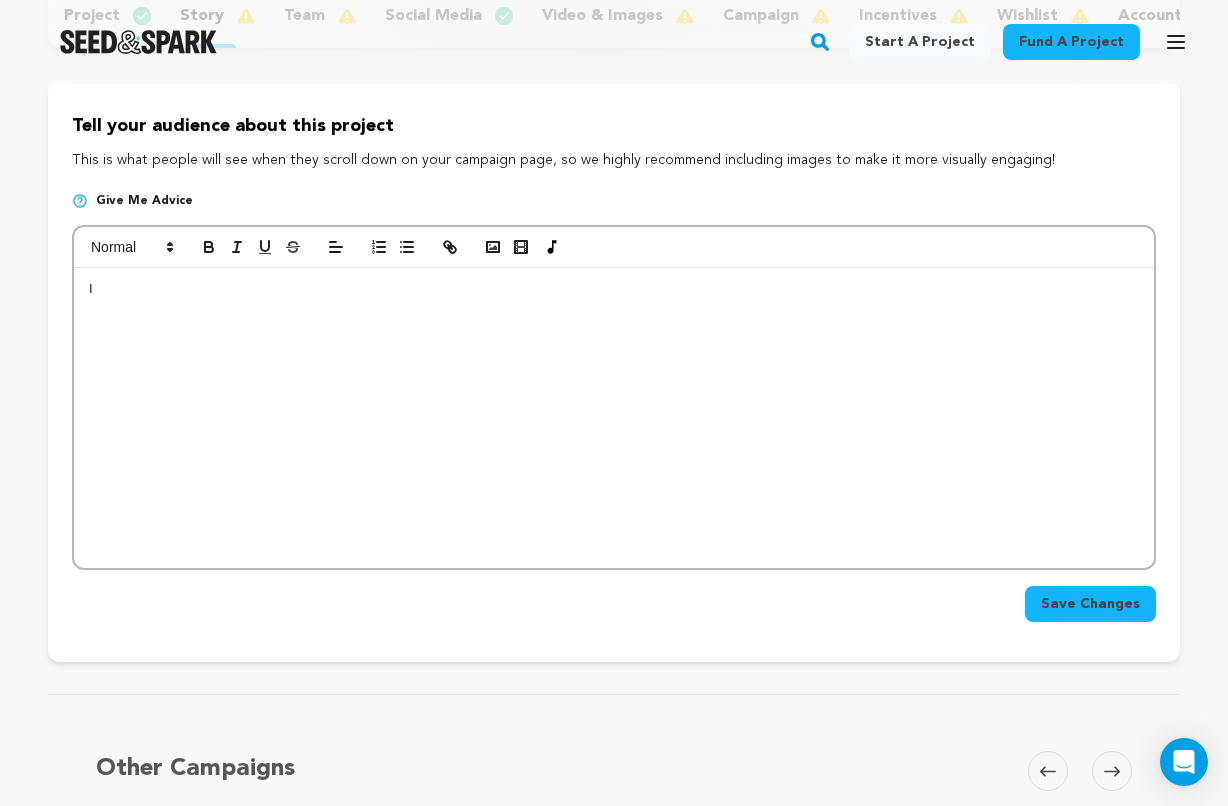 type 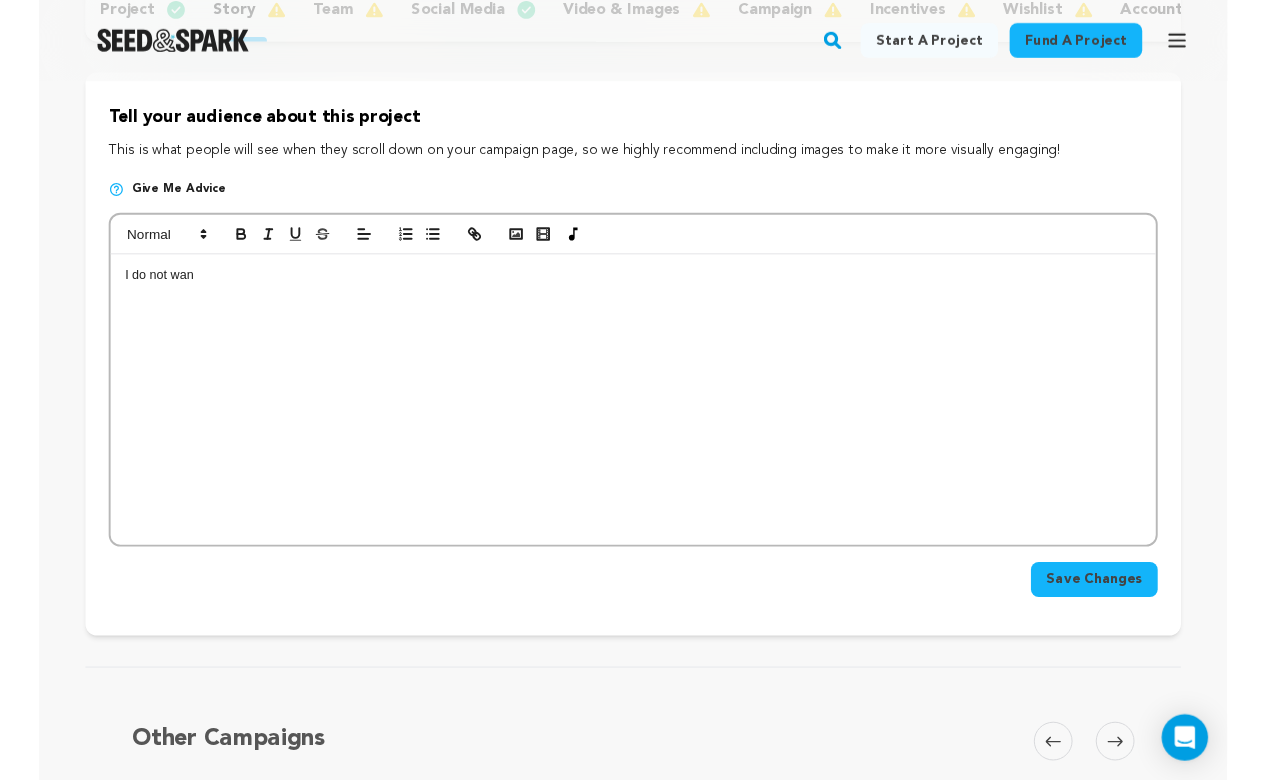 scroll, scrollTop: 285, scrollLeft: 0, axis: vertical 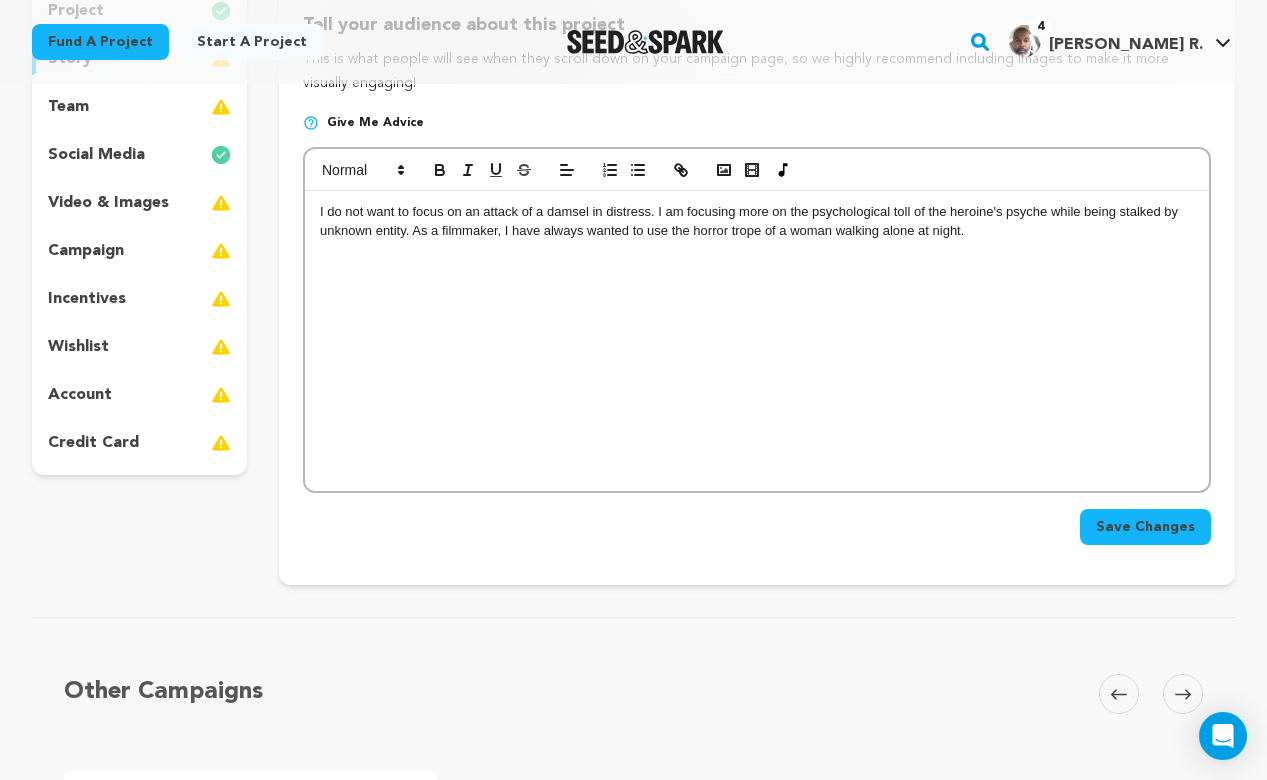 click on "video & images" at bounding box center [108, 203] 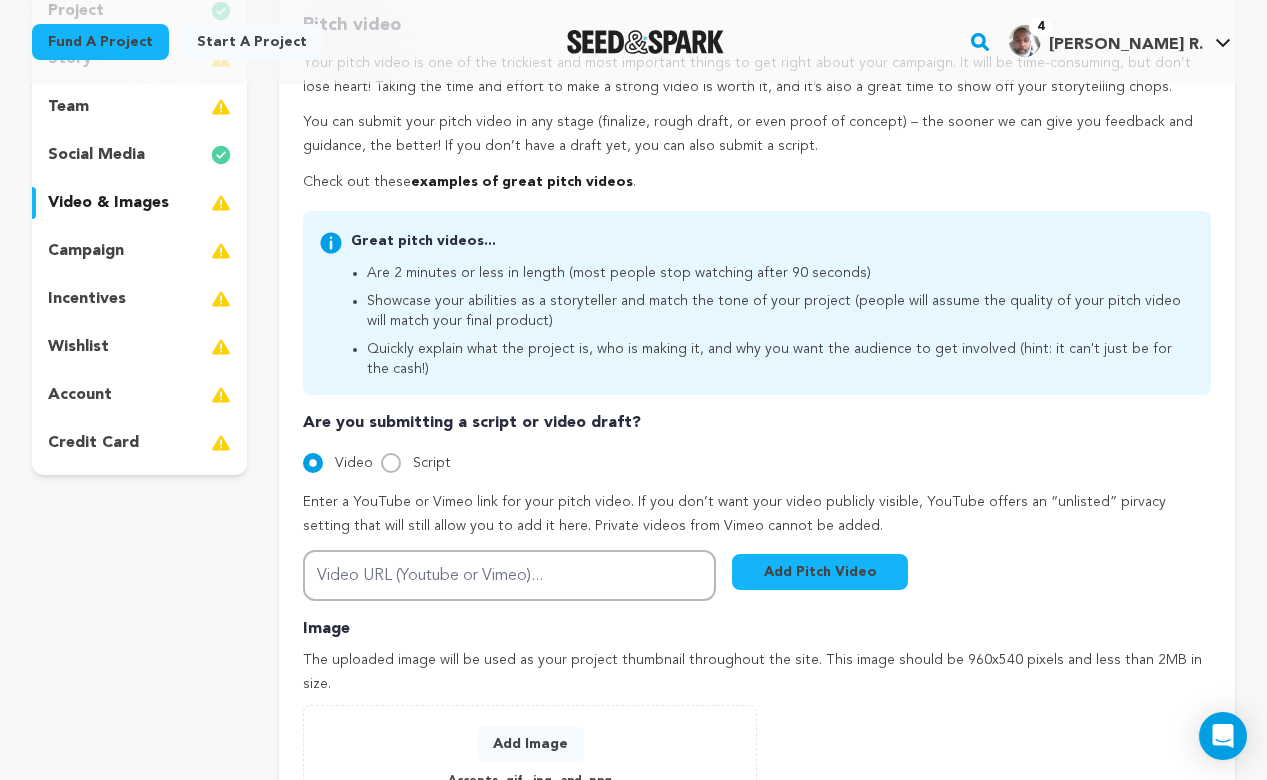 click on "campaign" at bounding box center [86, 251] 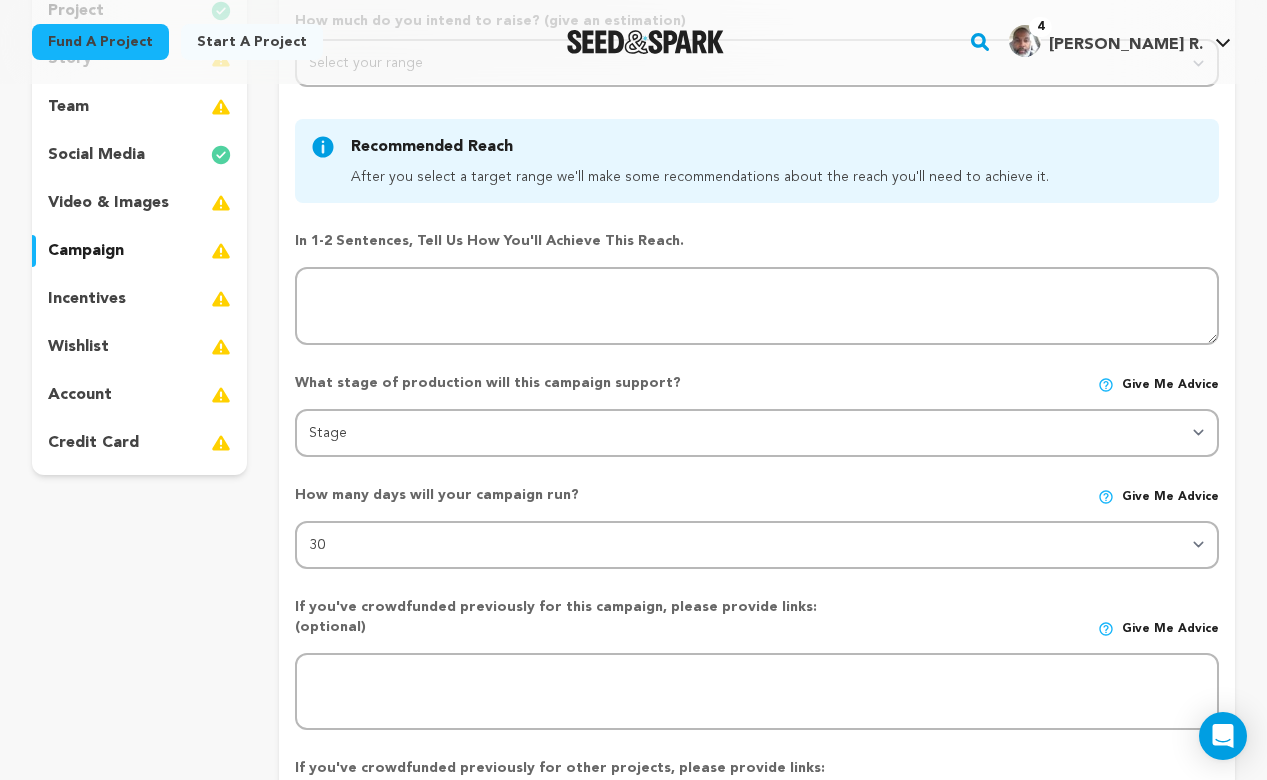click on "incentives" at bounding box center [87, 299] 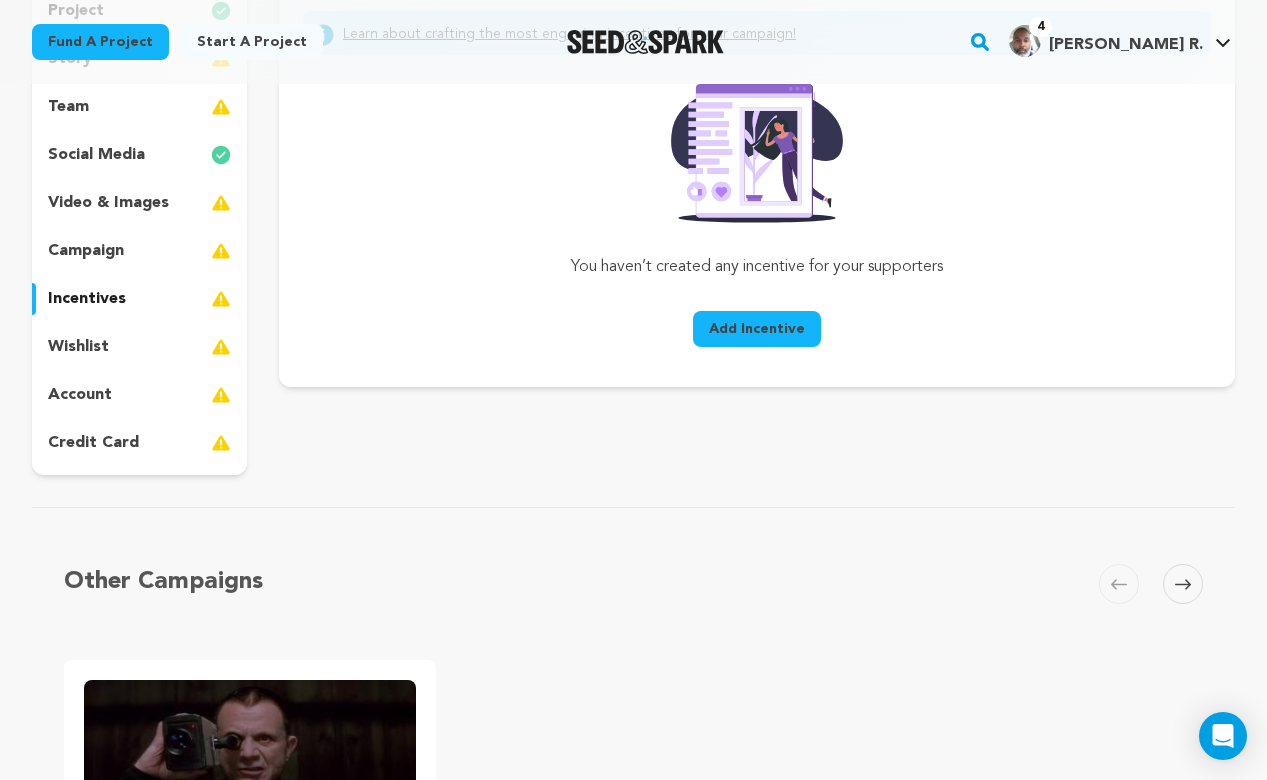 click on "wishlist" at bounding box center [78, 347] 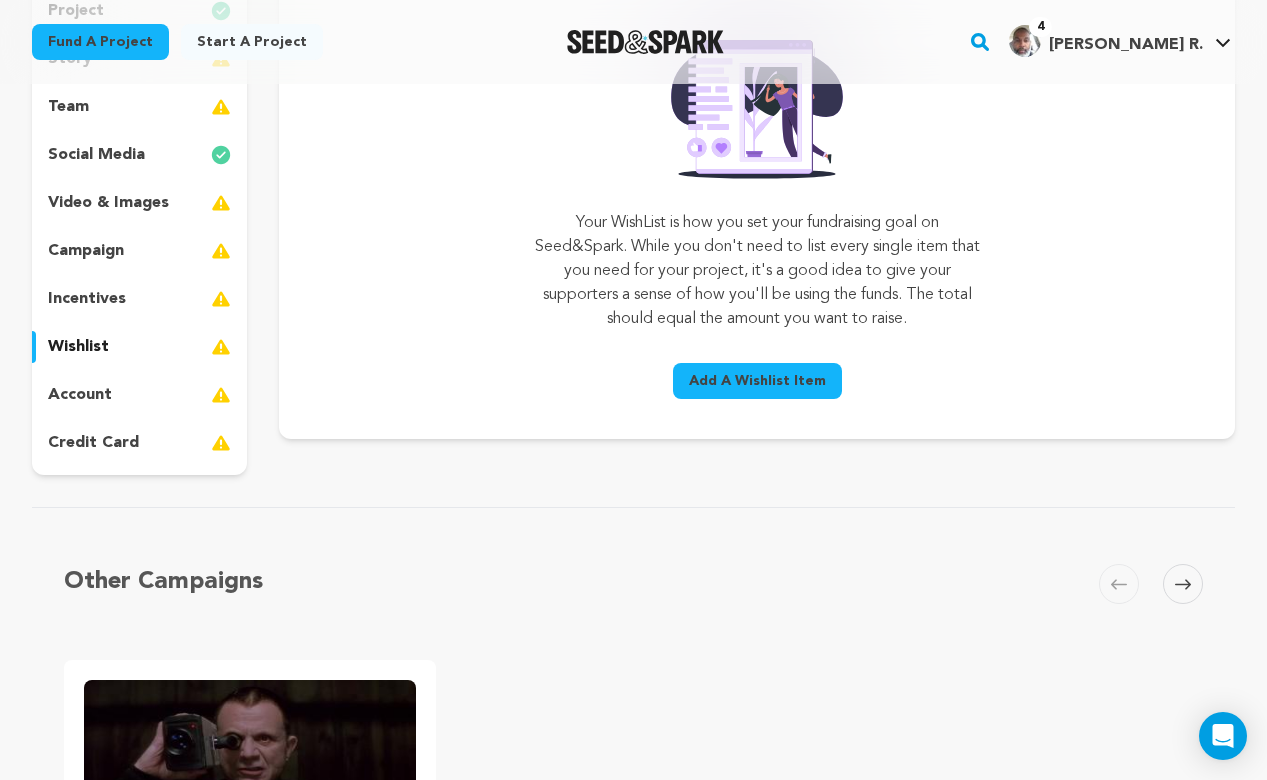 click on "account" at bounding box center (80, 395) 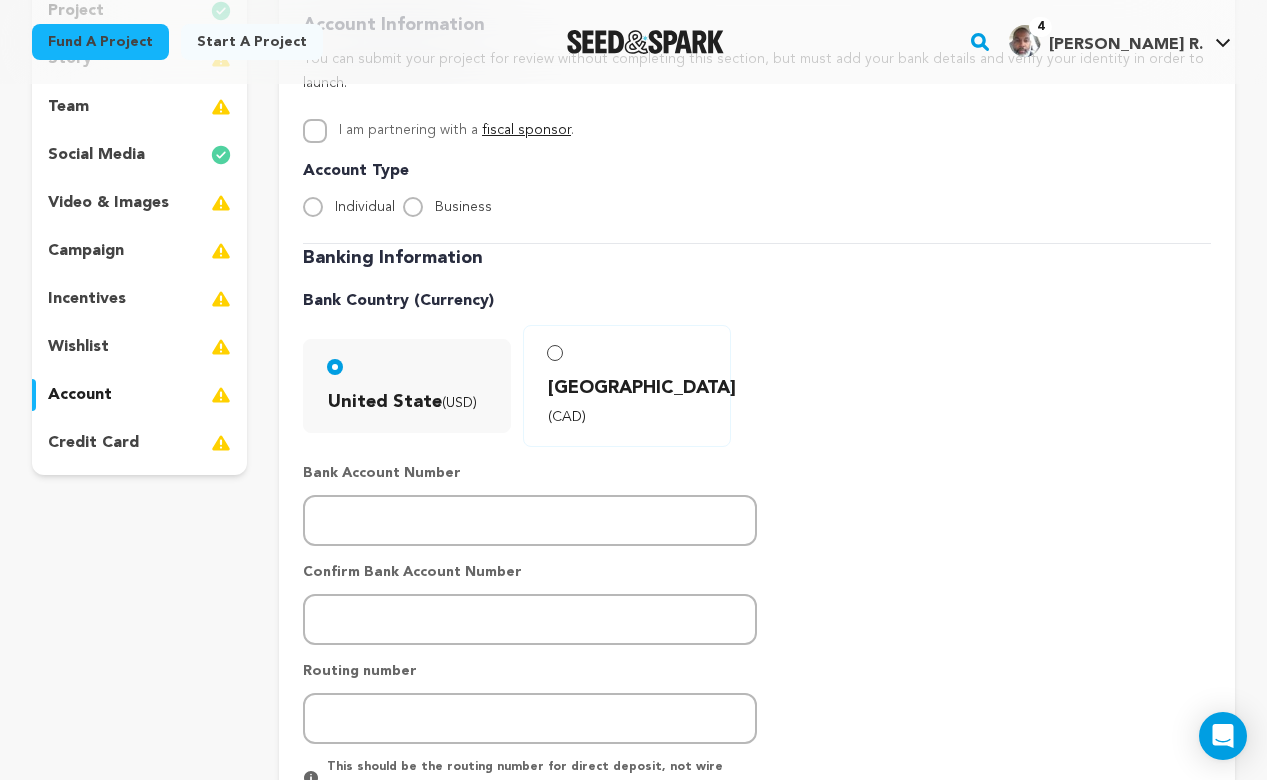 click on "team" at bounding box center (68, 107) 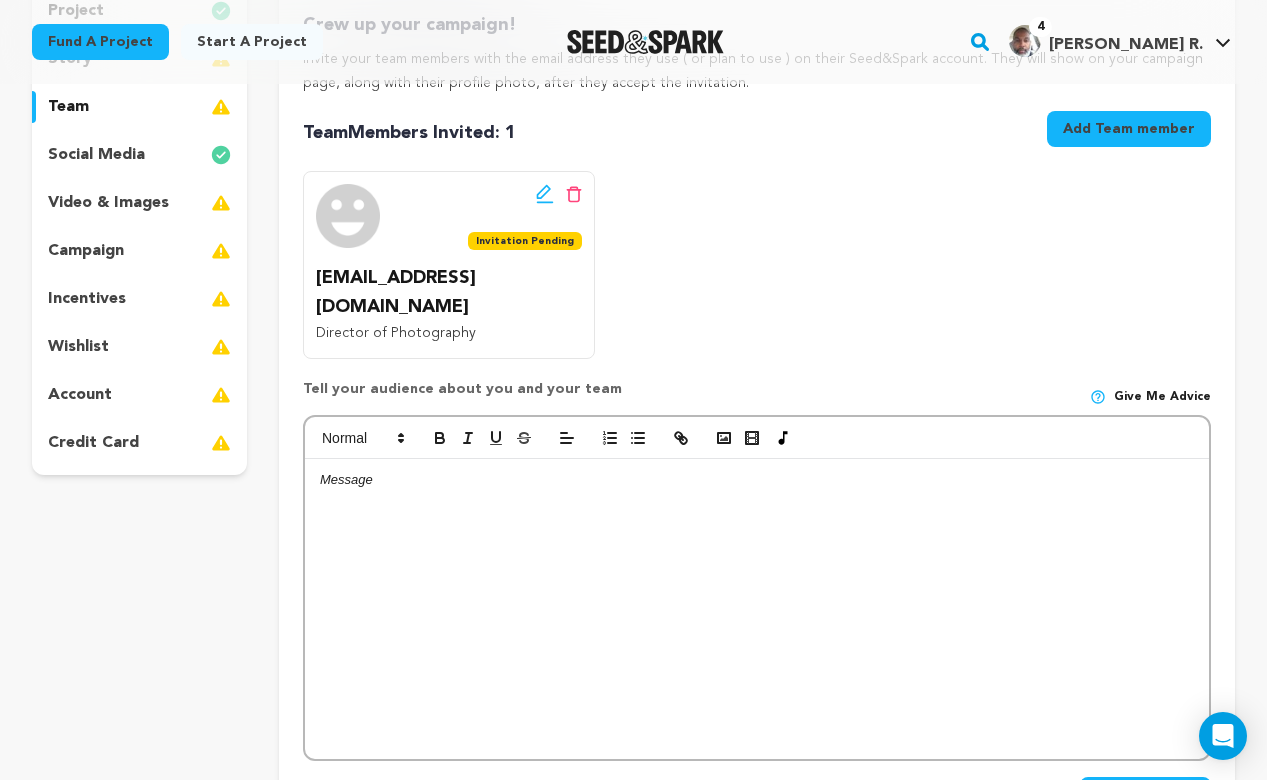 click on "Add Team member" at bounding box center (1129, 129) 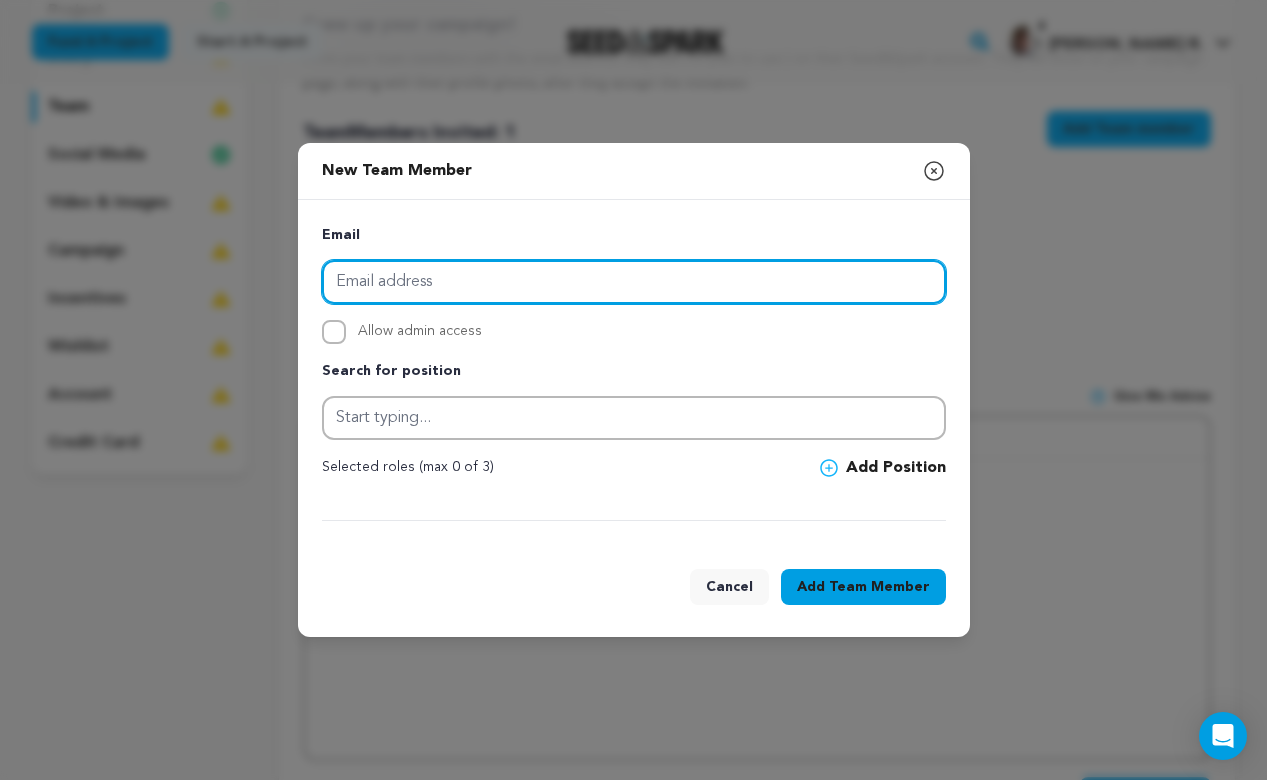 click at bounding box center (634, 282) 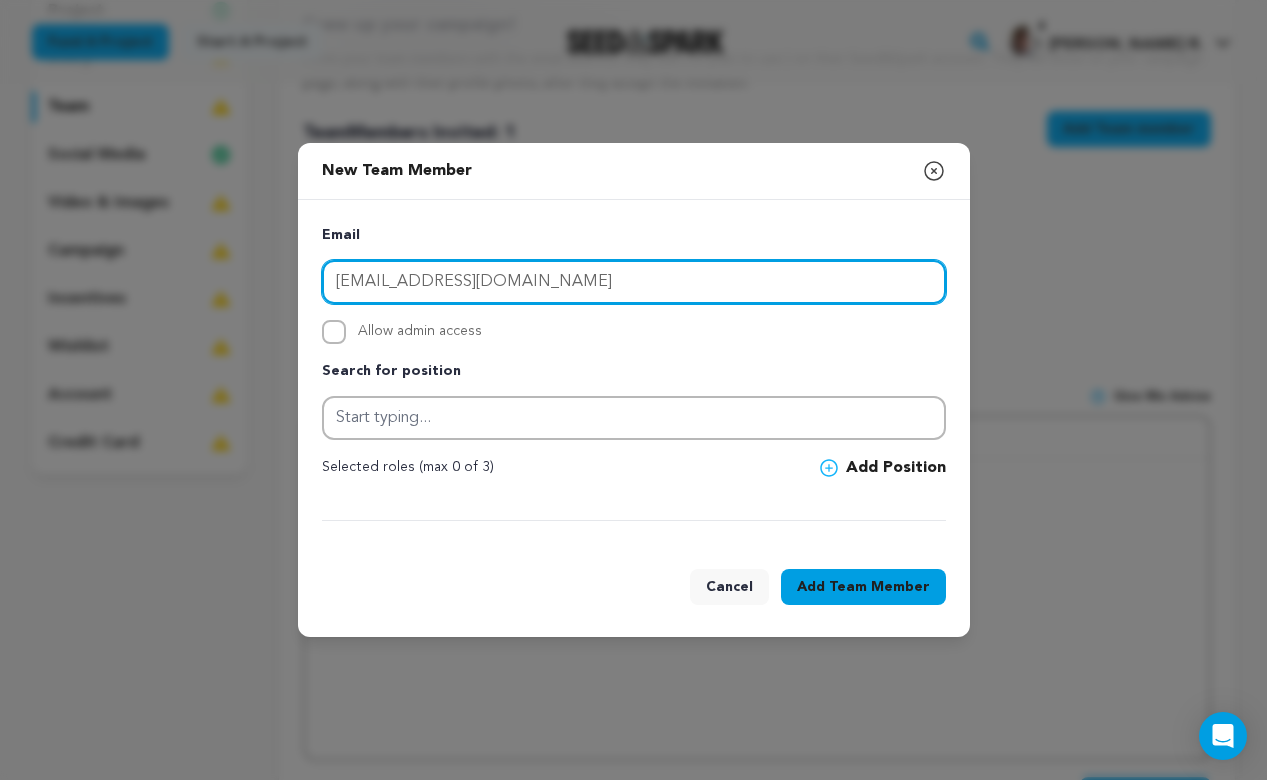 type on "jhern380@gmail.com" 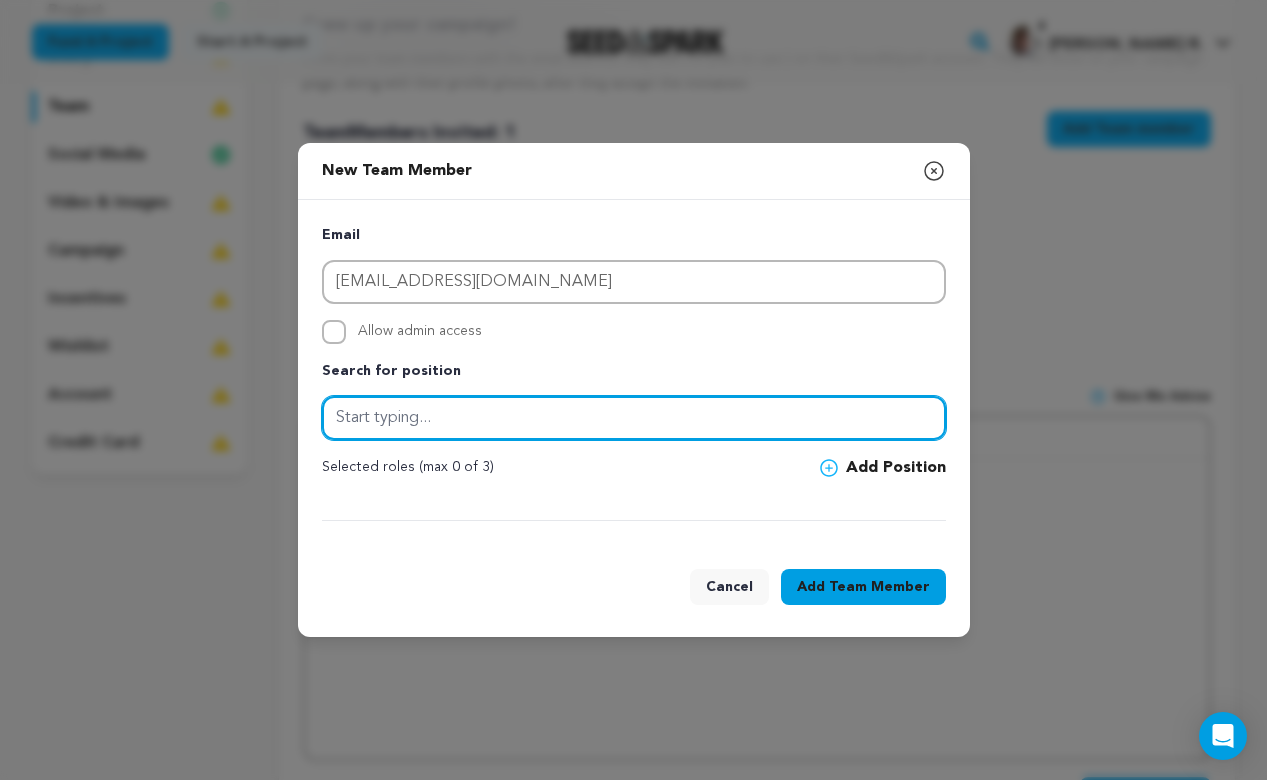 click at bounding box center (634, 418) 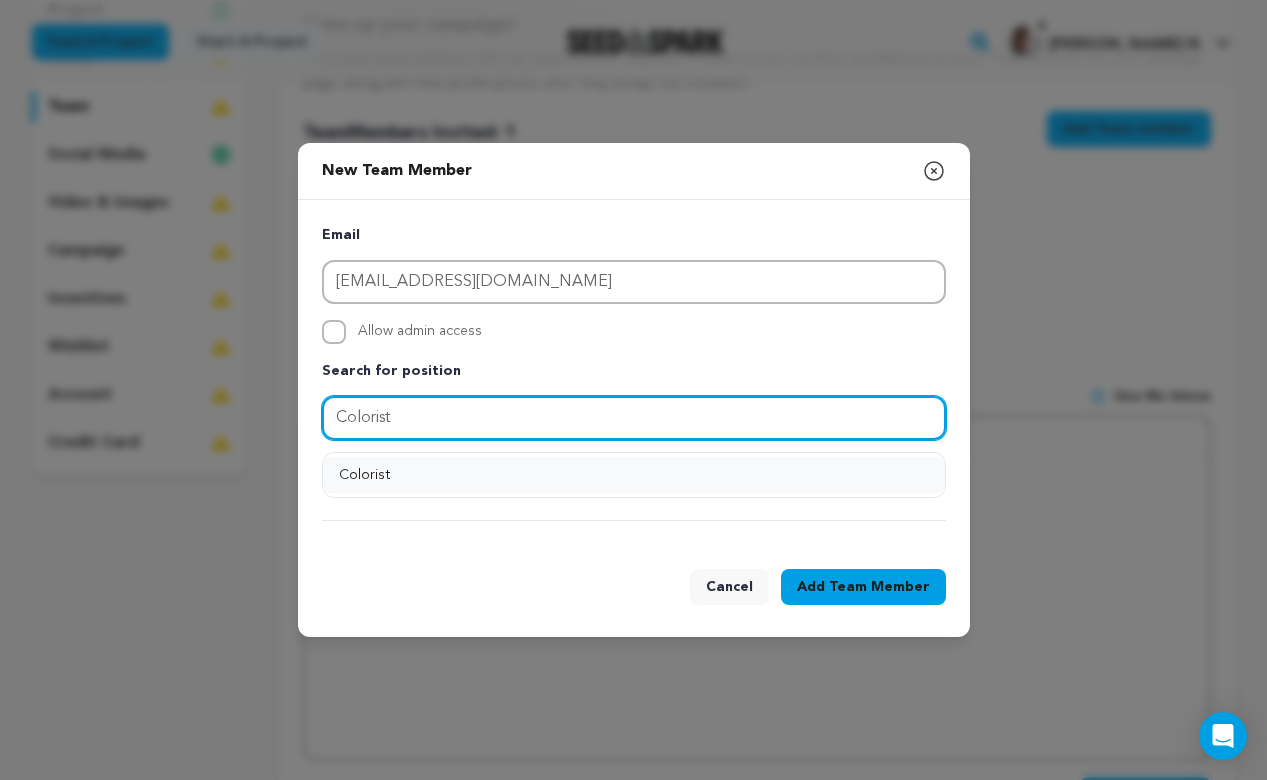 type on "Colorist" 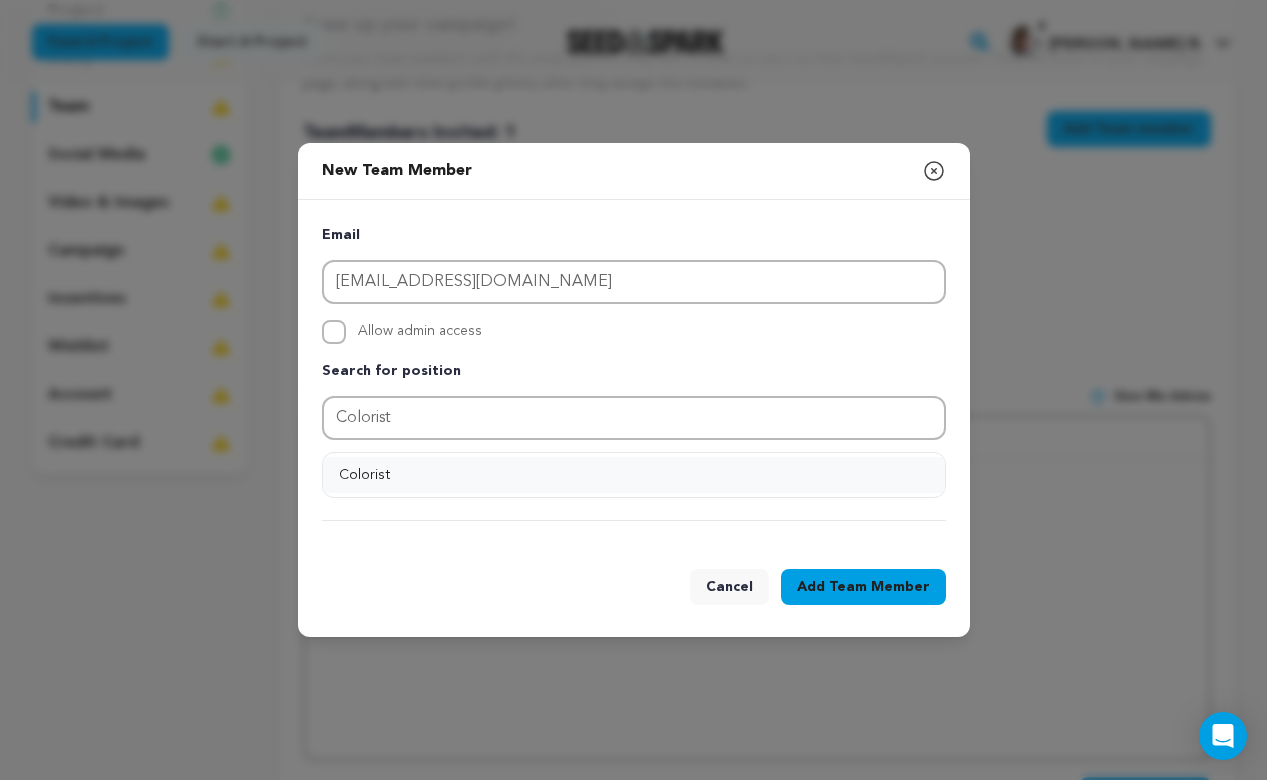 click on "Colorist" at bounding box center (634, 475) 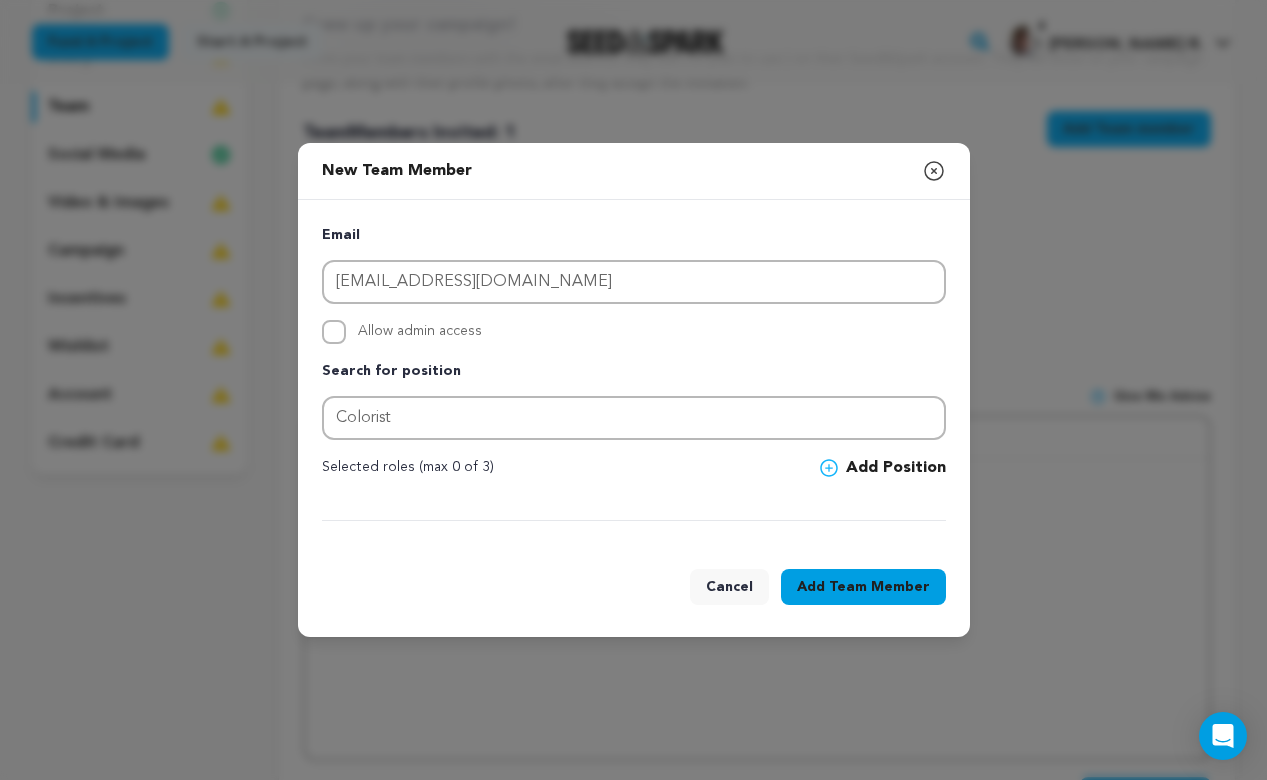 click on "Team Member" at bounding box center [879, 587] 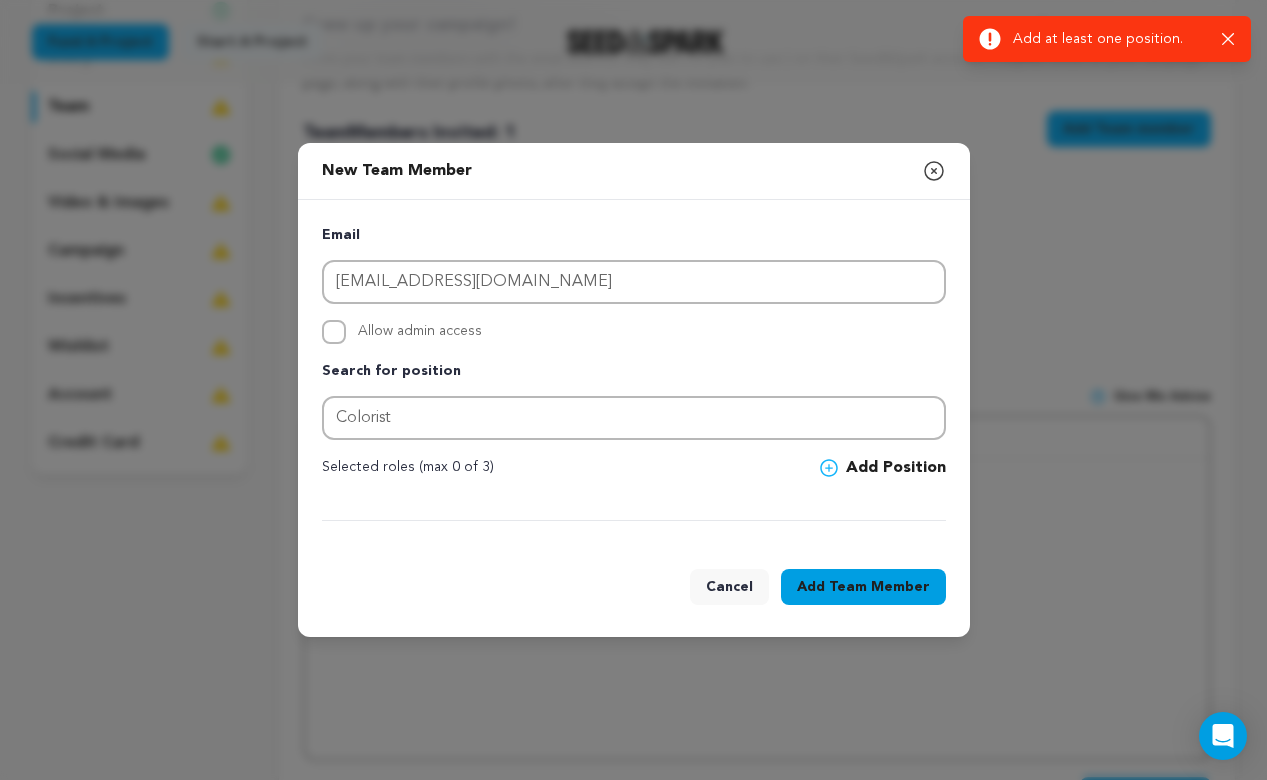 click on "Add  Team Member" at bounding box center (863, 587) 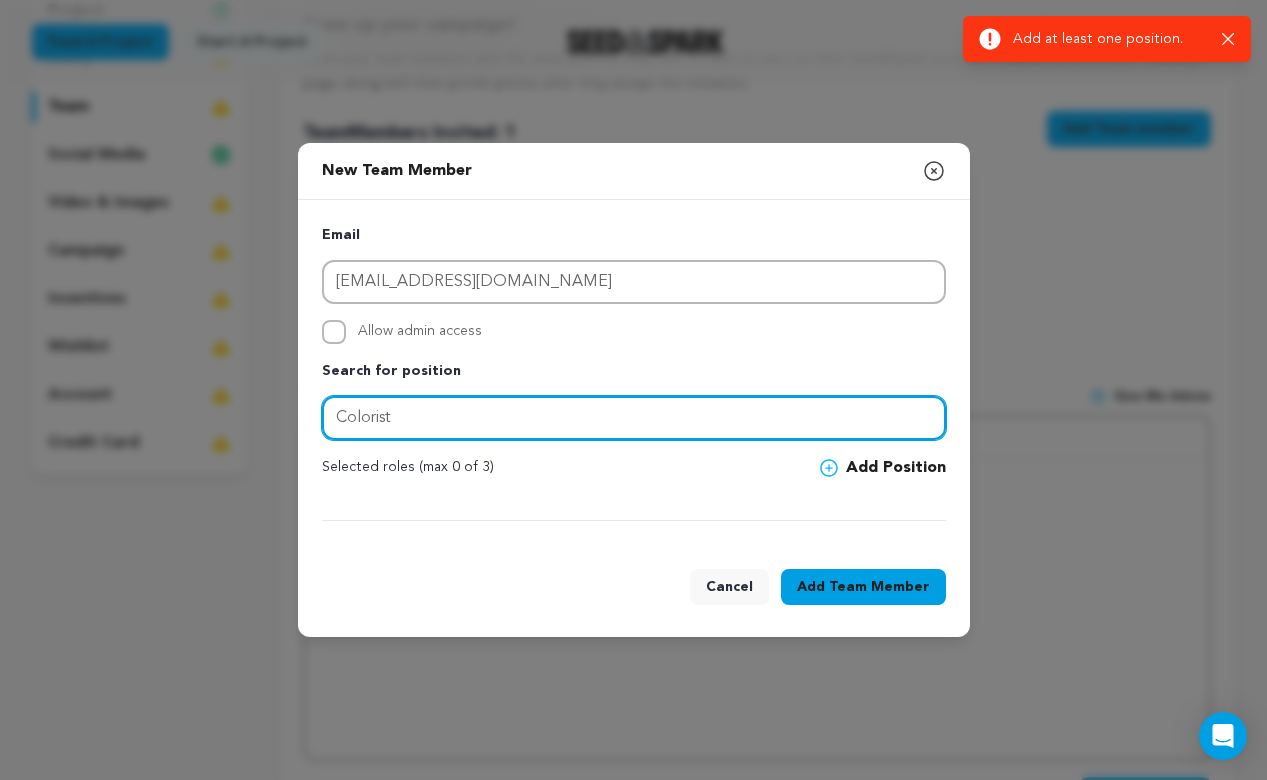 click on "Colorist" at bounding box center [634, 418] 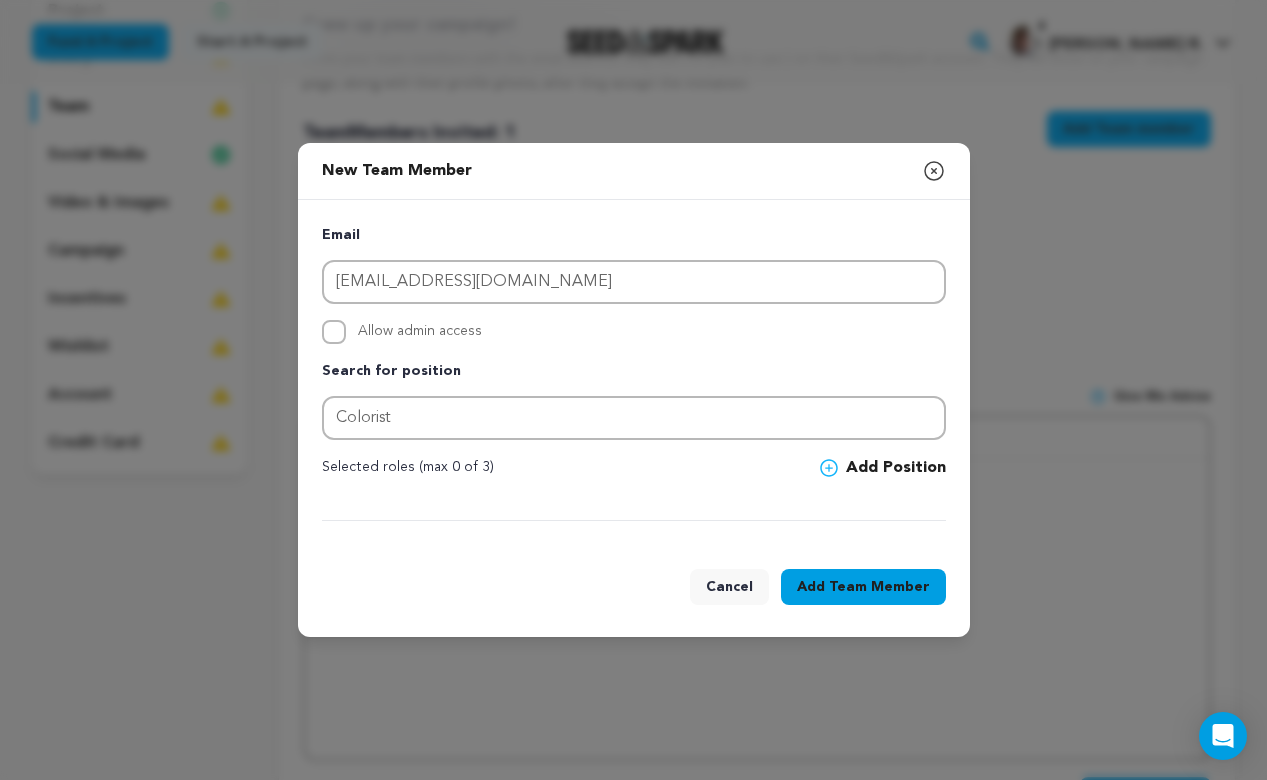 click on "Add Position" at bounding box center (883, 468) 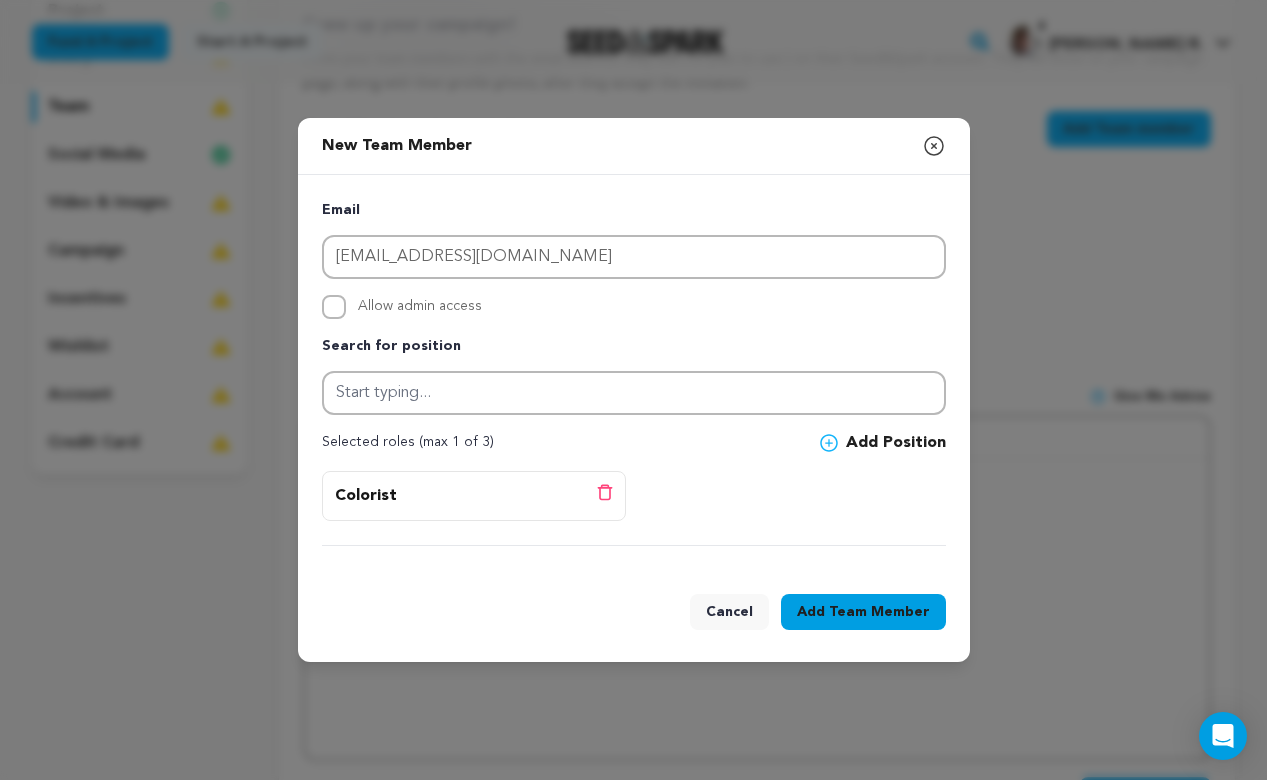 click on "Team Member" at bounding box center (879, 612) 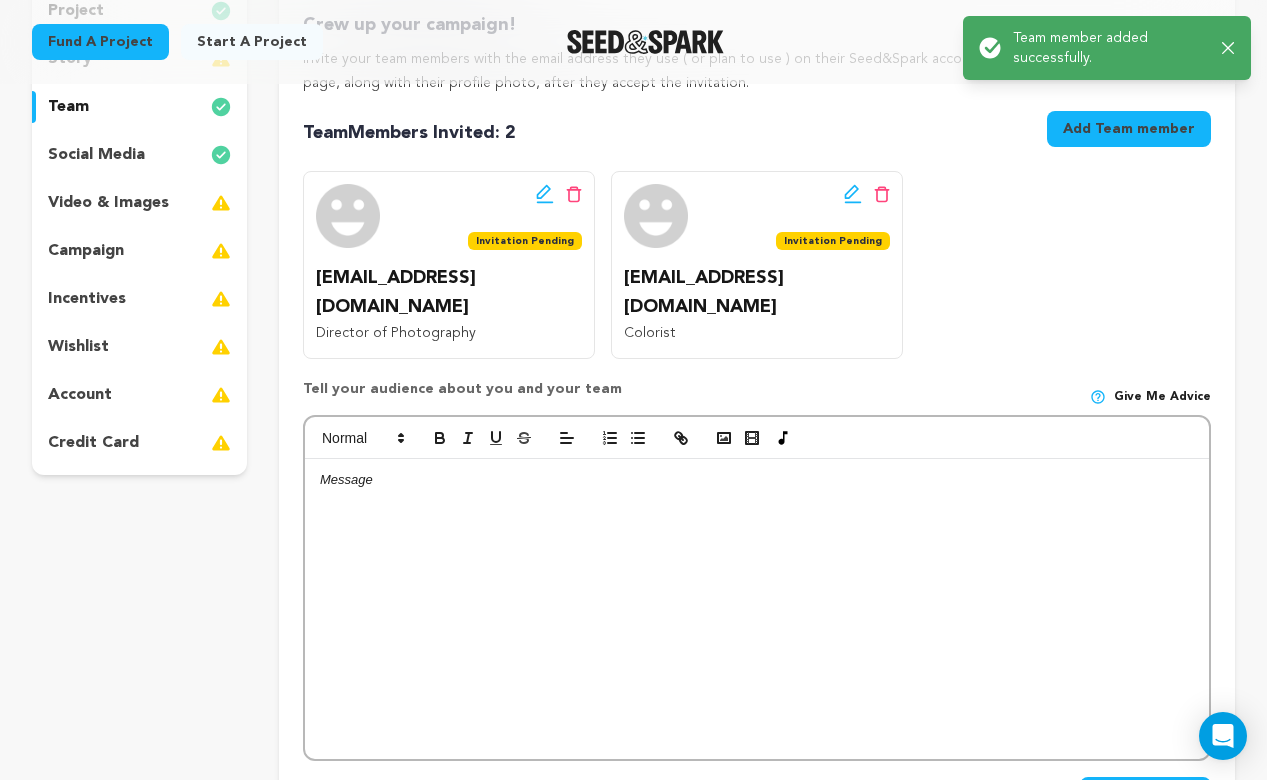 scroll, scrollTop: 0, scrollLeft: 0, axis: both 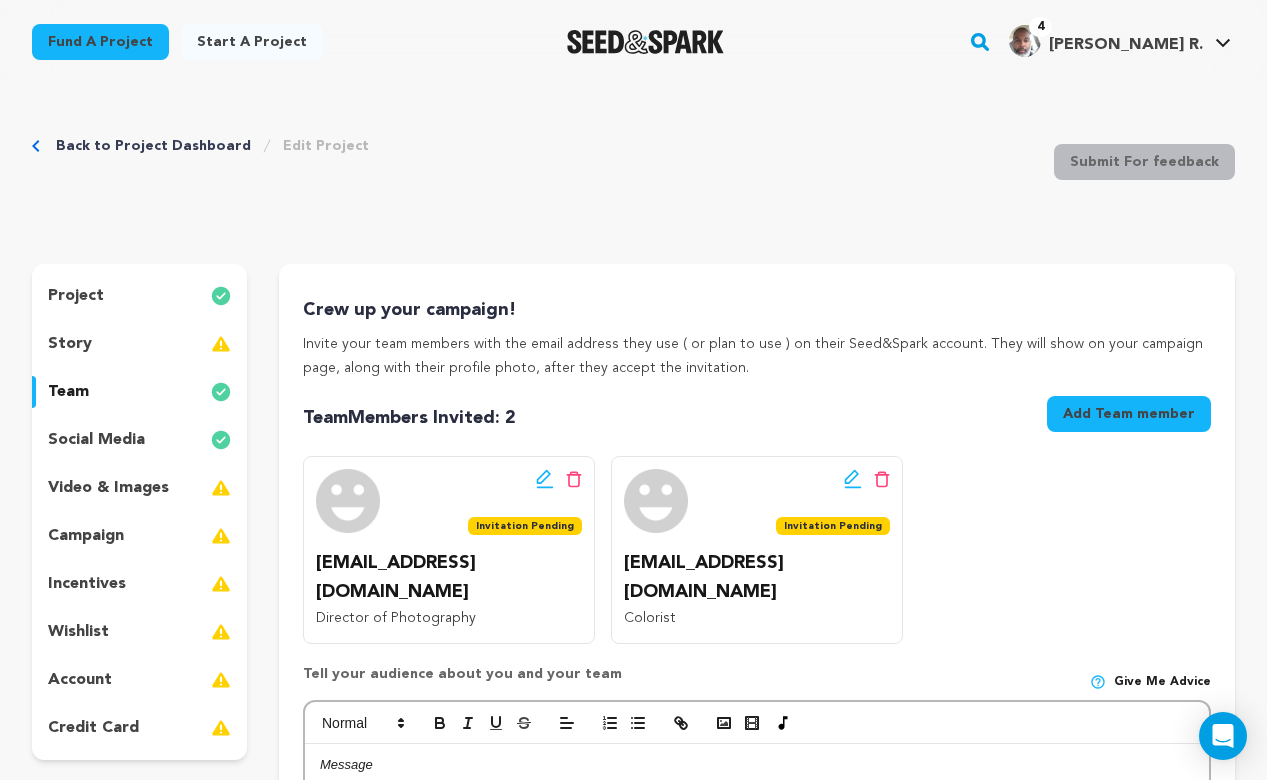 click on "story" at bounding box center (139, 344) 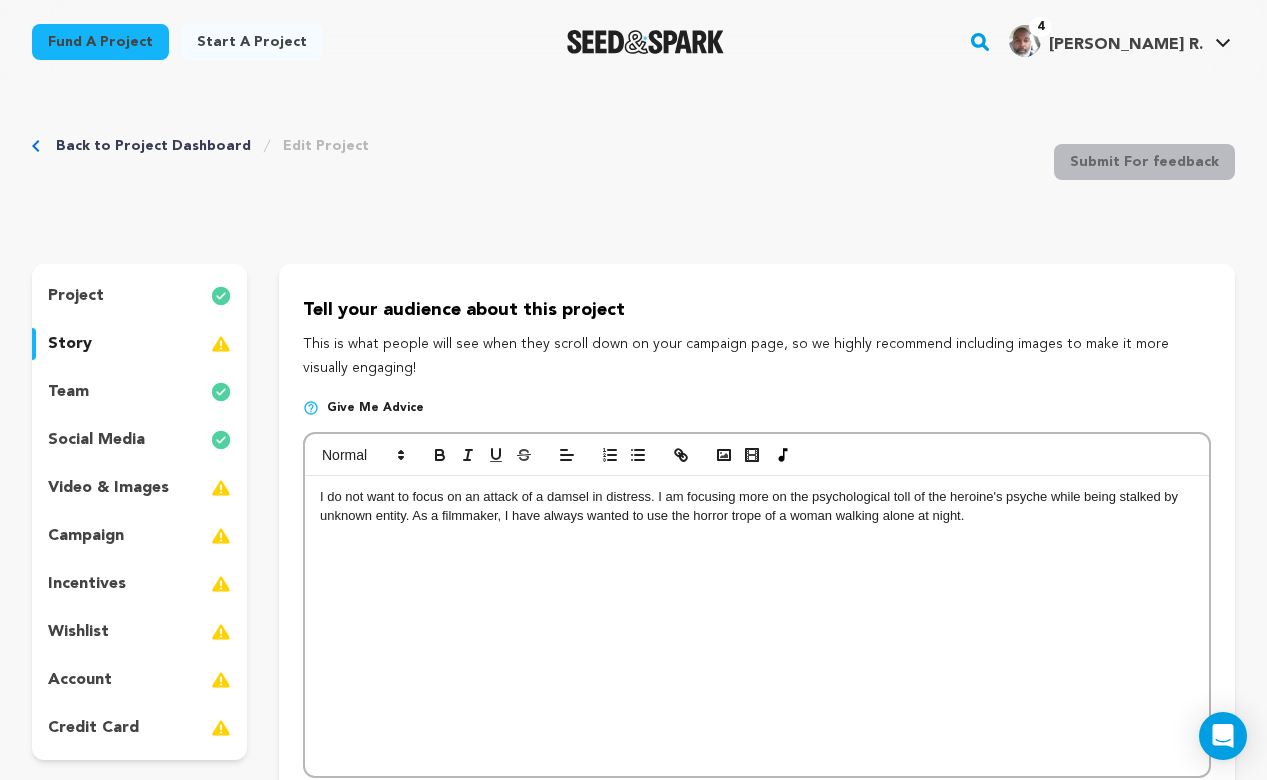 click on "I do not want to focus on an attack of a damsel in distress. I am focusing more on the psychological toll of the heroine's psyche while being stalked by unknown entity. As a filmmaker, I have always wanted to use the horror trope of a woman walking alone at night." at bounding box center (757, 626) 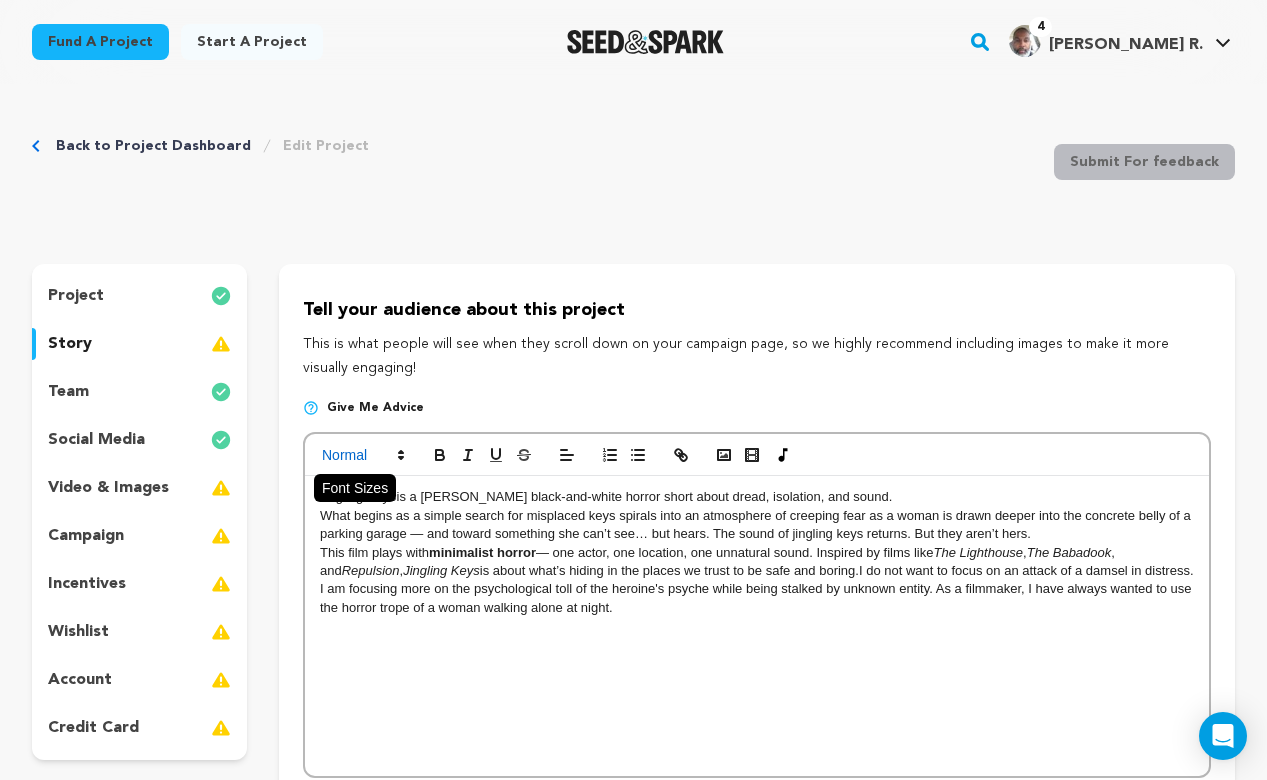 scroll, scrollTop: 19, scrollLeft: 0, axis: vertical 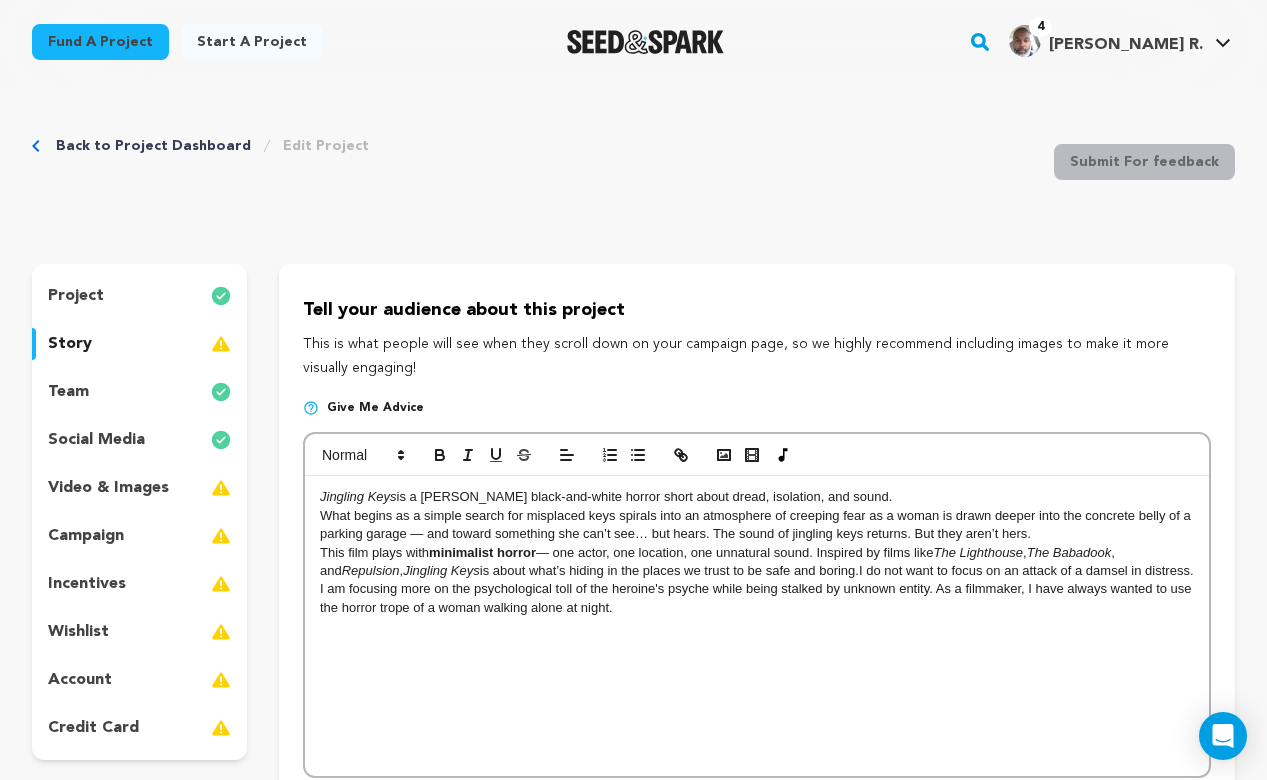 click on "What begins as a simple search for misplaced keys spirals into an atmosphere of creeping fear as a woman is drawn deeper into the concrete belly of a parking garage — and toward something she can’t see… but hears. The sound of jingling keys returns. But they aren’t hers." at bounding box center [757, 525] 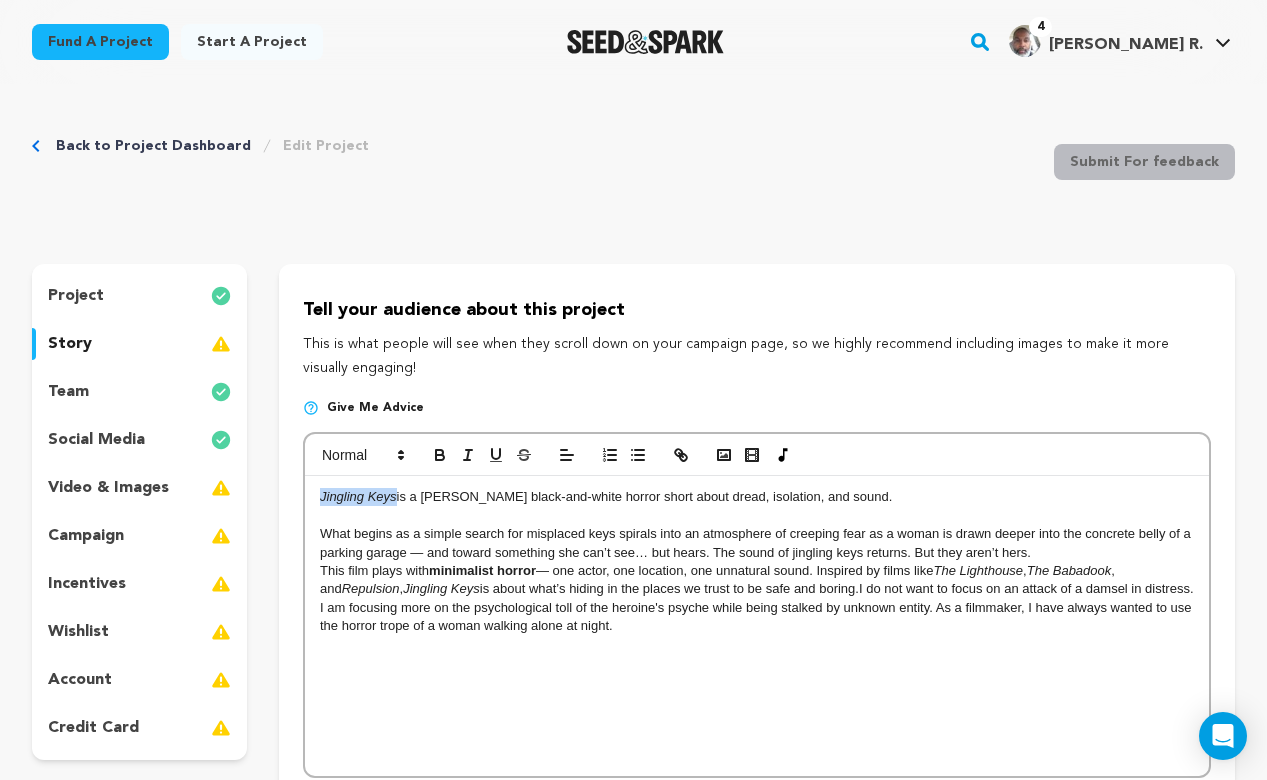 drag, startPoint x: 395, startPoint y: 492, endPoint x: 297, endPoint y: 492, distance: 98 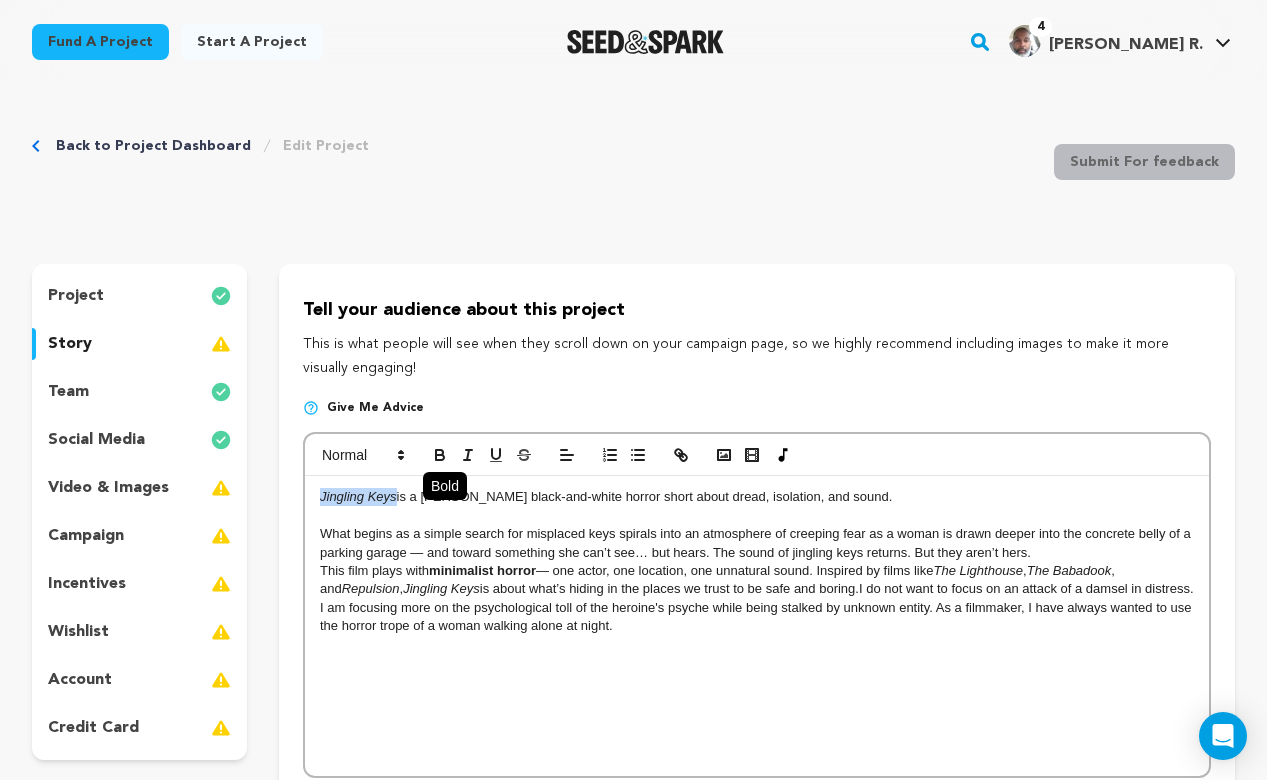 click 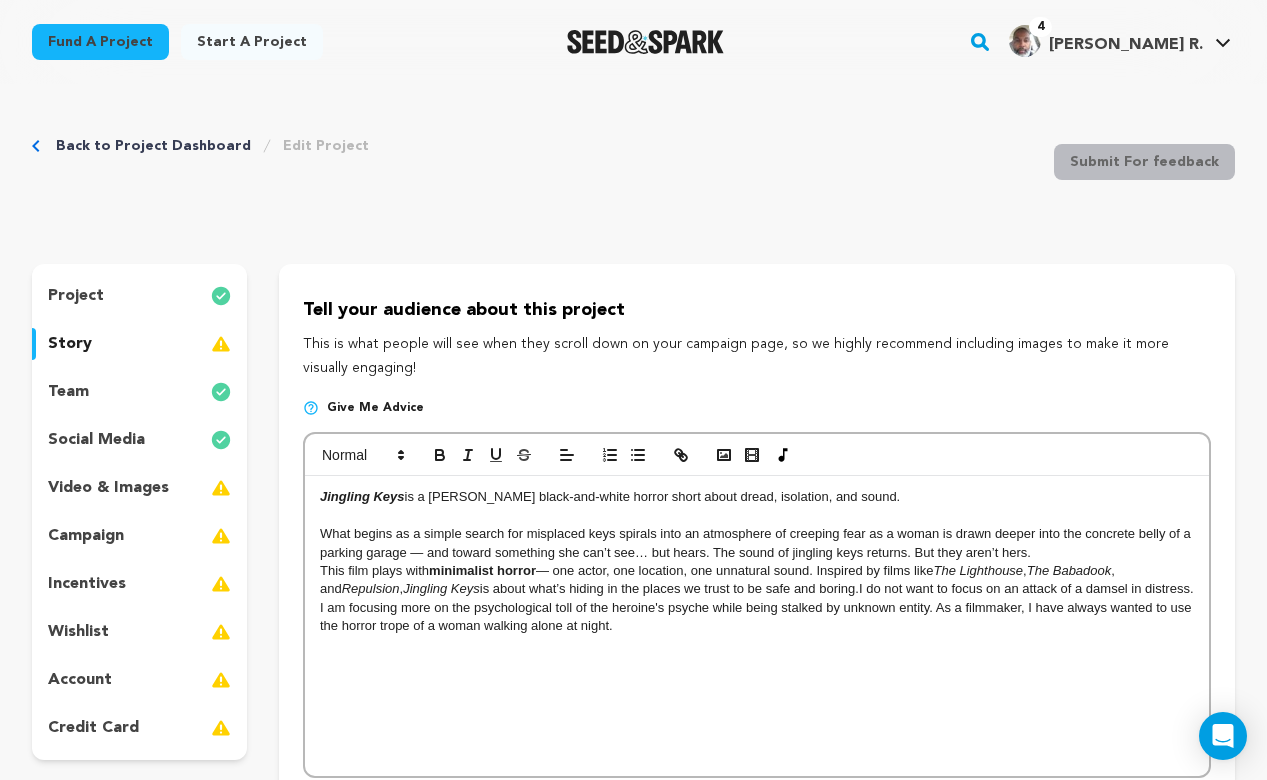 click at bounding box center (757, 516) 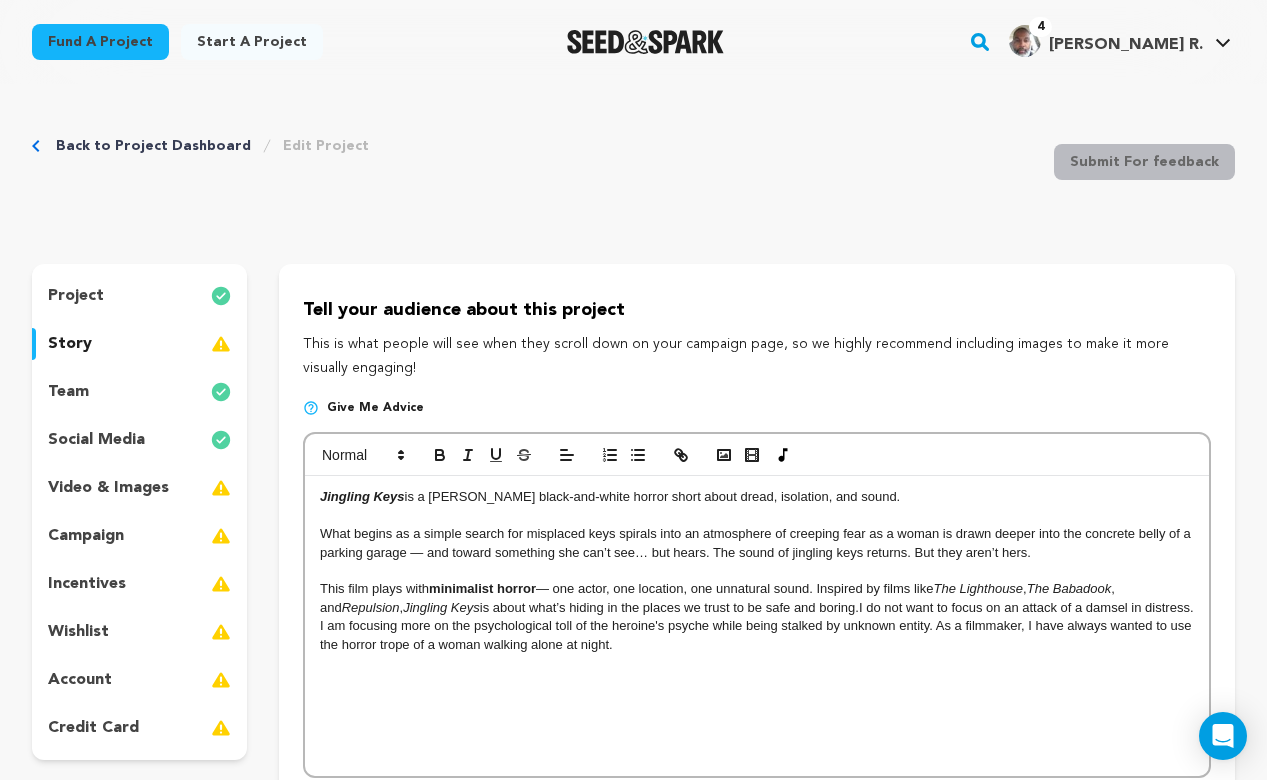 click on "Repulsion" at bounding box center [371, 607] 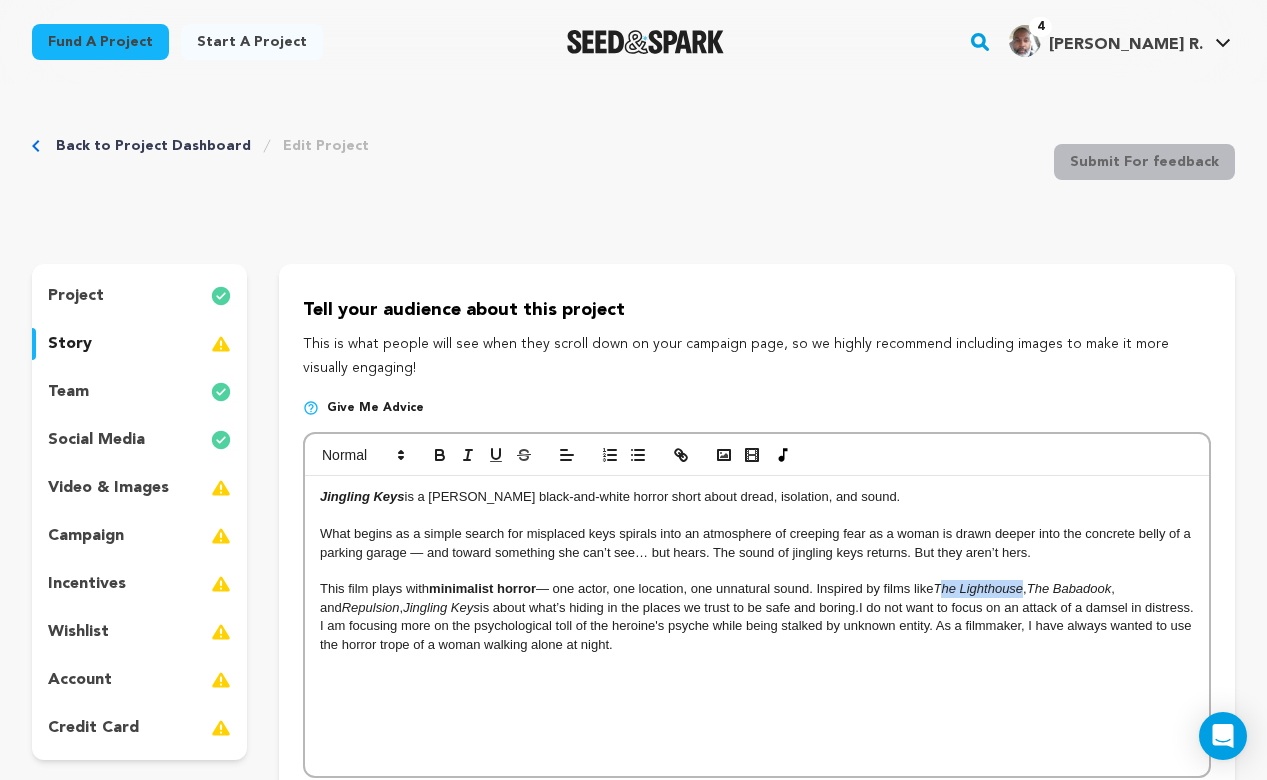 drag, startPoint x: 1033, startPoint y: 584, endPoint x: 950, endPoint y: 586, distance: 83.02409 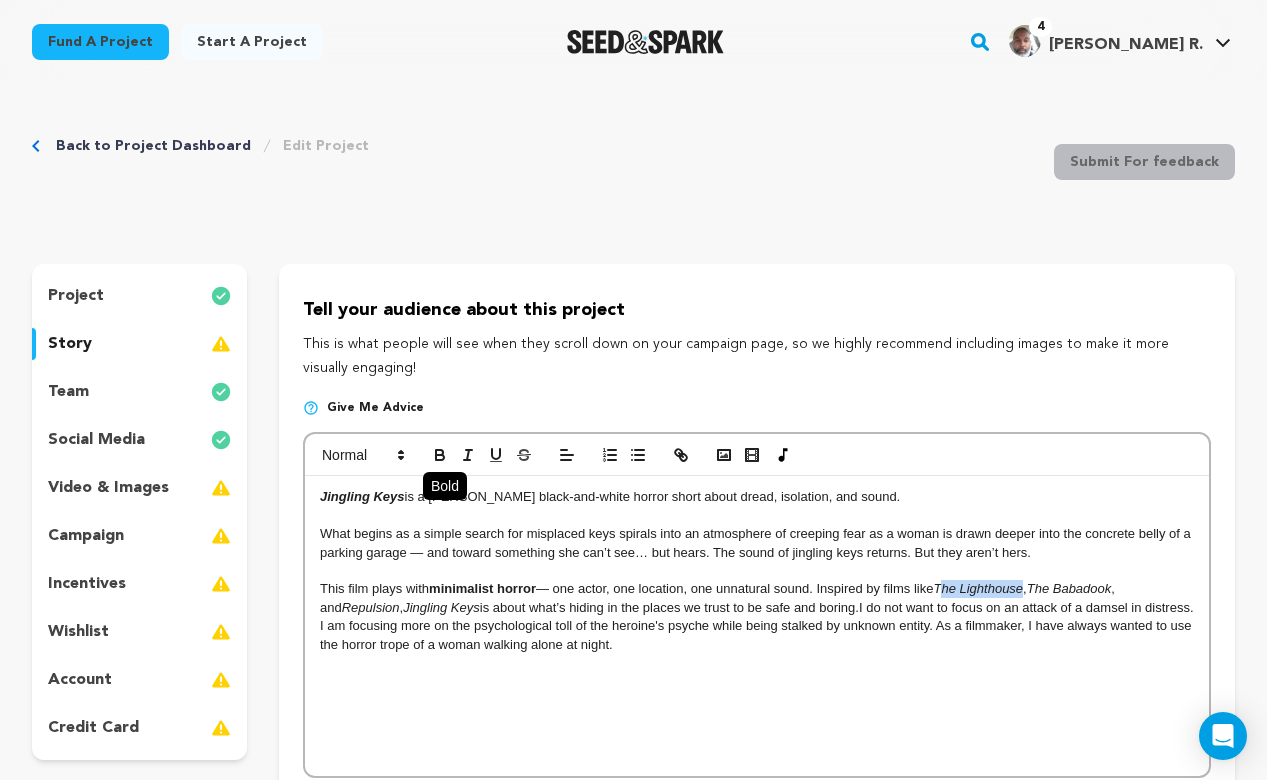 click 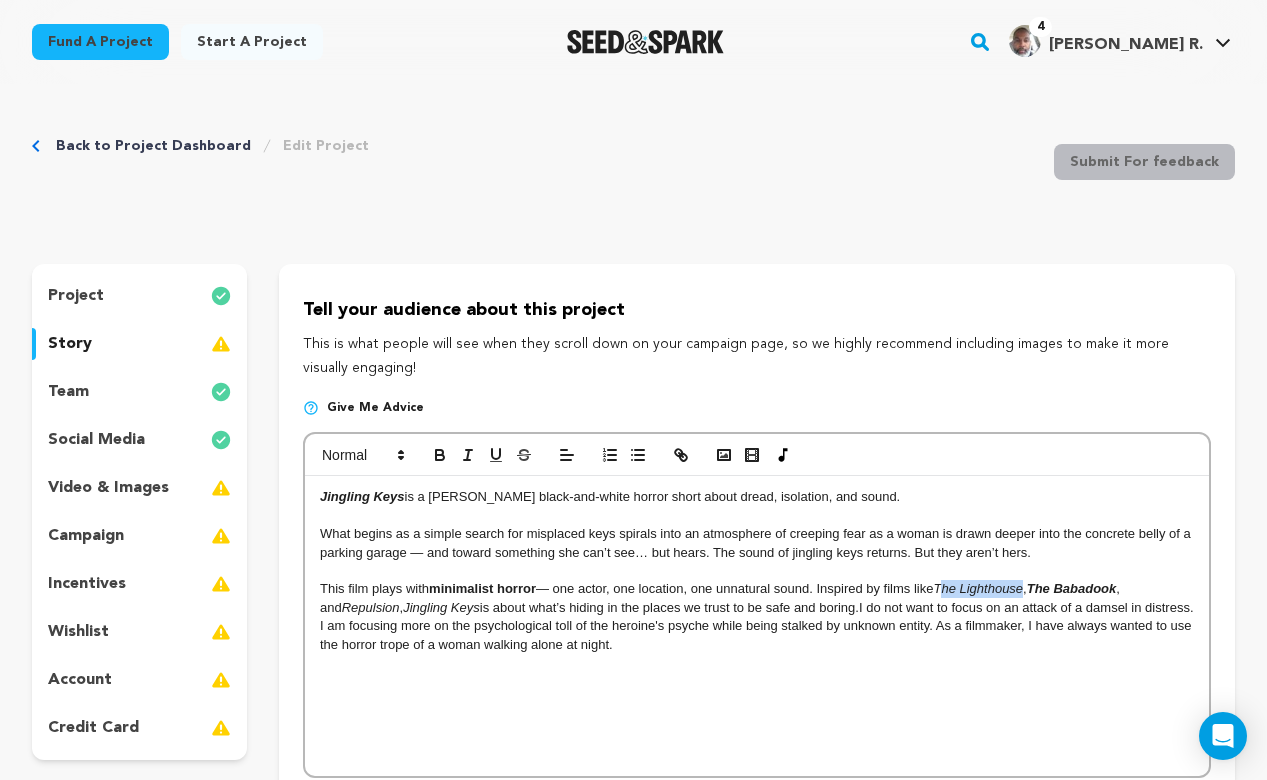drag, startPoint x: 1037, startPoint y: 585, endPoint x: 946, endPoint y: 586, distance: 91.00549 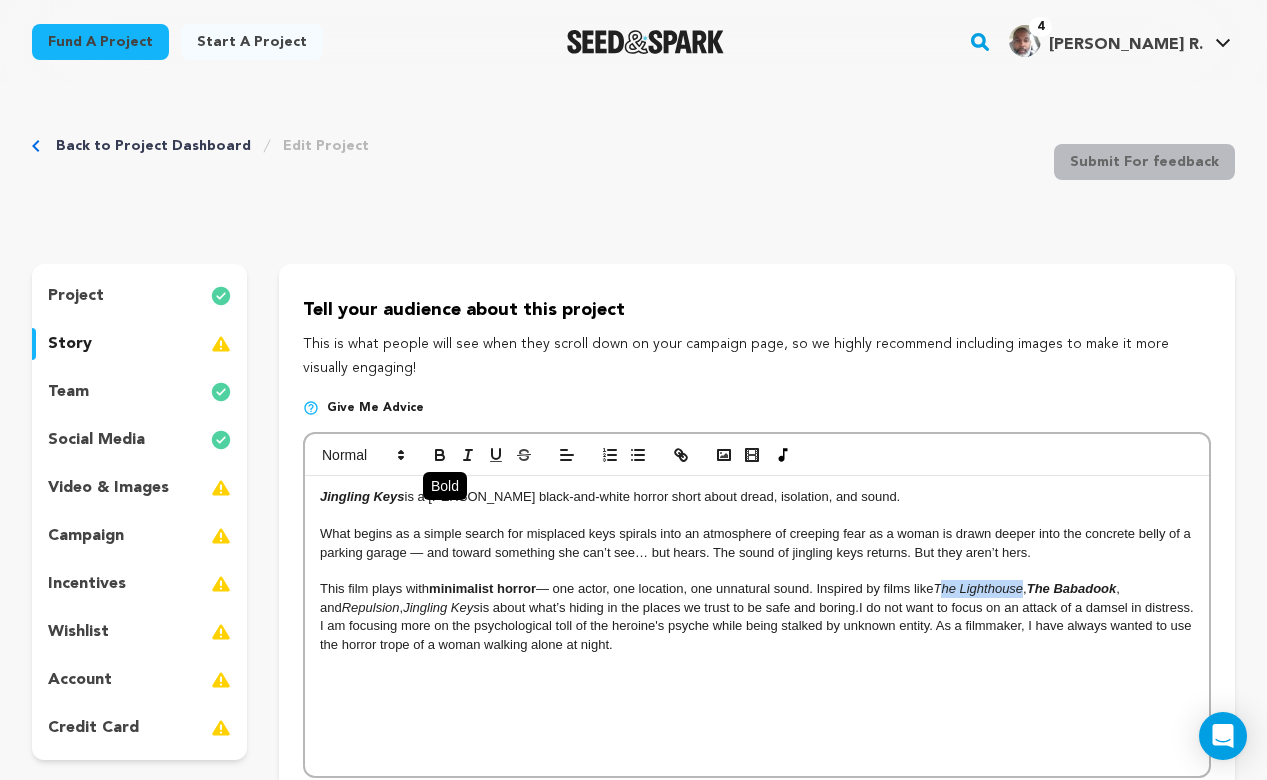 click 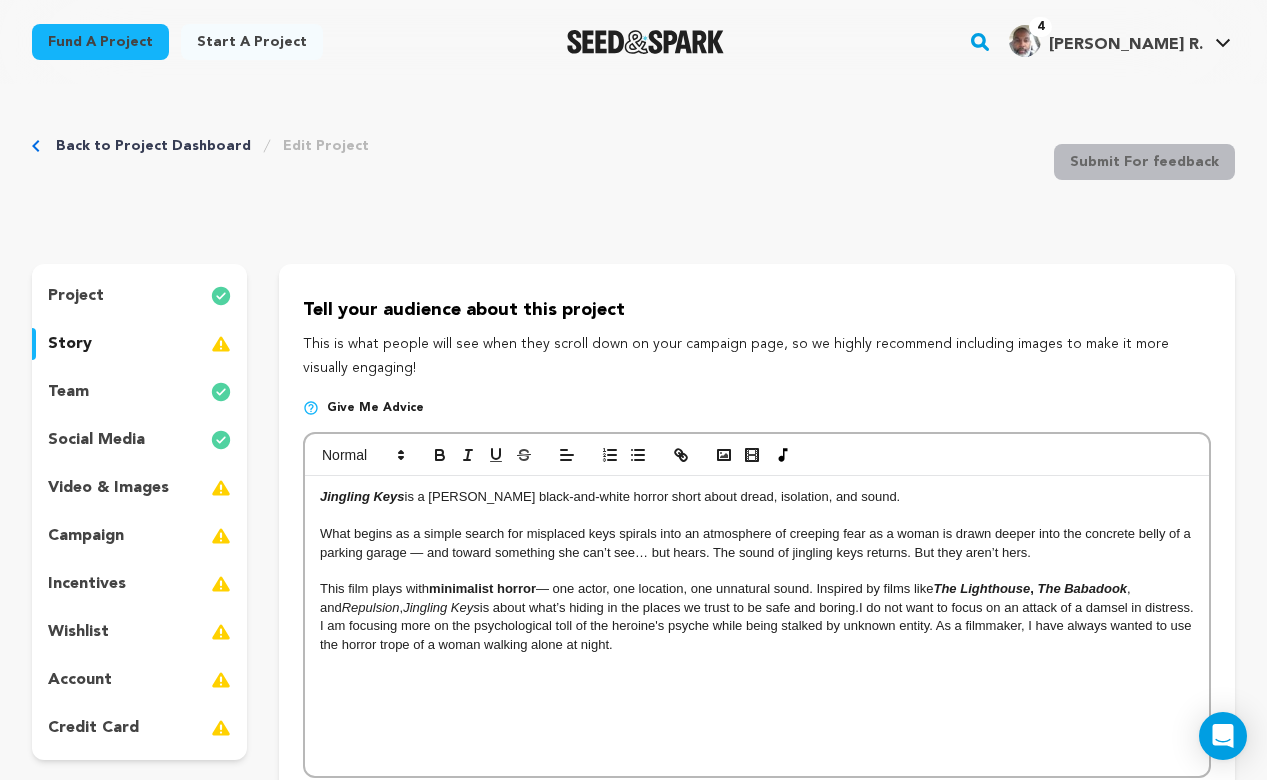 drag, startPoint x: 377, startPoint y: 602, endPoint x: 321, endPoint y: 602, distance: 56 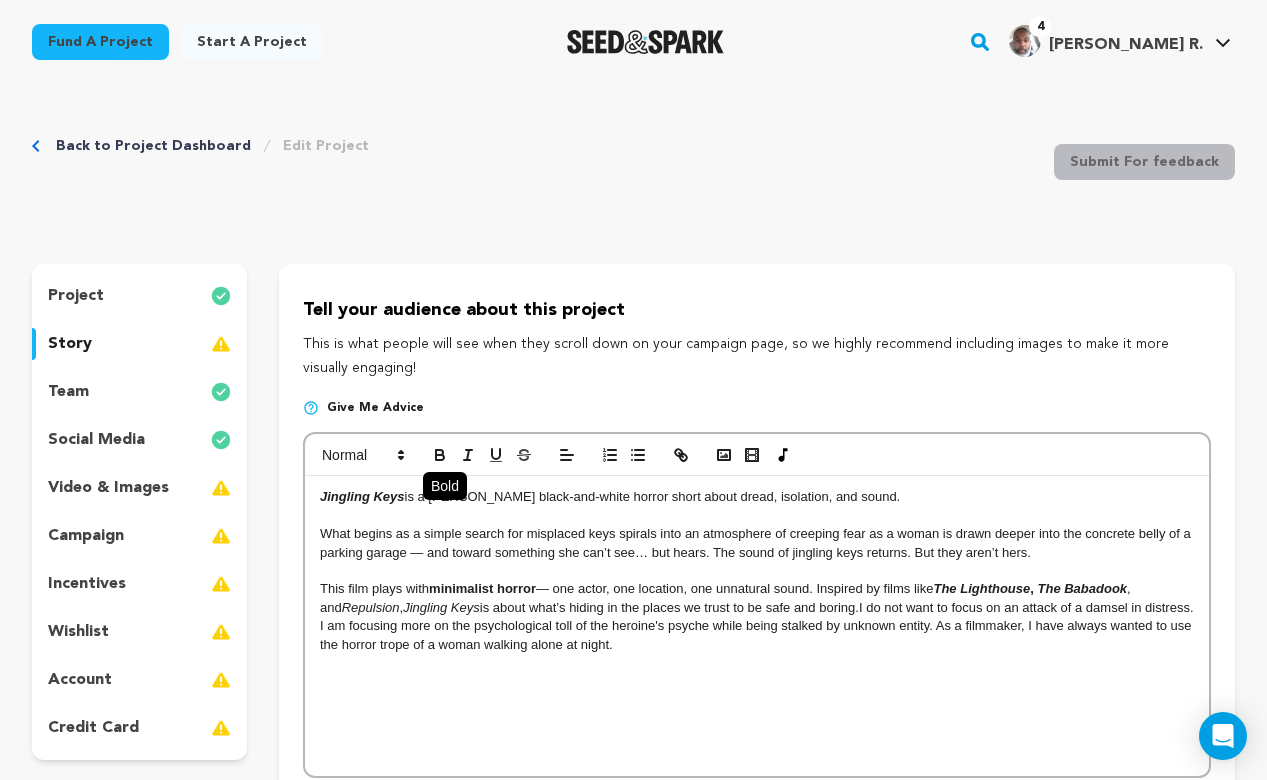 click 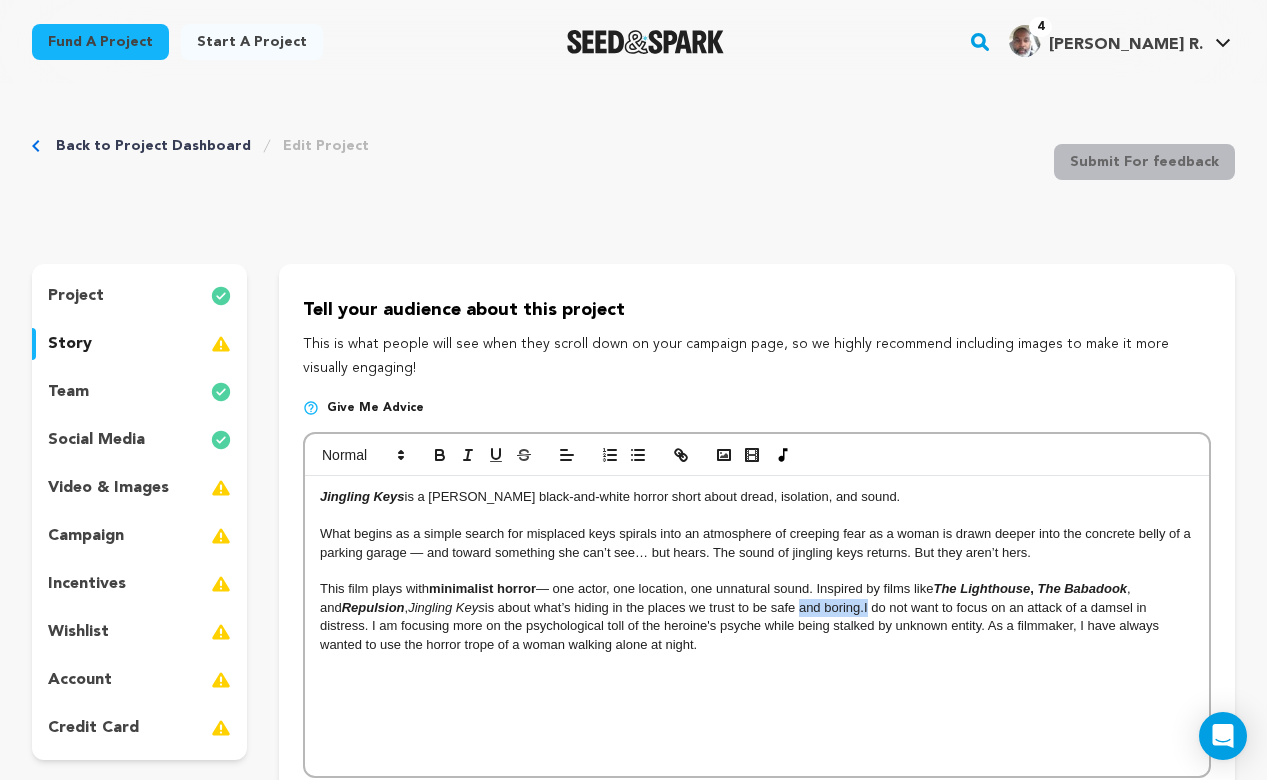 drag, startPoint x: 848, startPoint y: 603, endPoint x: 781, endPoint y: 604, distance: 67.00746 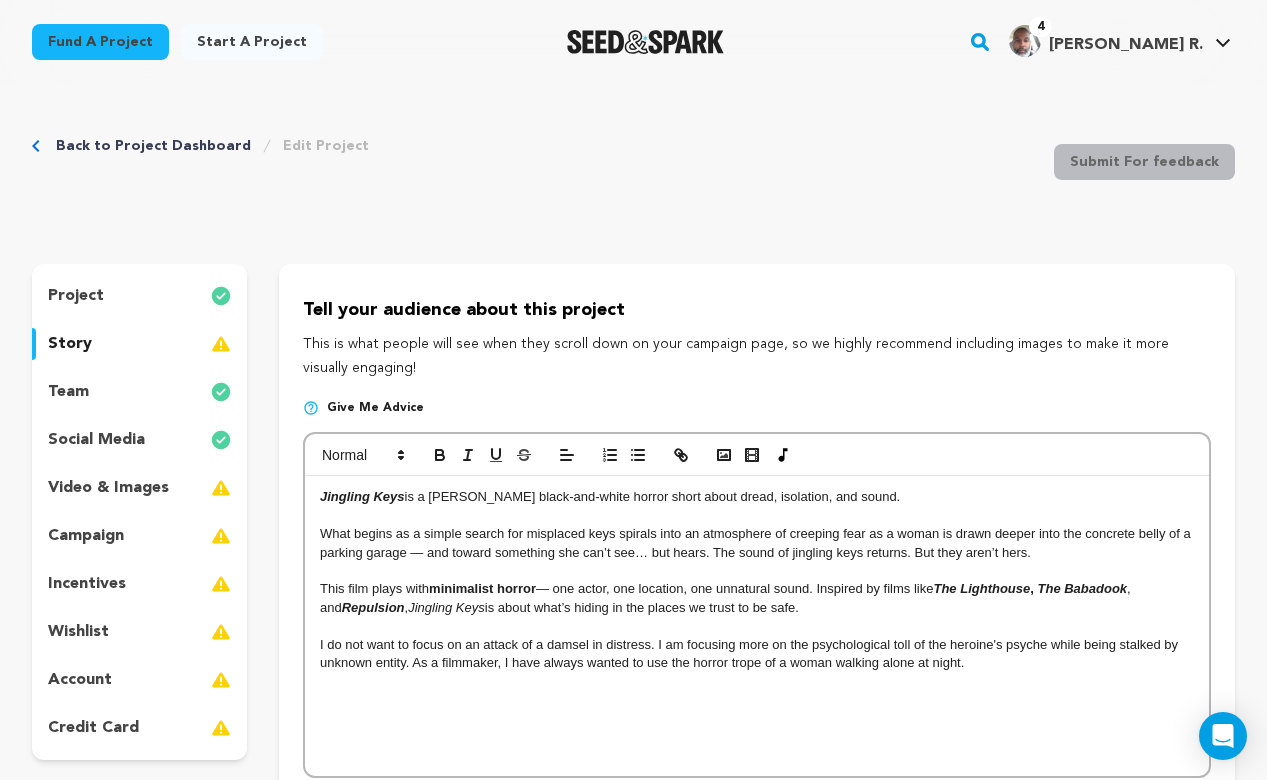 drag, startPoint x: 465, startPoint y: 607, endPoint x: 393, endPoint y: 600, distance: 72.33948 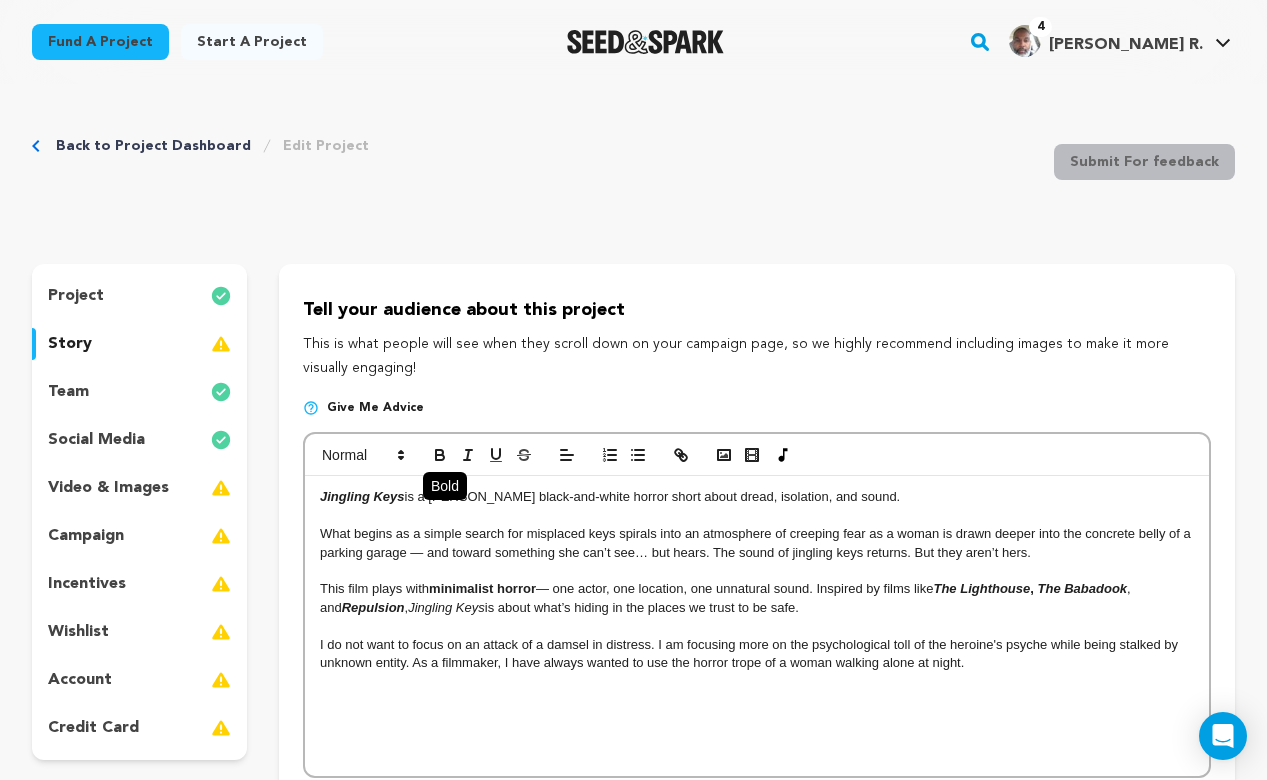 click 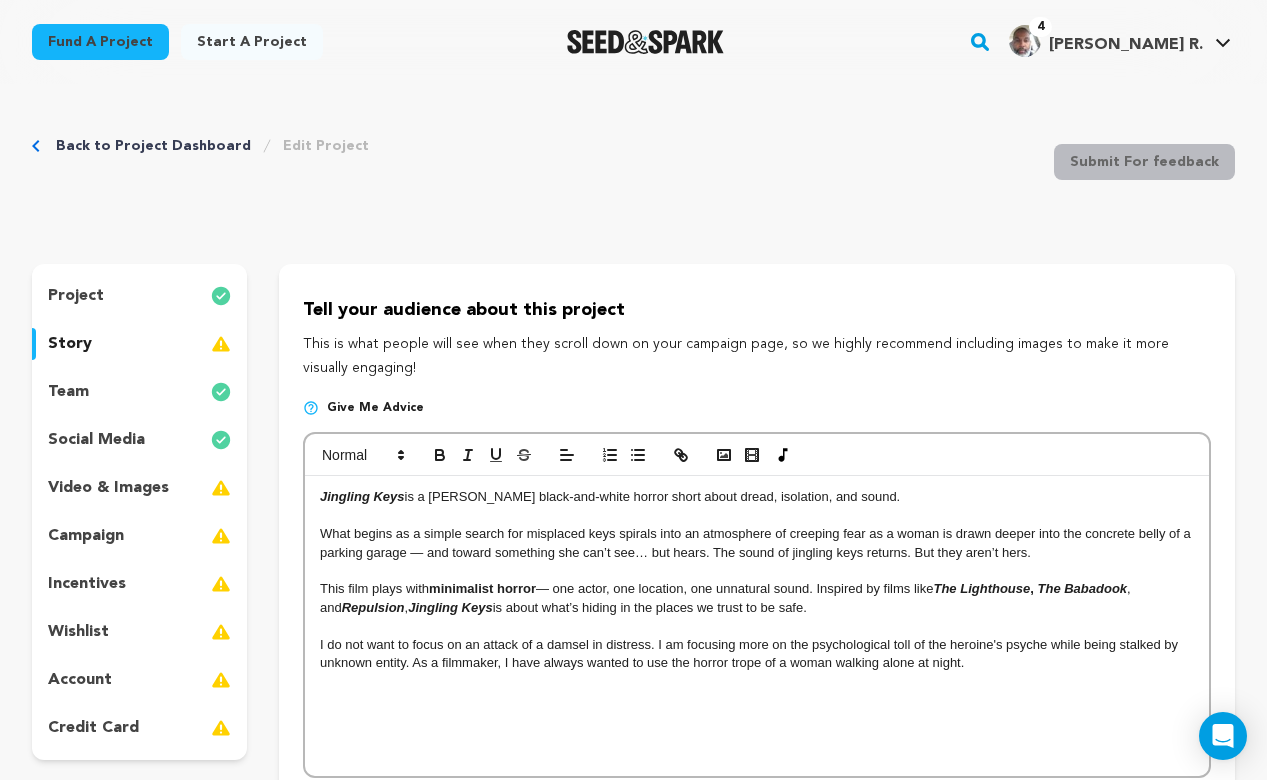 click at bounding box center (757, 626) 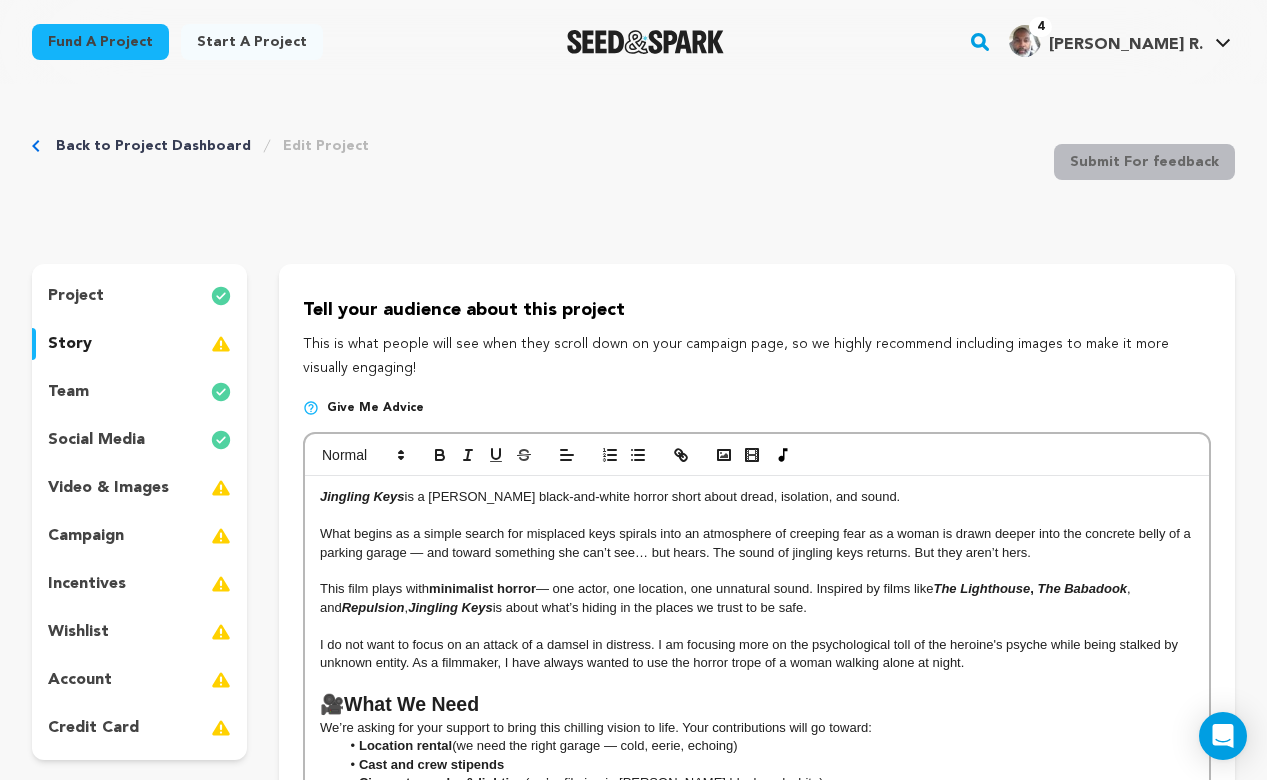 scroll, scrollTop: 19, scrollLeft: 0, axis: vertical 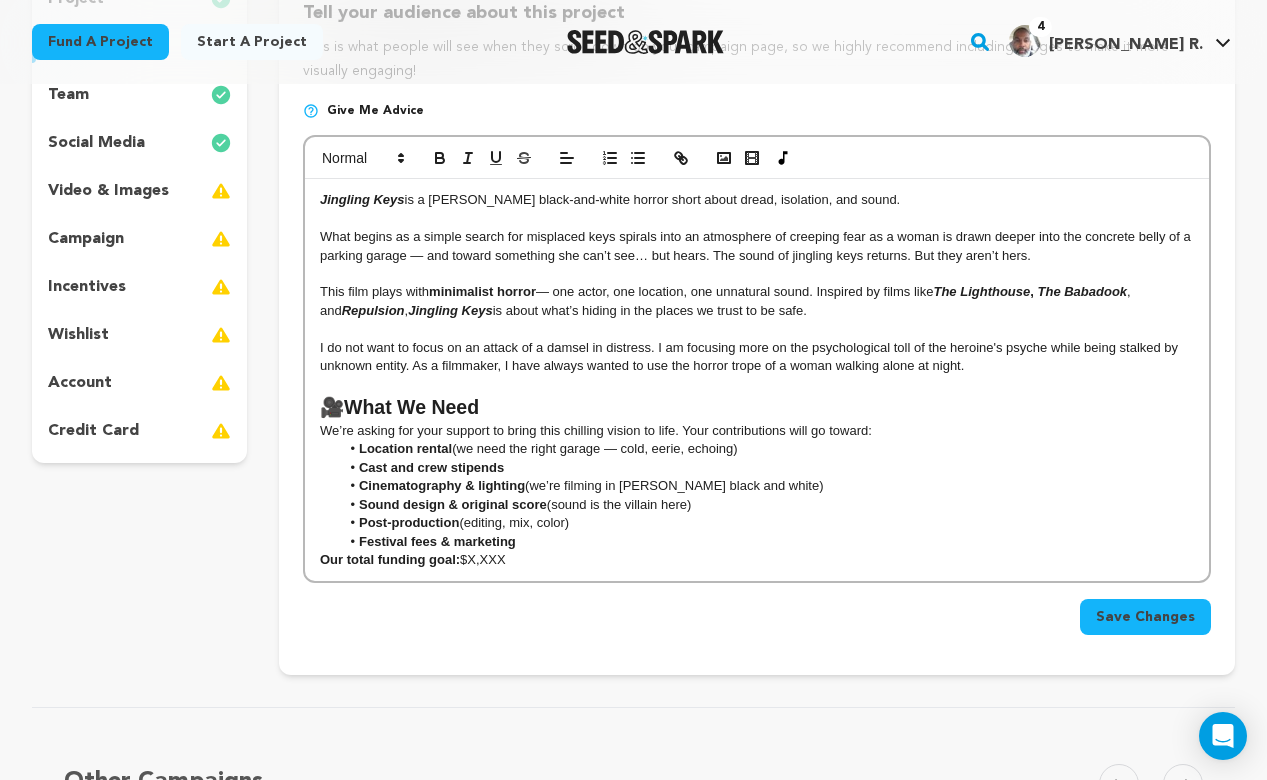 click on "Our total funding goal:  $X,XXX" at bounding box center (757, 560) 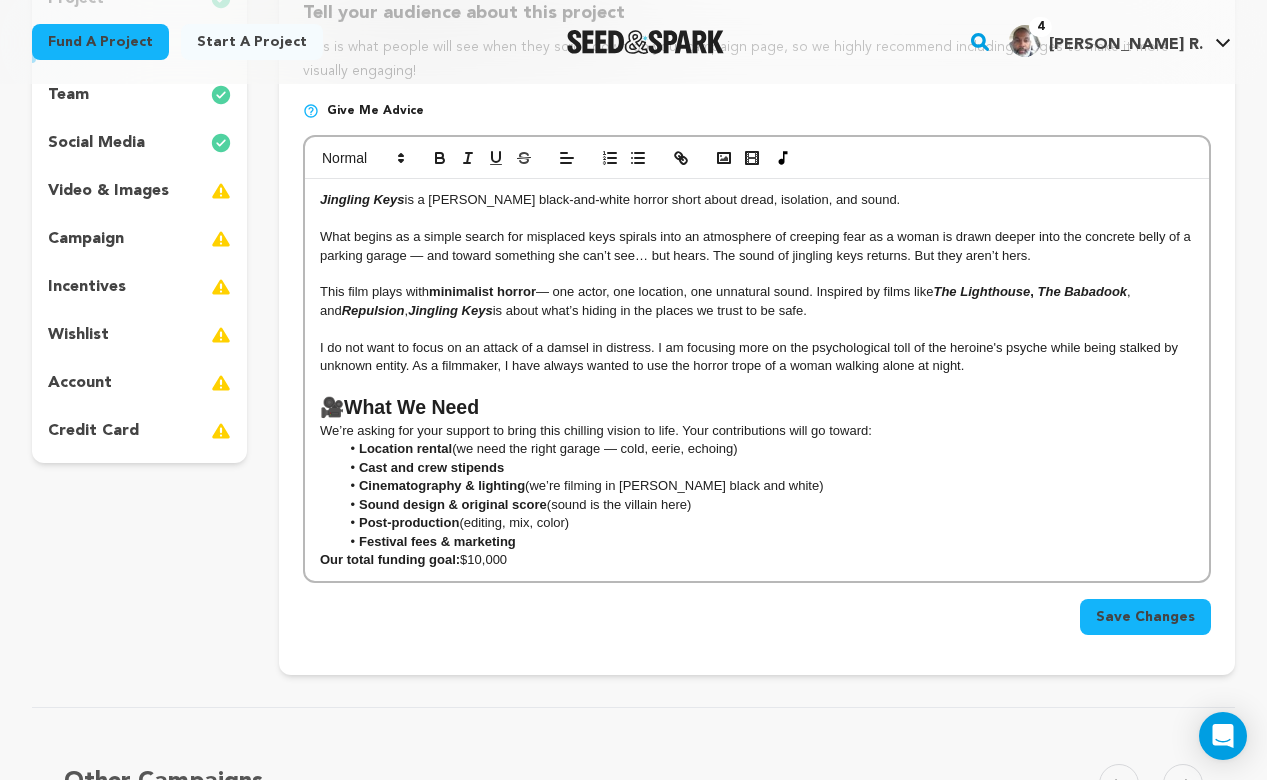 drag, startPoint x: 518, startPoint y: 551, endPoint x: 463, endPoint y: 553, distance: 55.03635 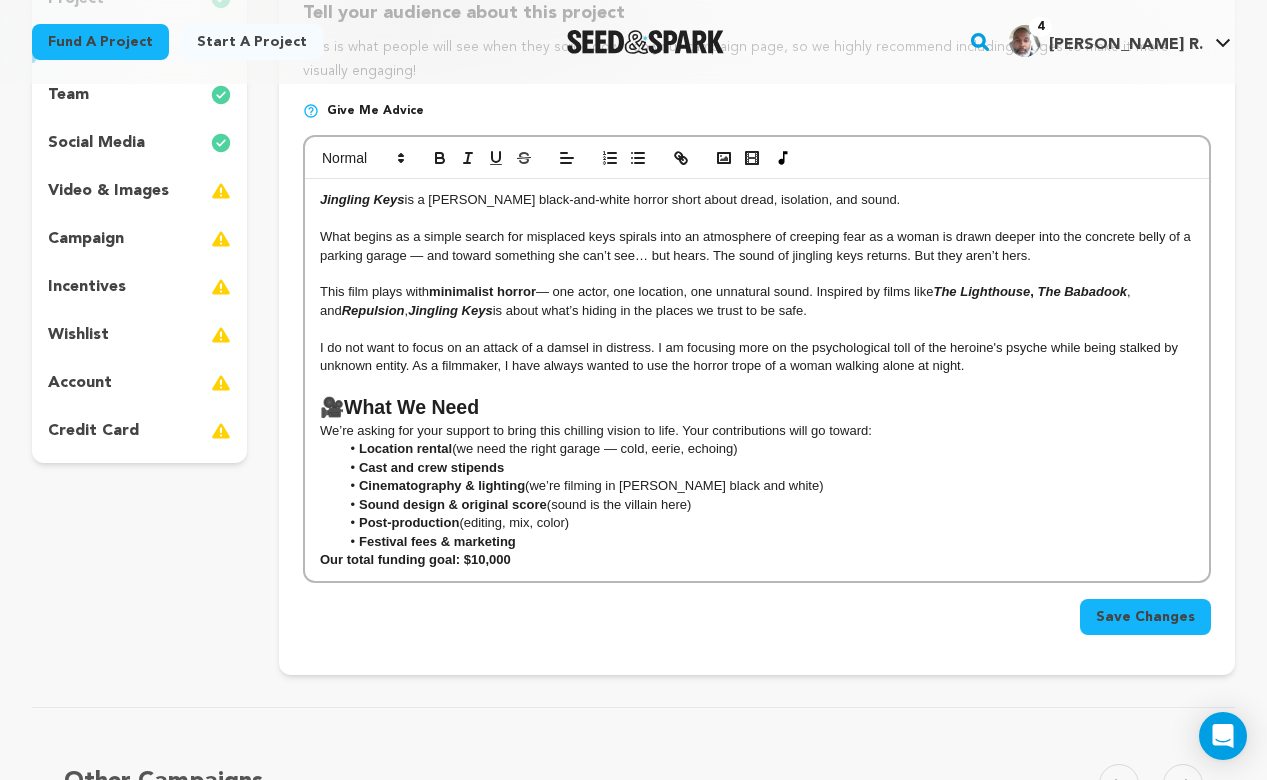 click on "Post-production  (editing, mix, color)" at bounding box center [767, 523] 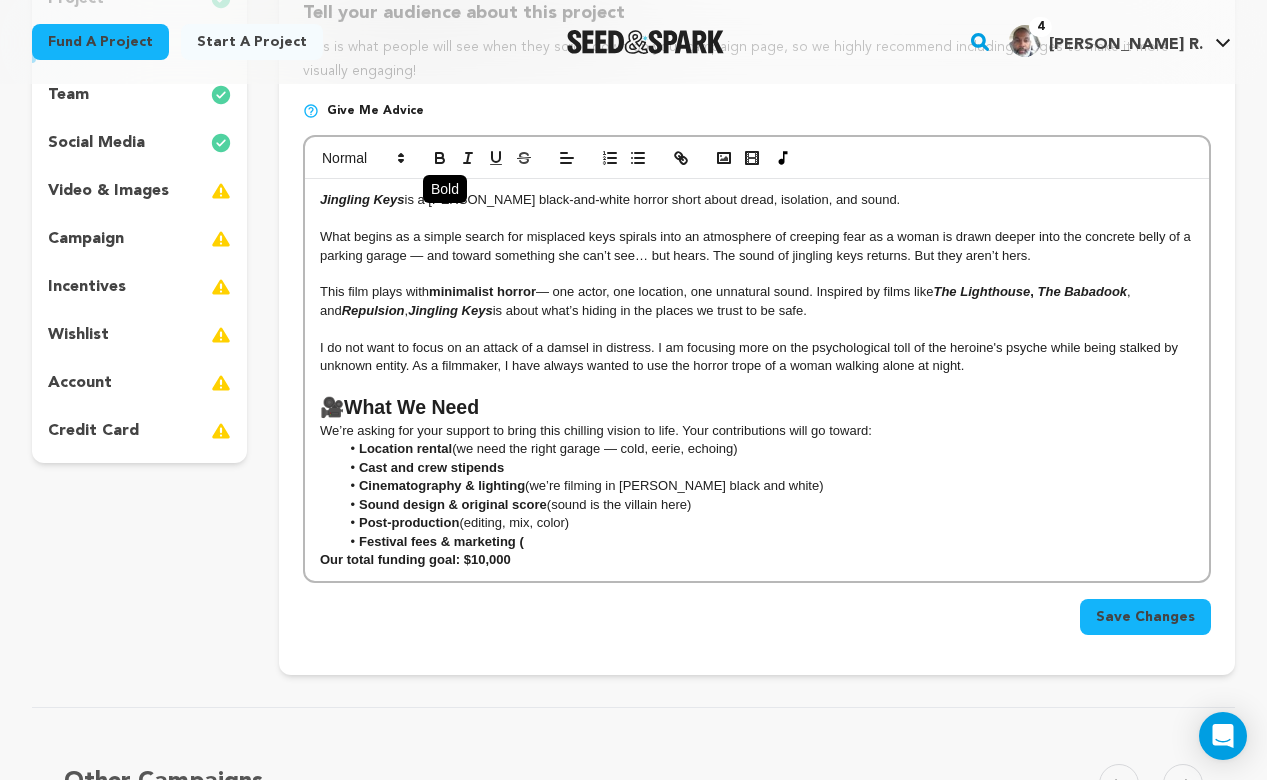 click 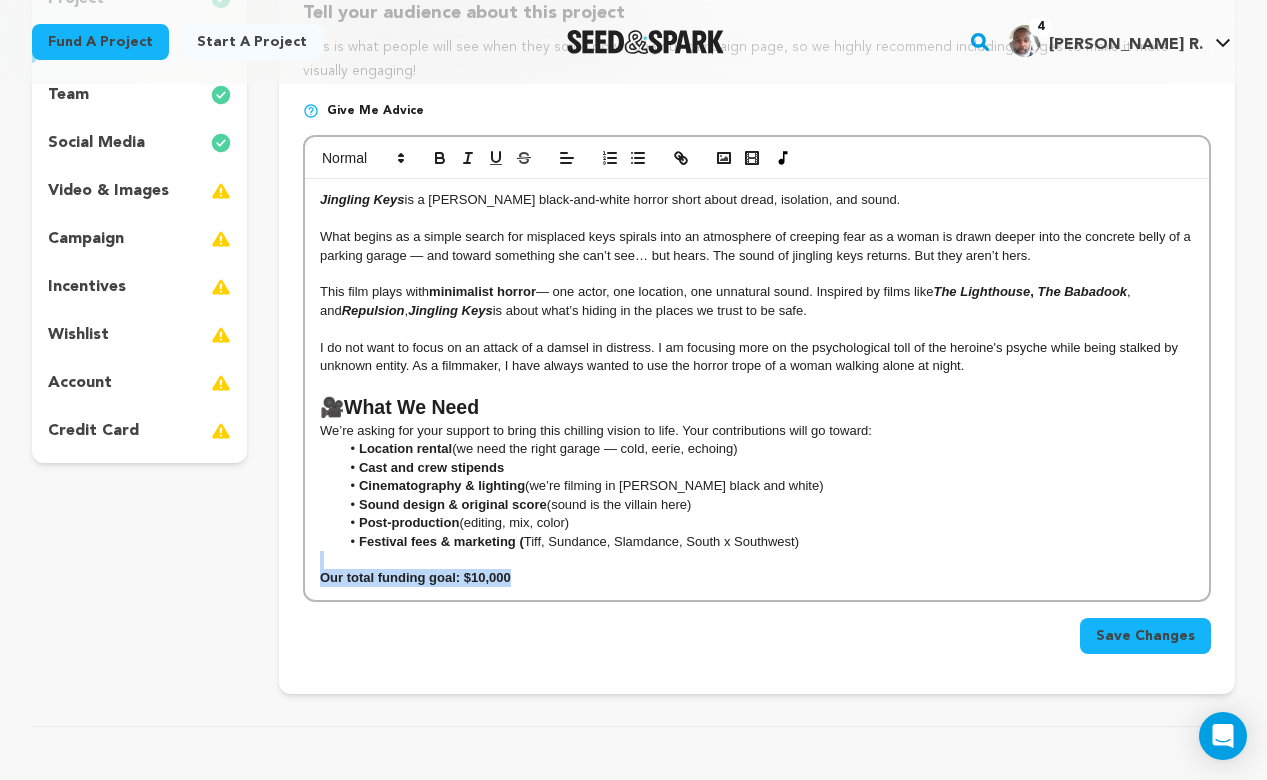 drag, startPoint x: 519, startPoint y: 573, endPoint x: 310, endPoint y: 558, distance: 209.53758 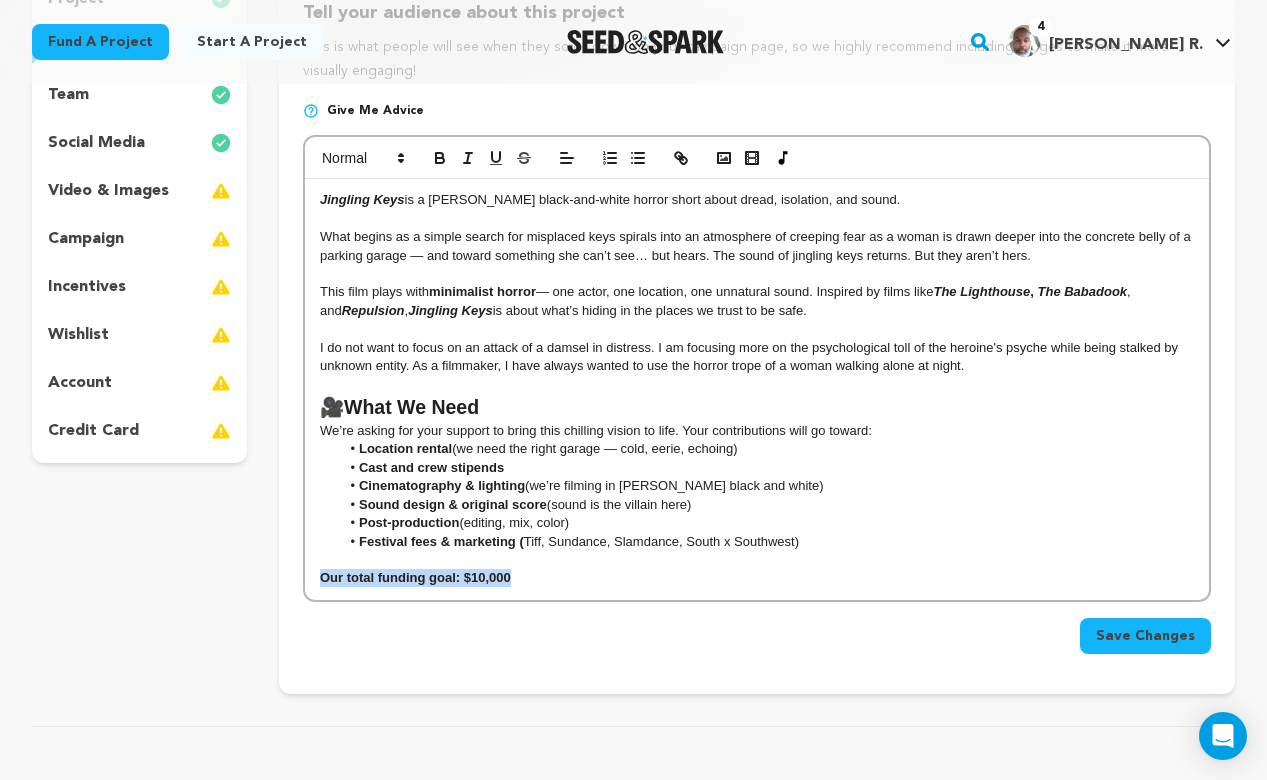 drag, startPoint x: 518, startPoint y: 565, endPoint x: 272, endPoint y: 564, distance: 246.00203 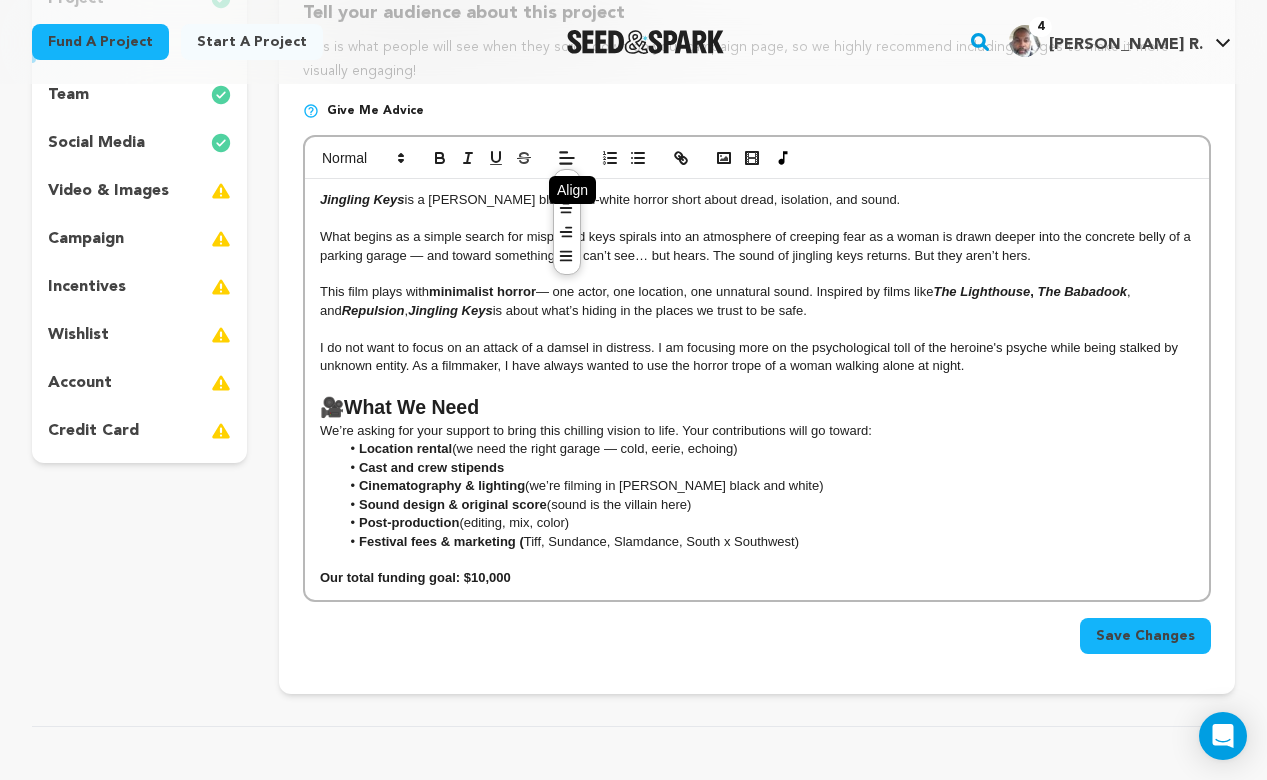 click on "Save Changes" at bounding box center [1145, 636] 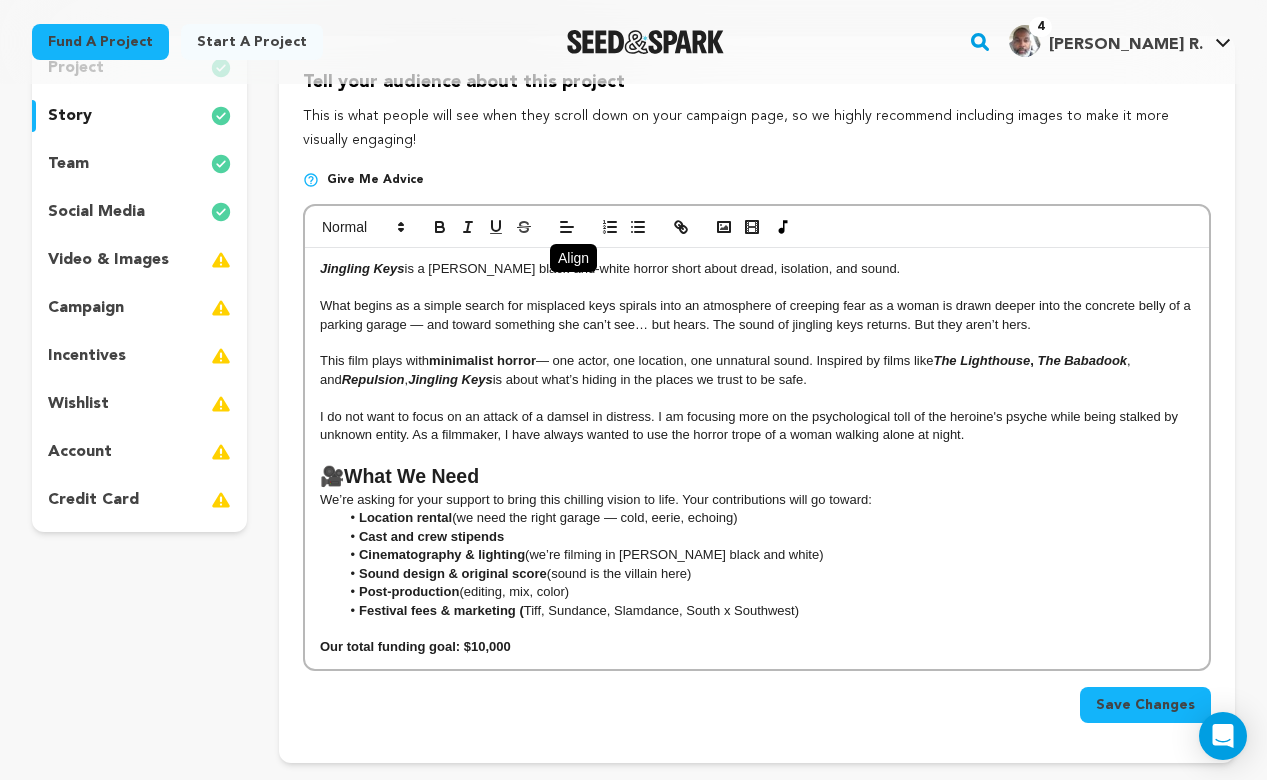scroll, scrollTop: 275, scrollLeft: 0, axis: vertical 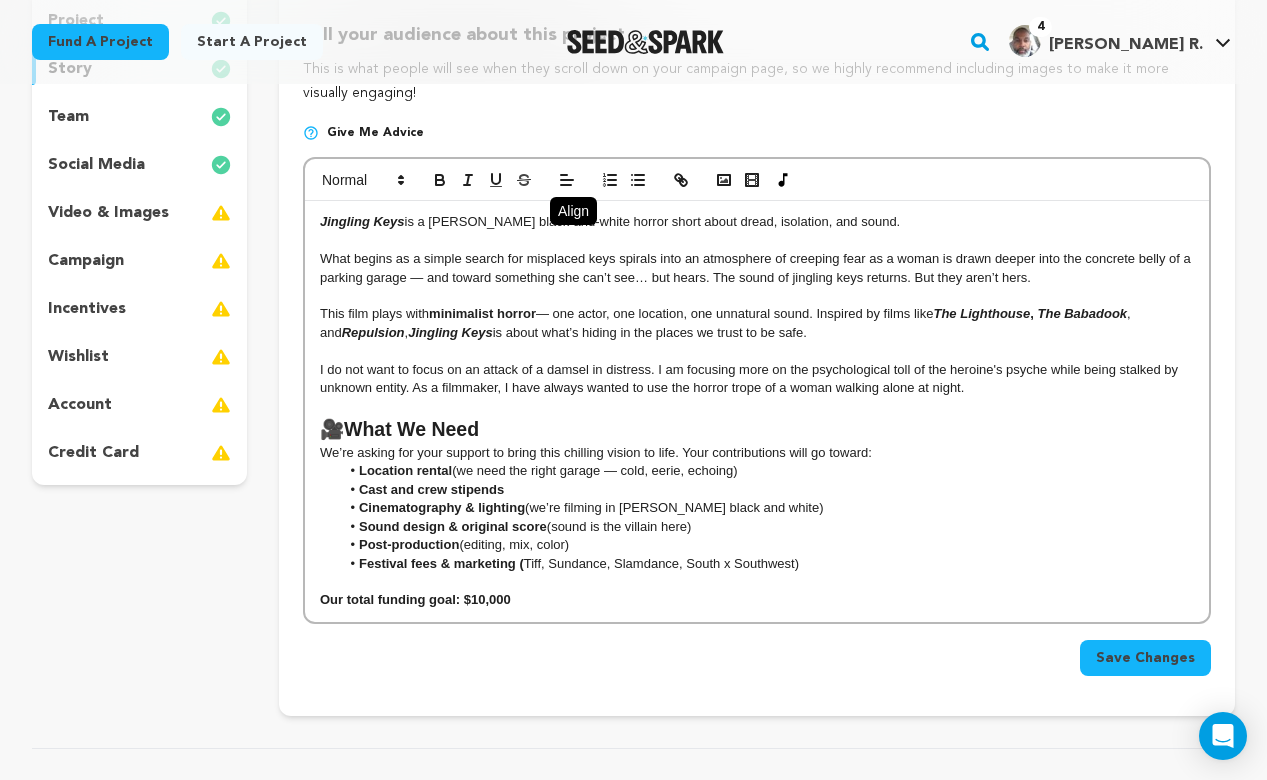 click on "Save Changes" at bounding box center (1145, 658) 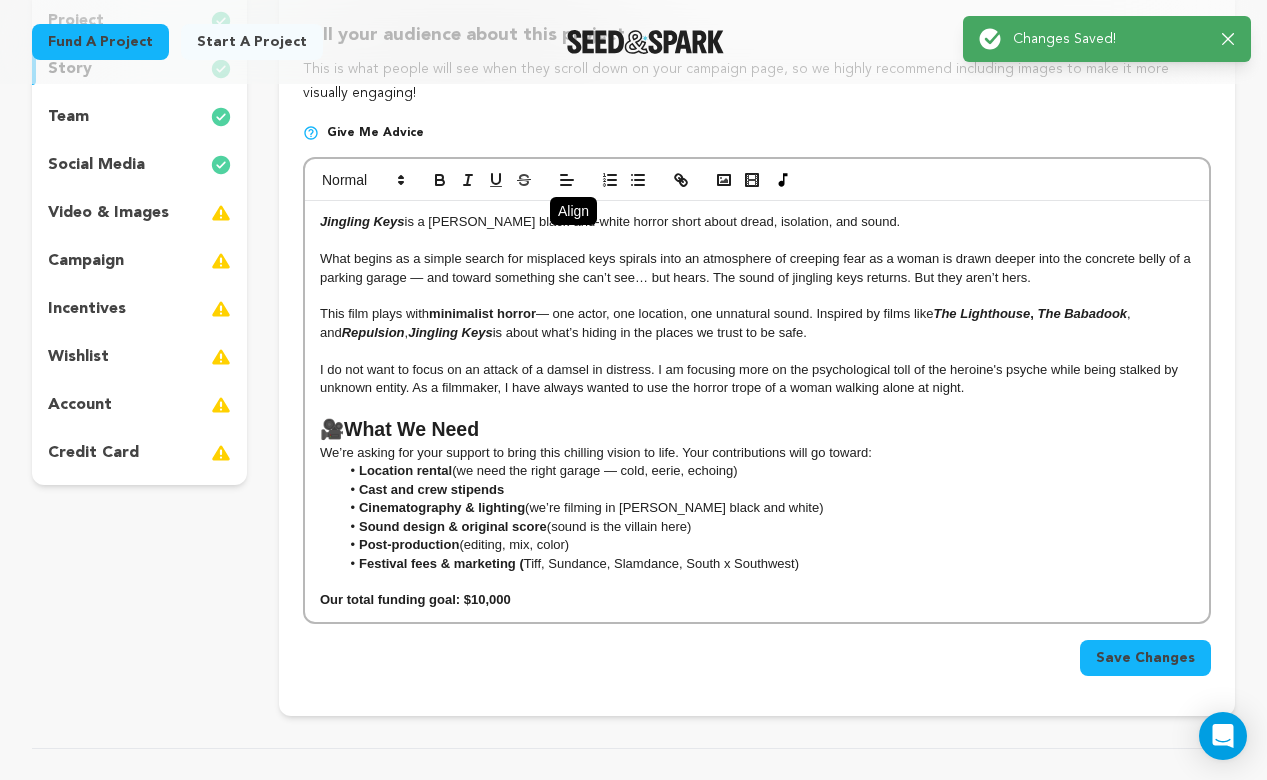 scroll, scrollTop: 0, scrollLeft: 0, axis: both 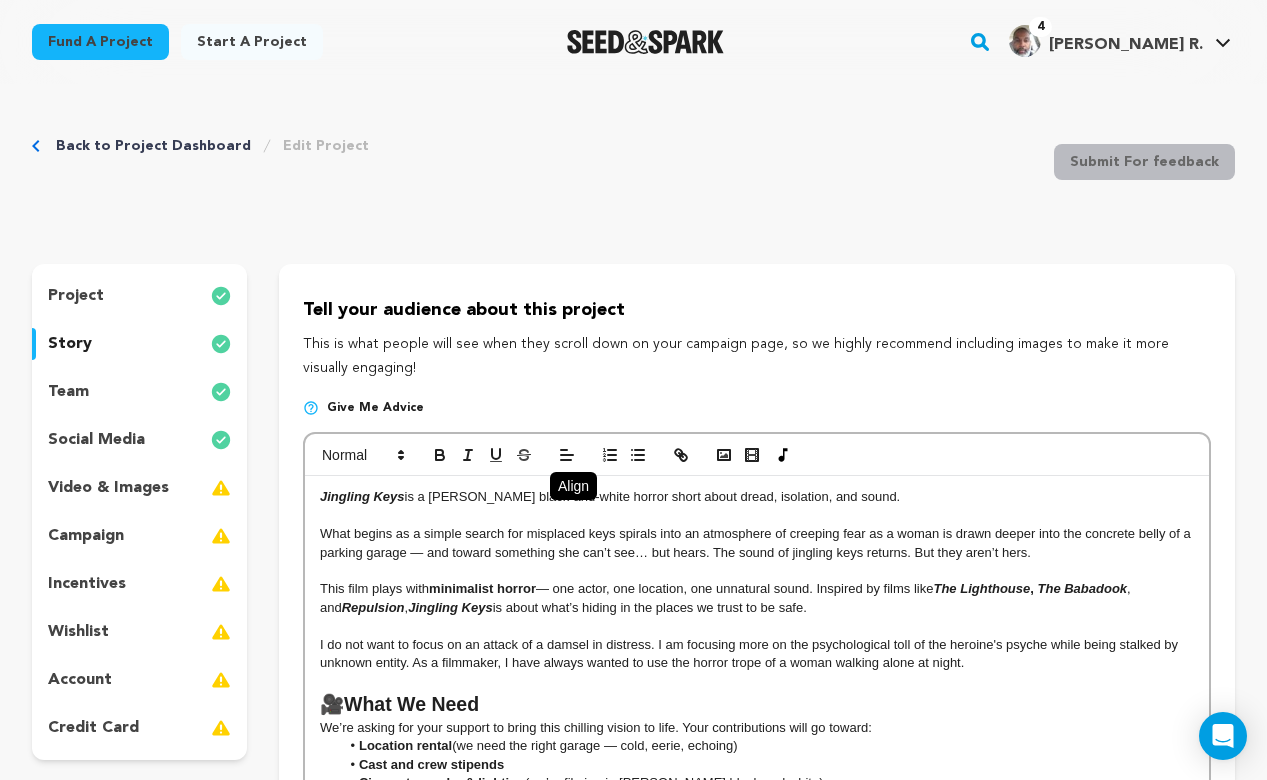 click on "Back to Project Dashboard
Edit Project
Submit For feedback
Submit For feedback
project
story" at bounding box center [633, 929] 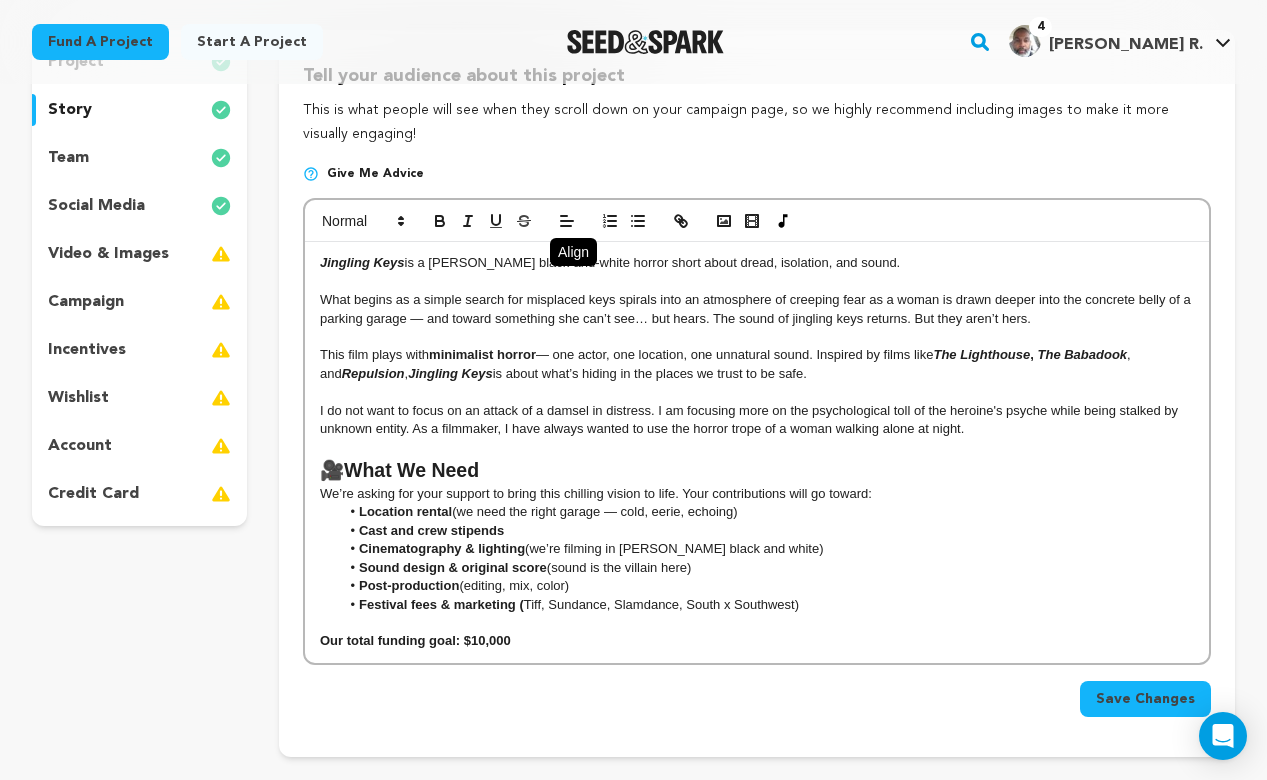 scroll, scrollTop: 240, scrollLeft: 0, axis: vertical 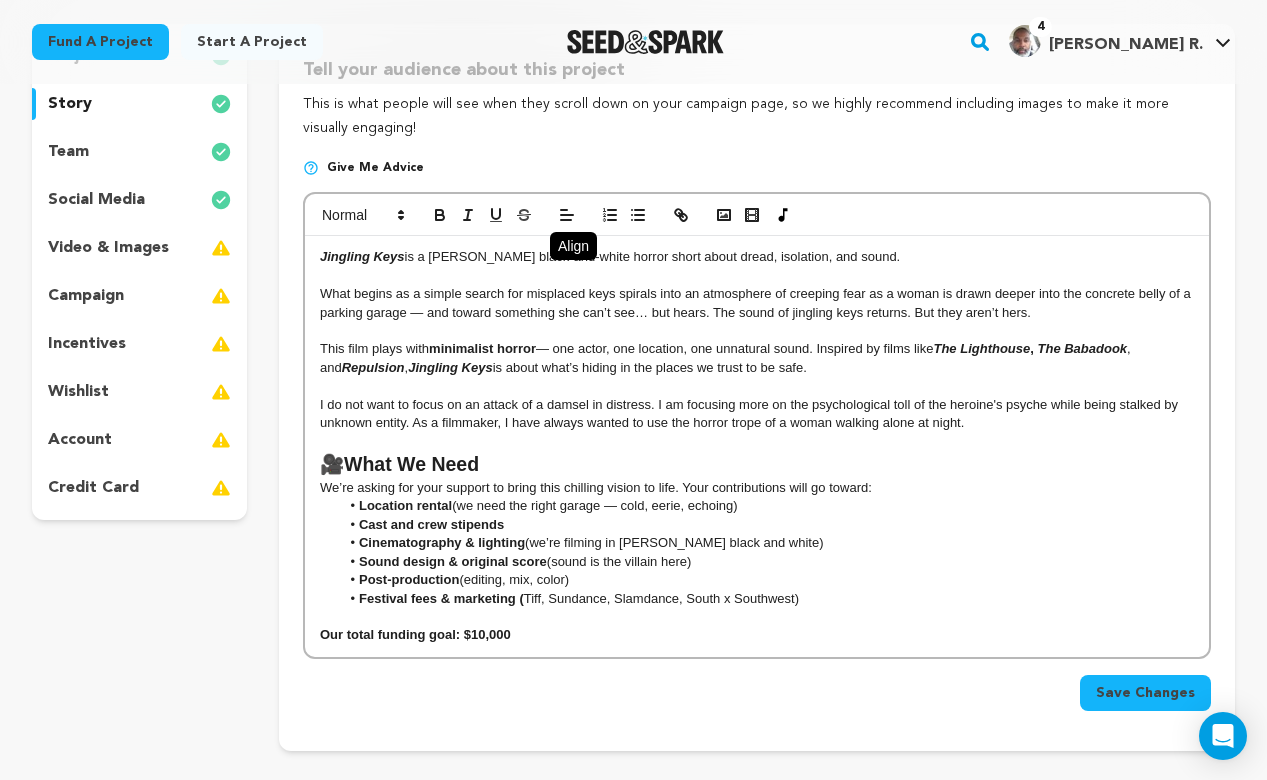 click on "video & images" at bounding box center (108, 248) 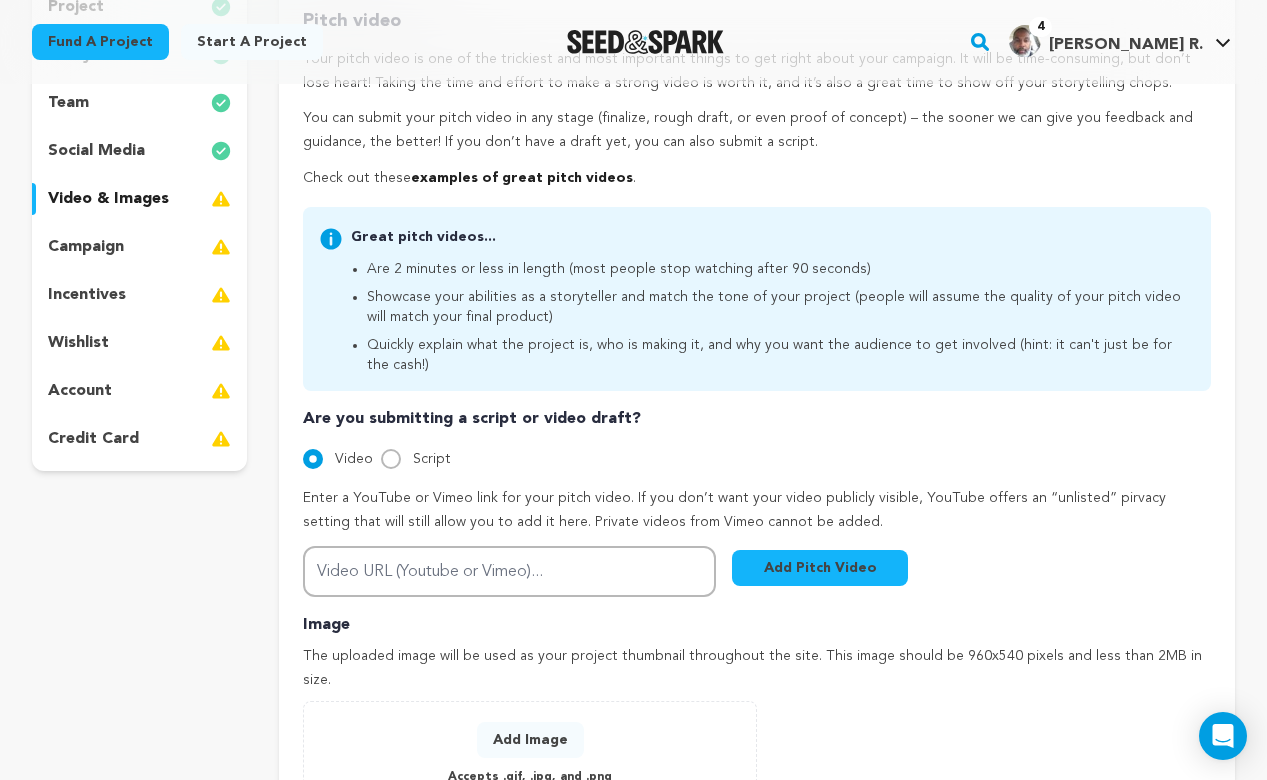 scroll, scrollTop: 249, scrollLeft: 0, axis: vertical 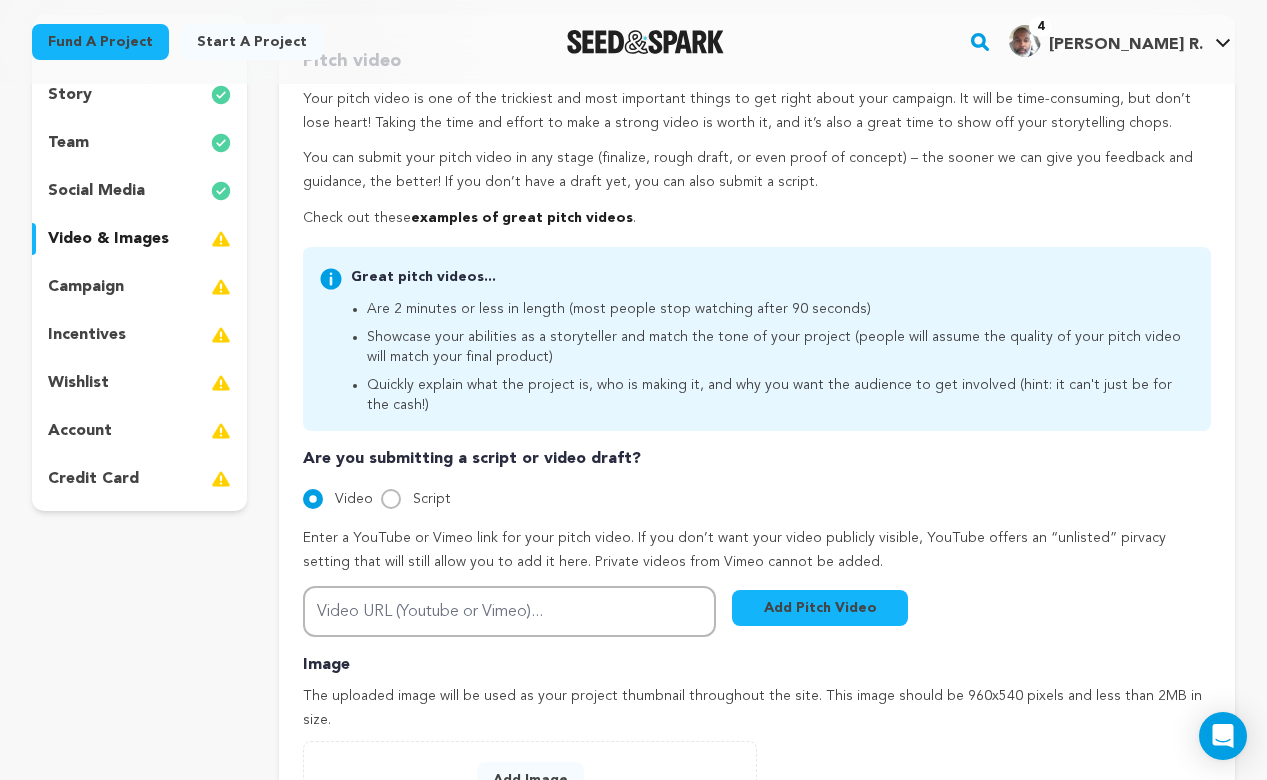 click on "story" at bounding box center [70, 95] 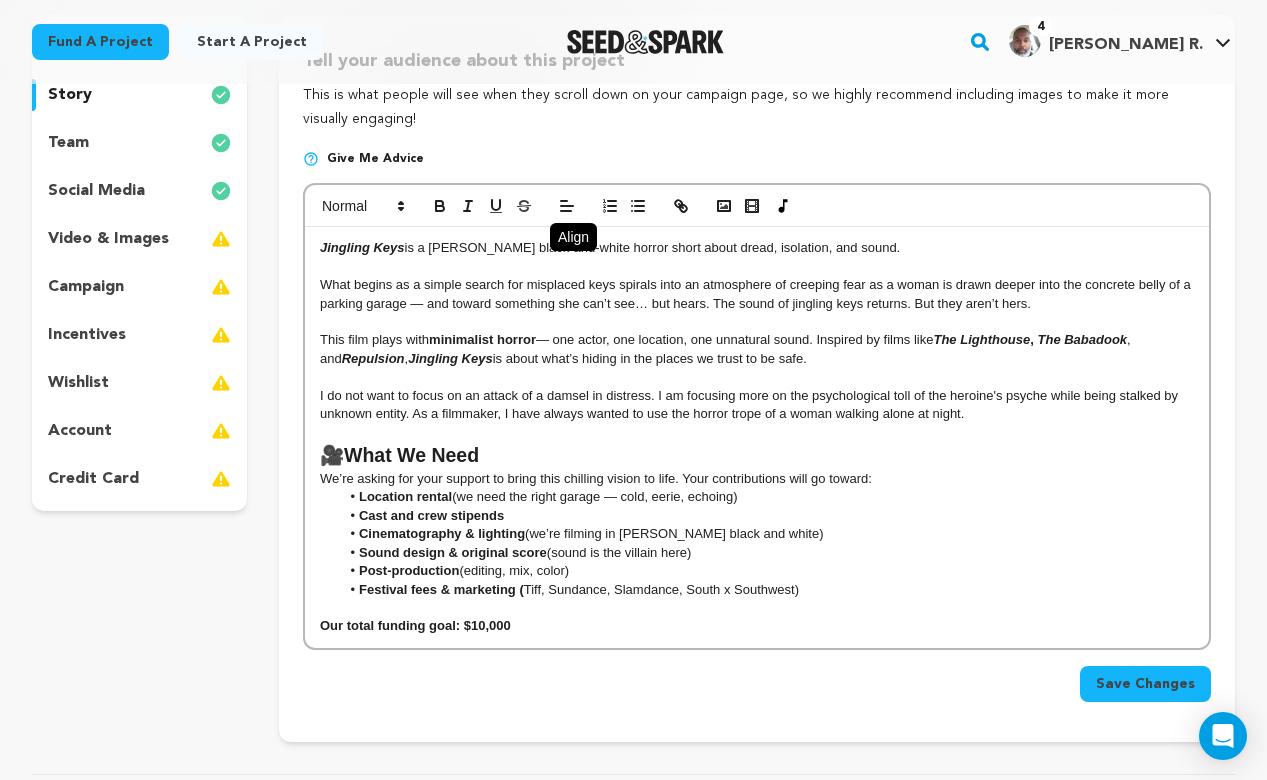 click on "team" at bounding box center [68, 143] 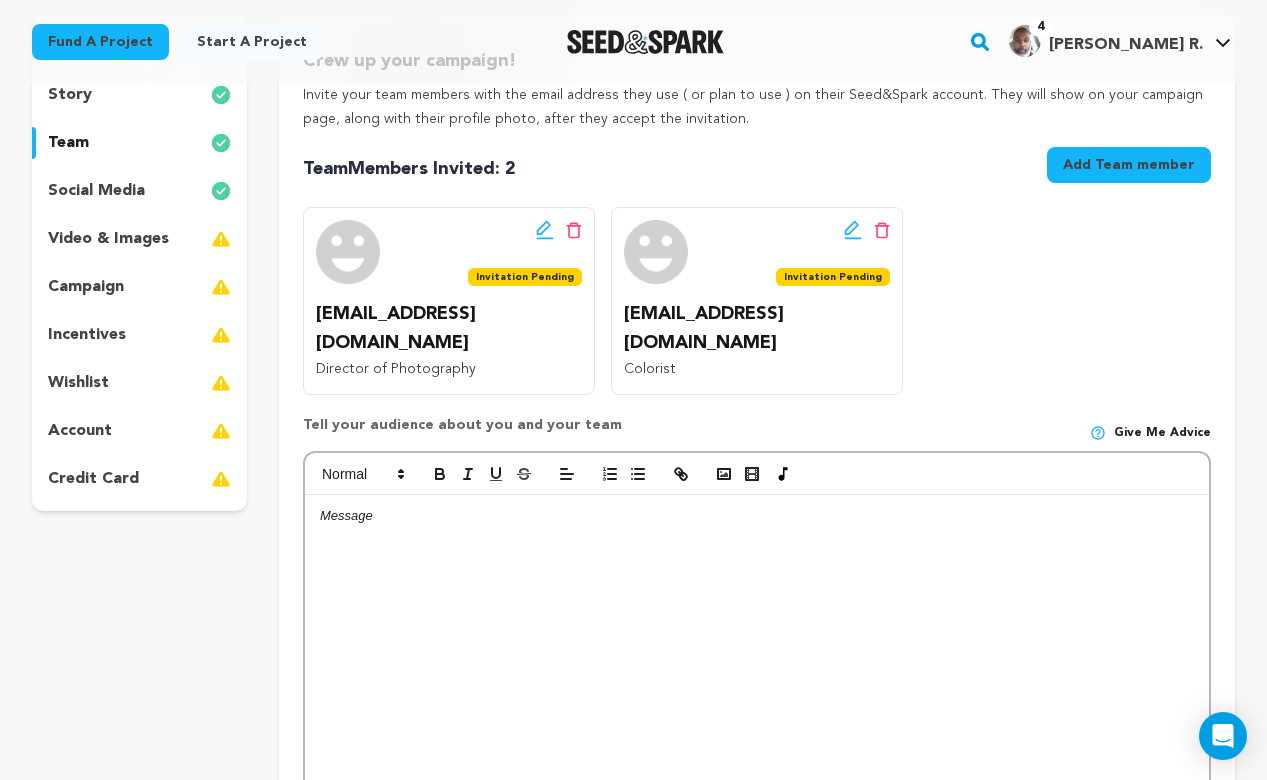 click on "social media" at bounding box center (96, 191) 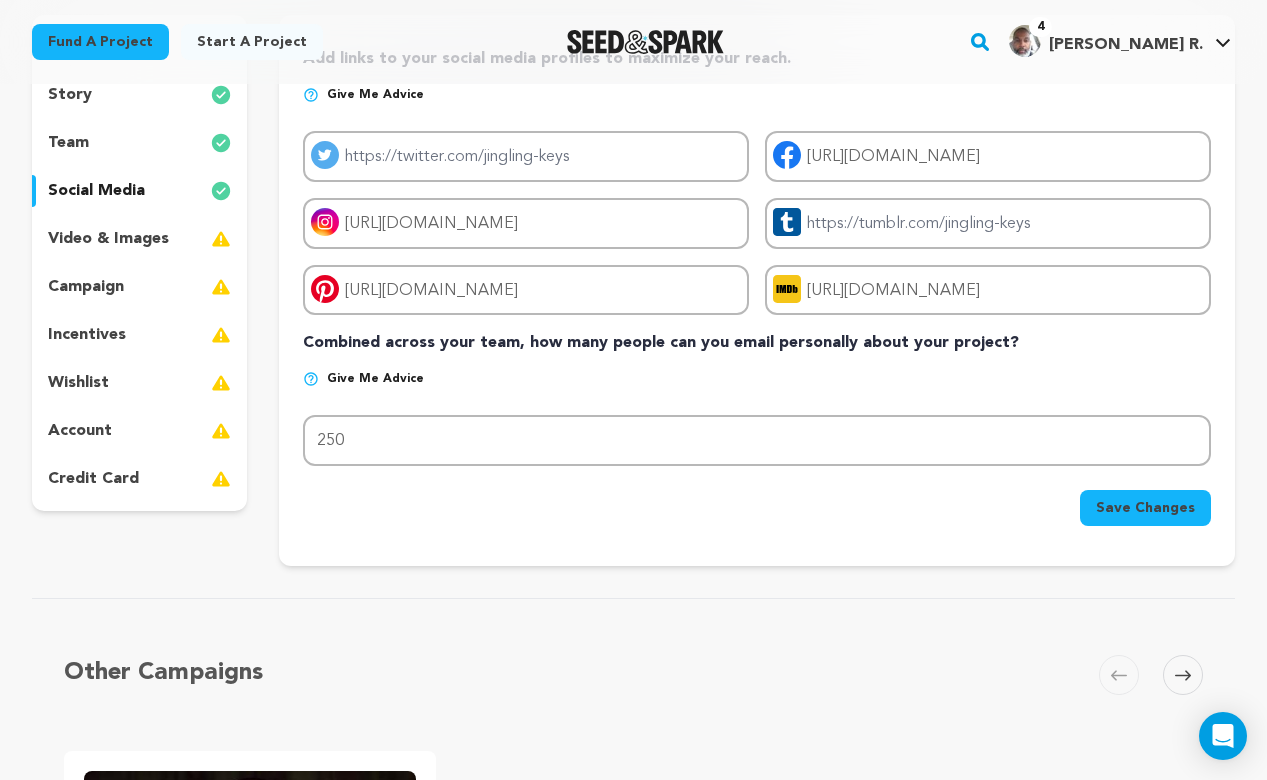 click on "Save Changes" at bounding box center (1145, 508) 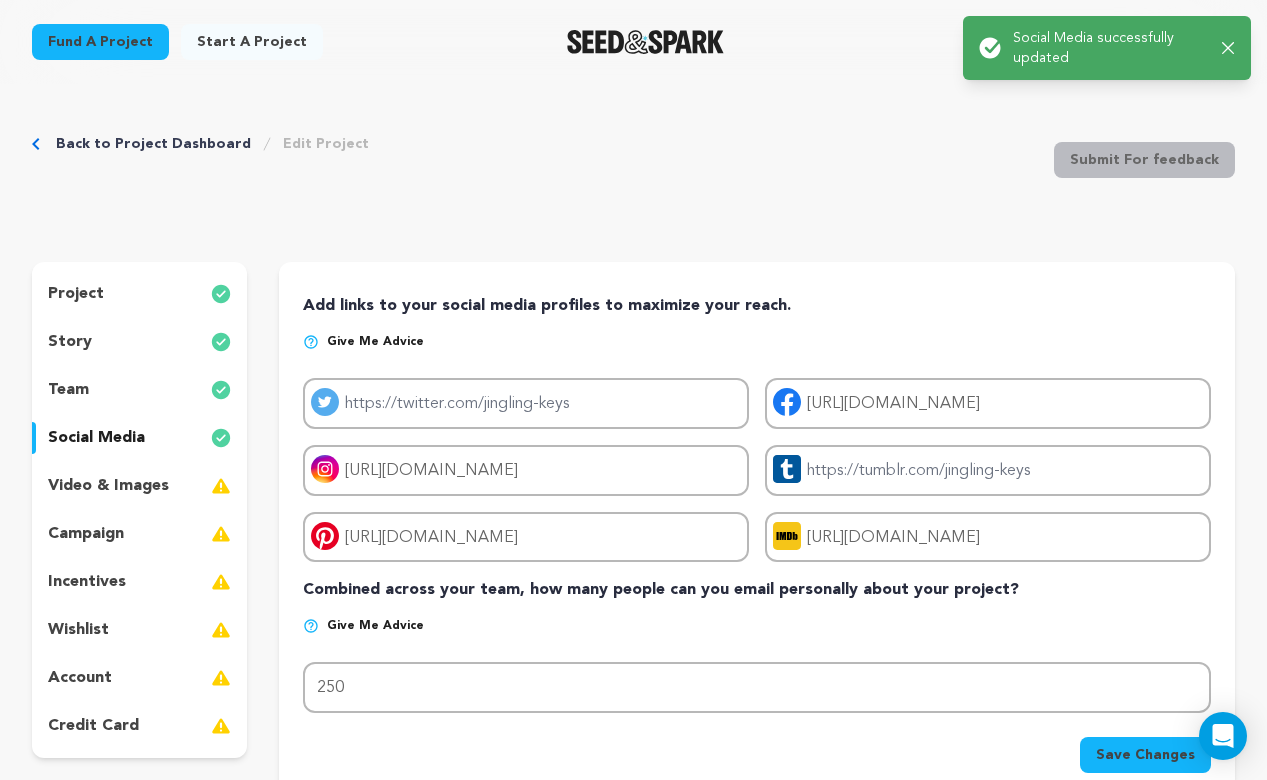 scroll, scrollTop: 0, scrollLeft: 0, axis: both 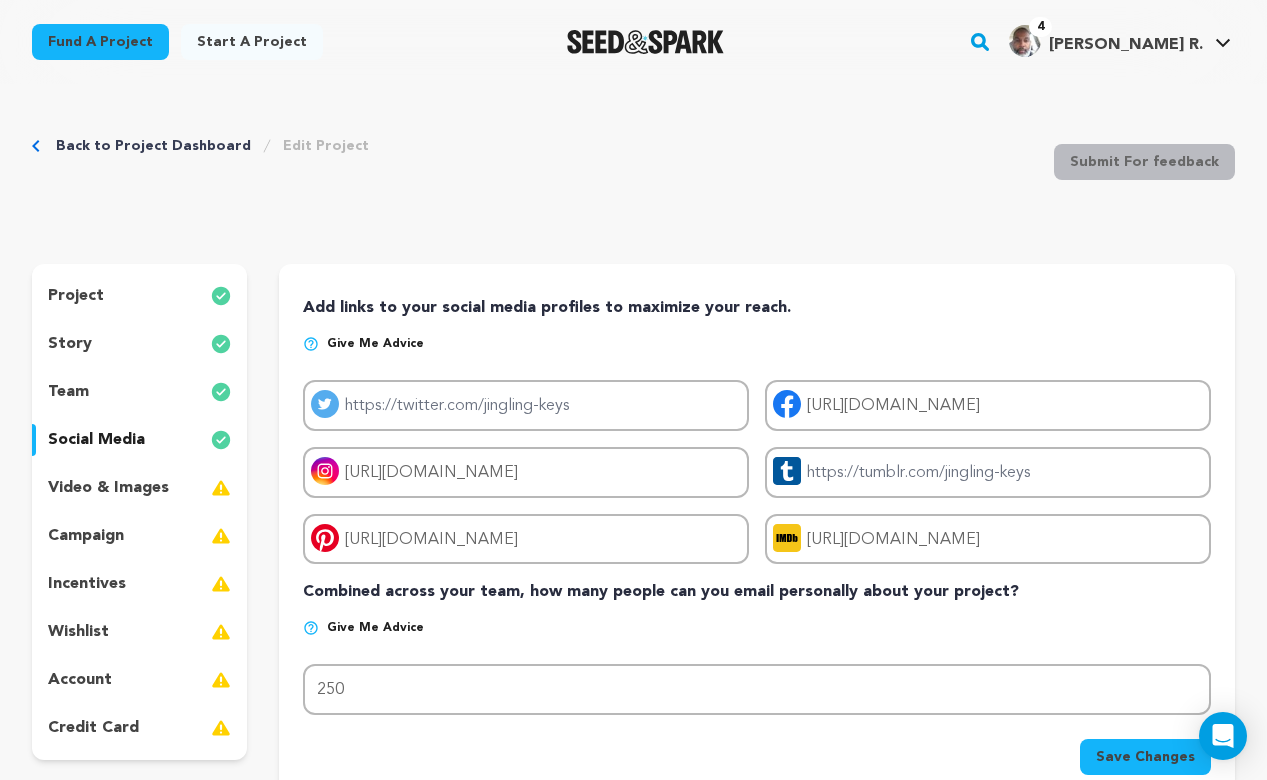 click on "video & images" at bounding box center [108, 488] 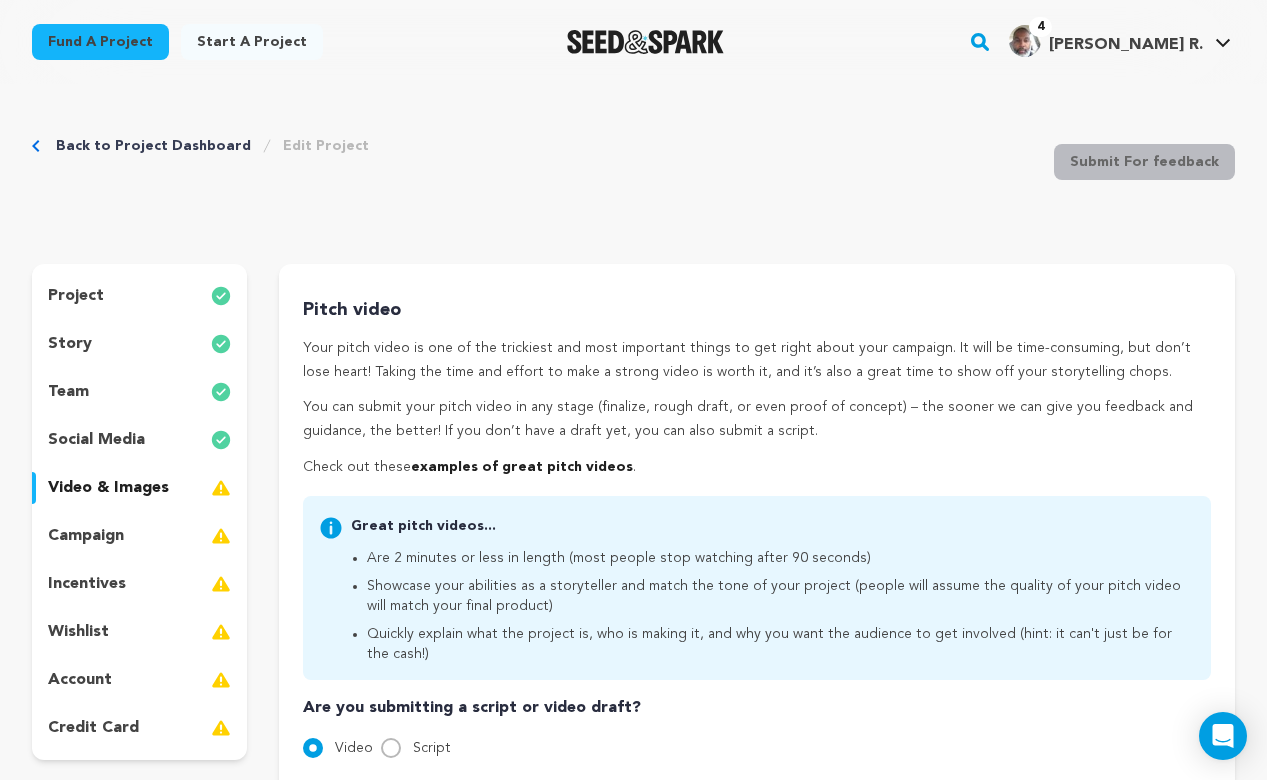 click on "team" at bounding box center [139, 392] 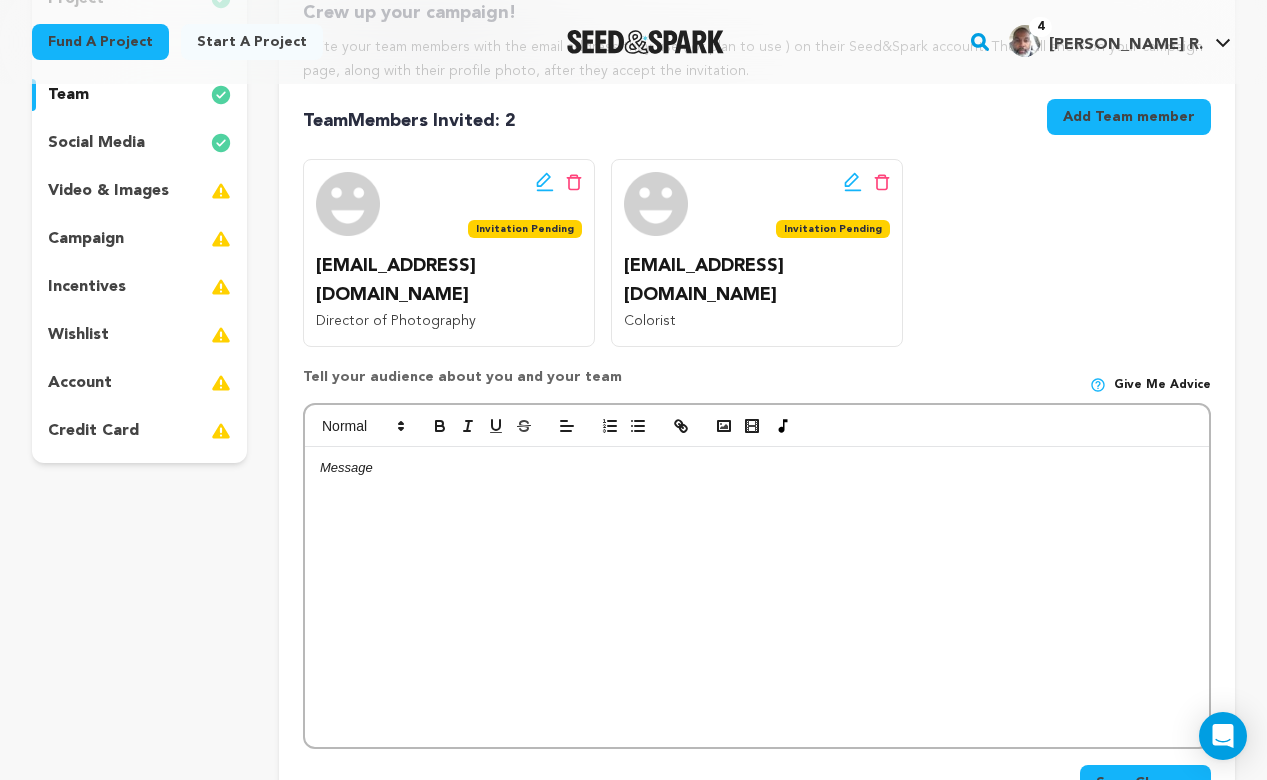 scroll, scrollTop: 258, scrollLeft: 0, axis: vertical 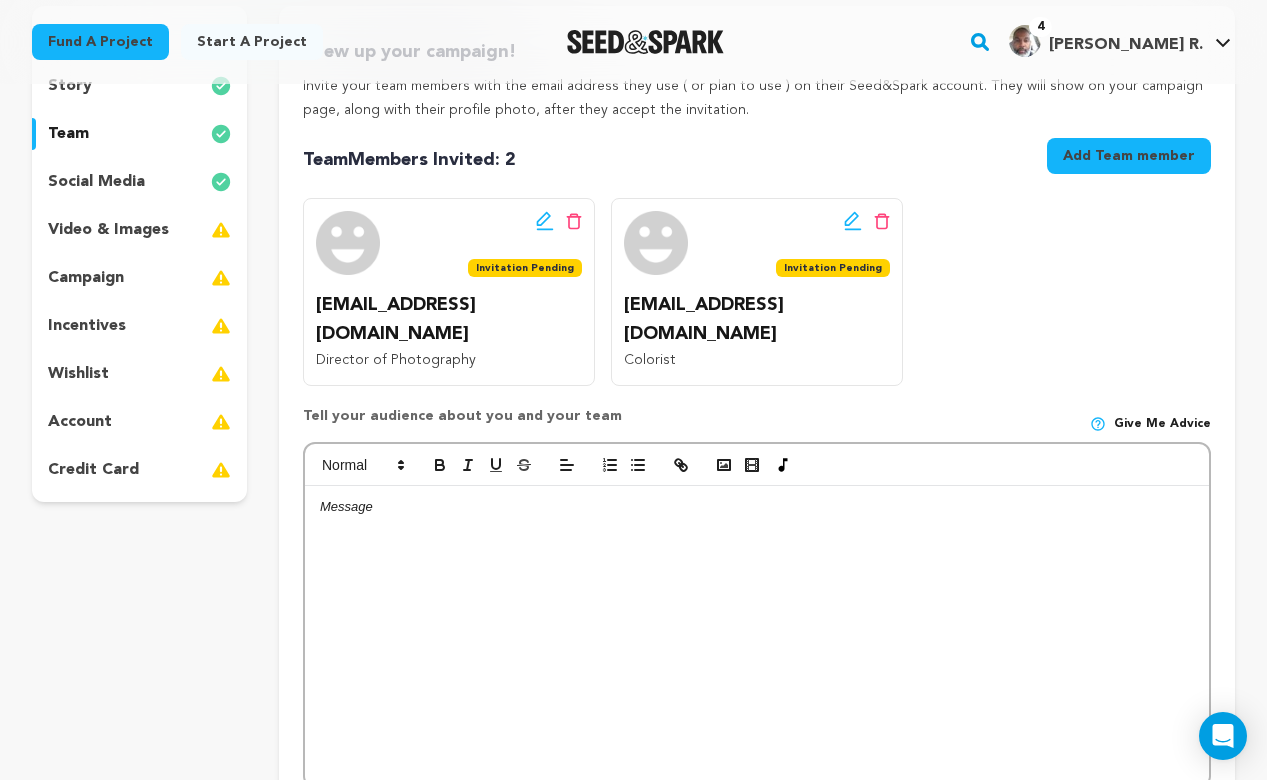 click on "Add Team member" at bounding box center (1129, 156) 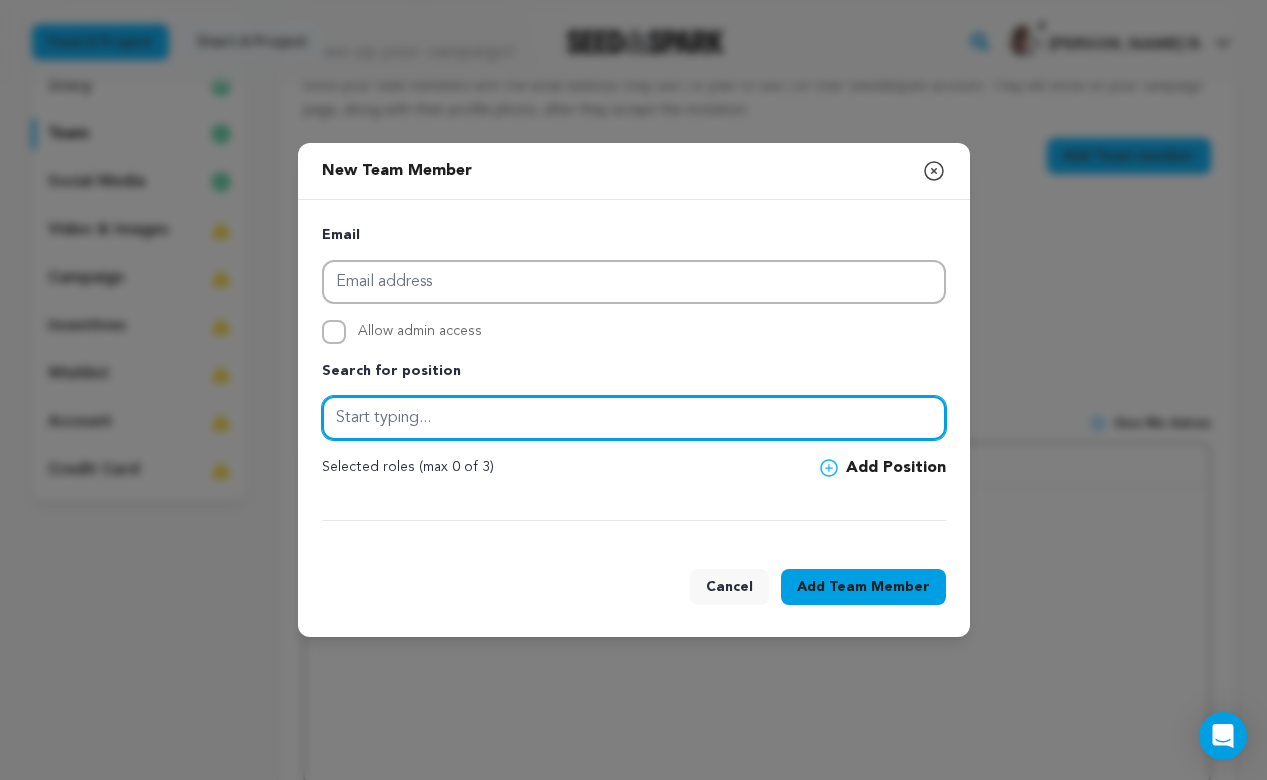 click at bounding box center (634, 418) 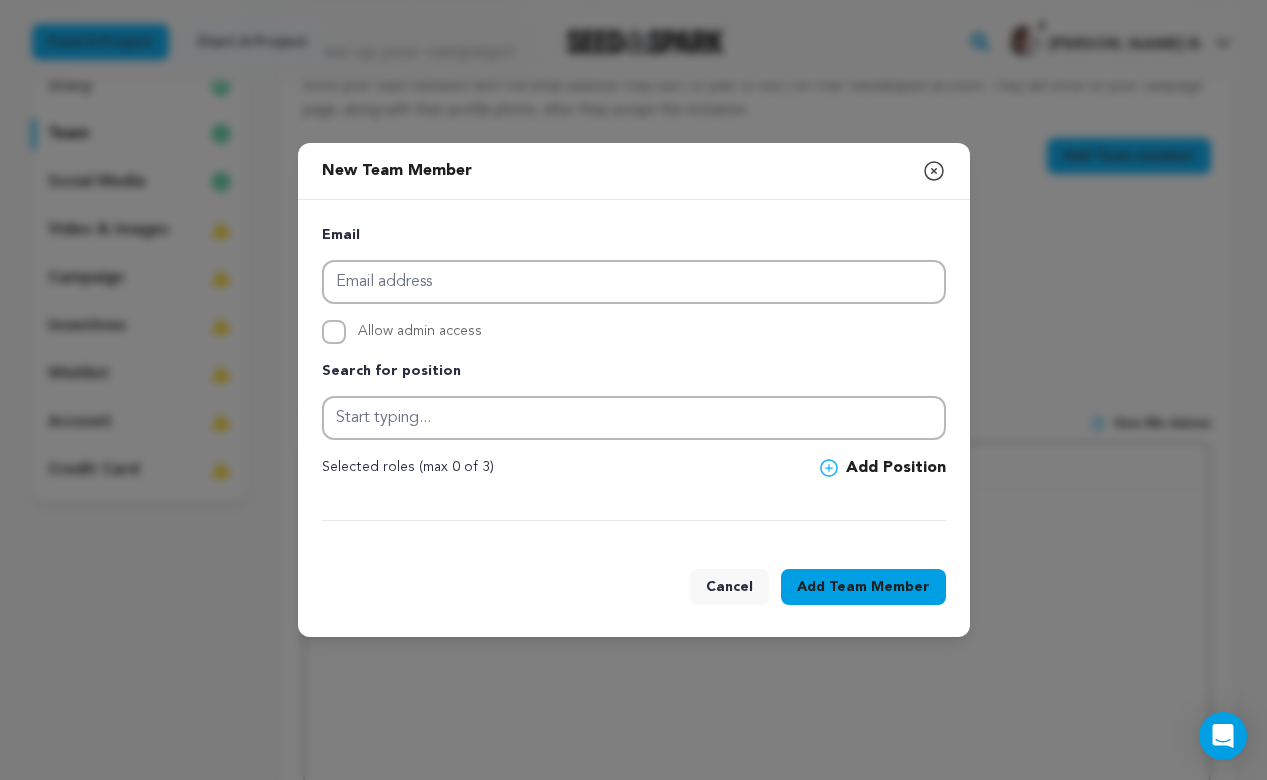 click 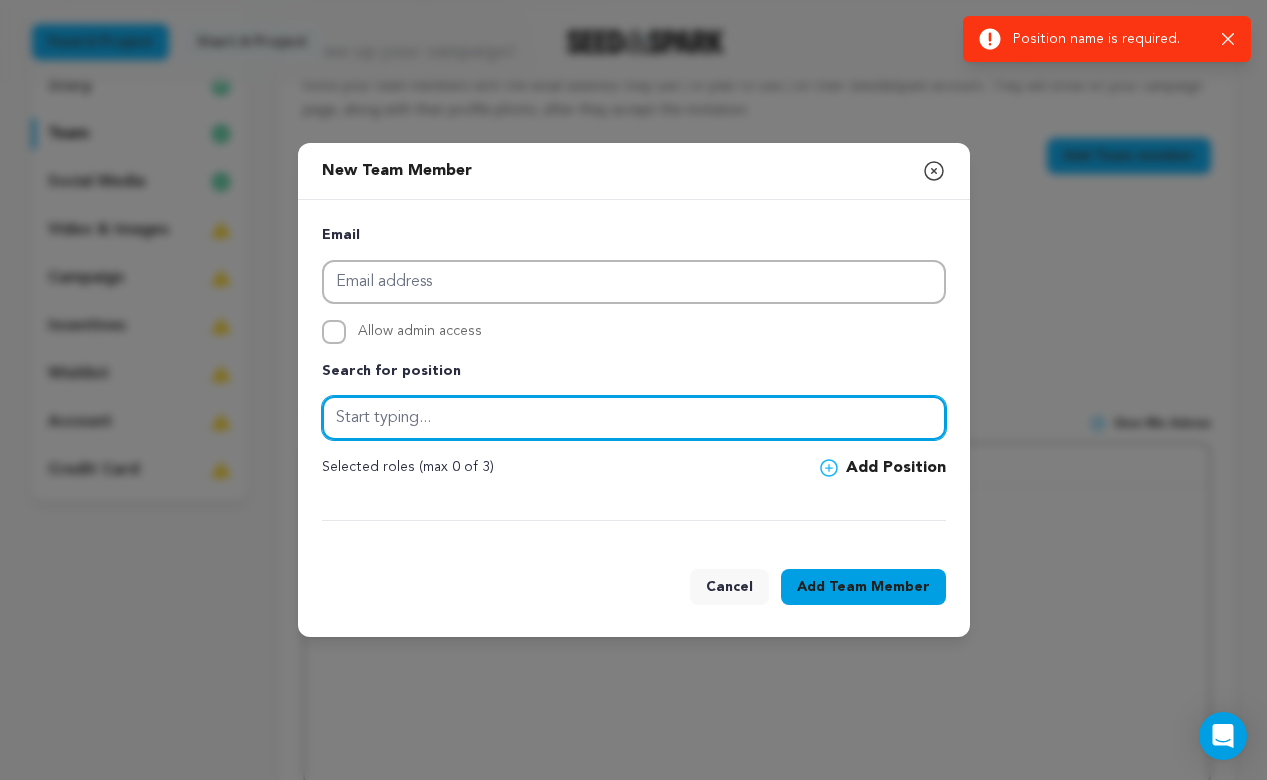 click at bounding box center [634, 418] 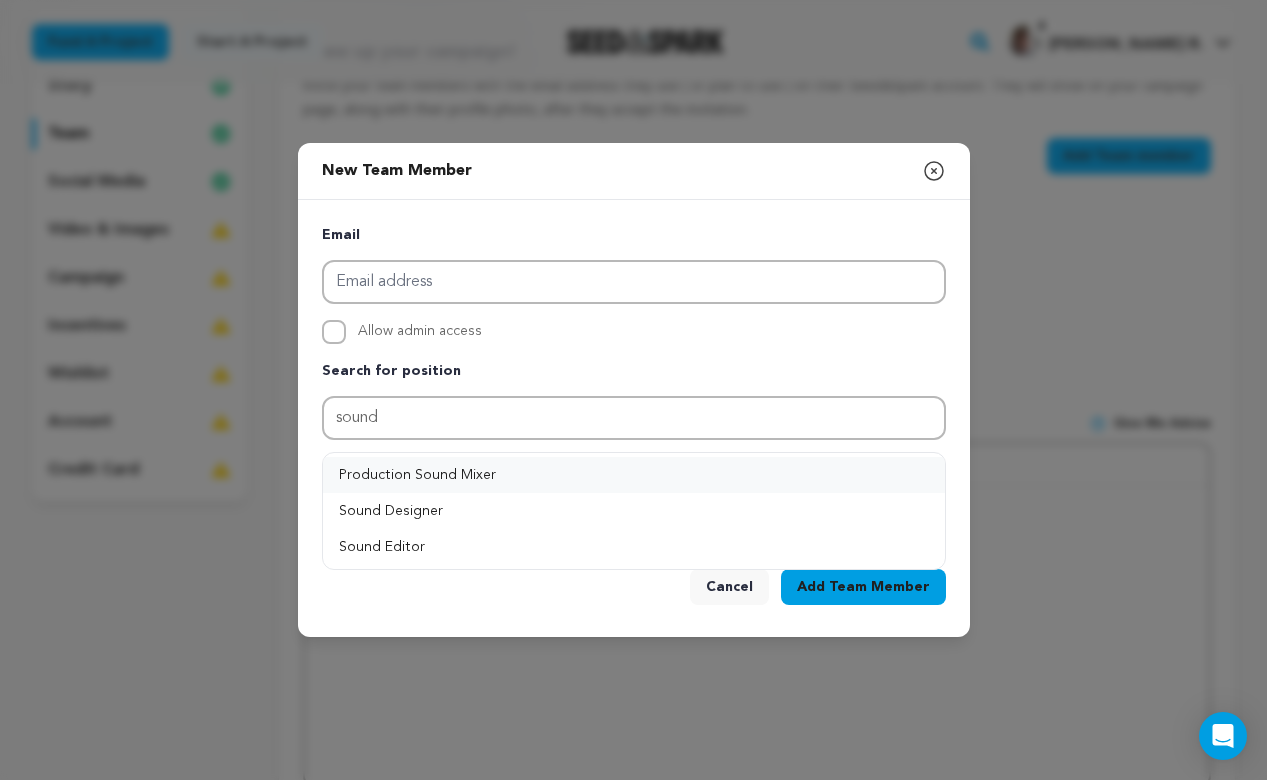 click on "Production Sound Mixer" at bounding box center (634, 475) 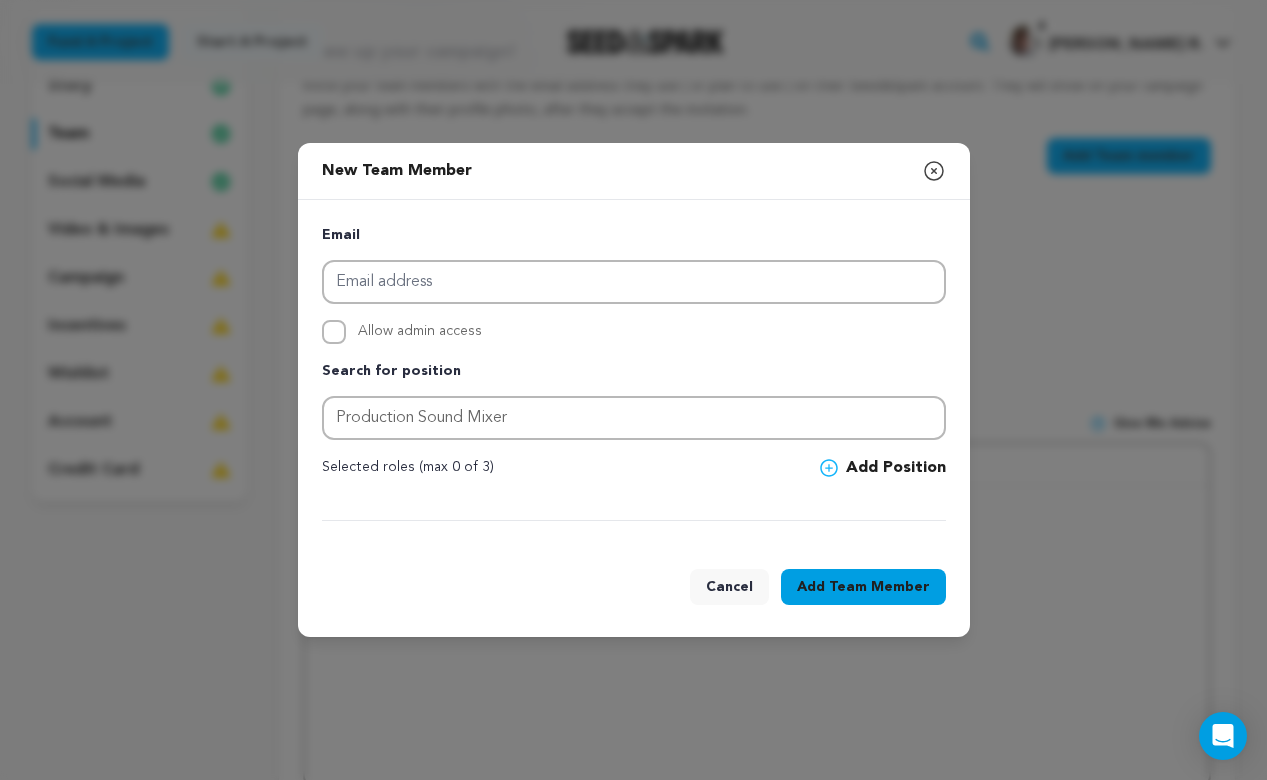 click on "Add Position" at bounding box center (883, 468) 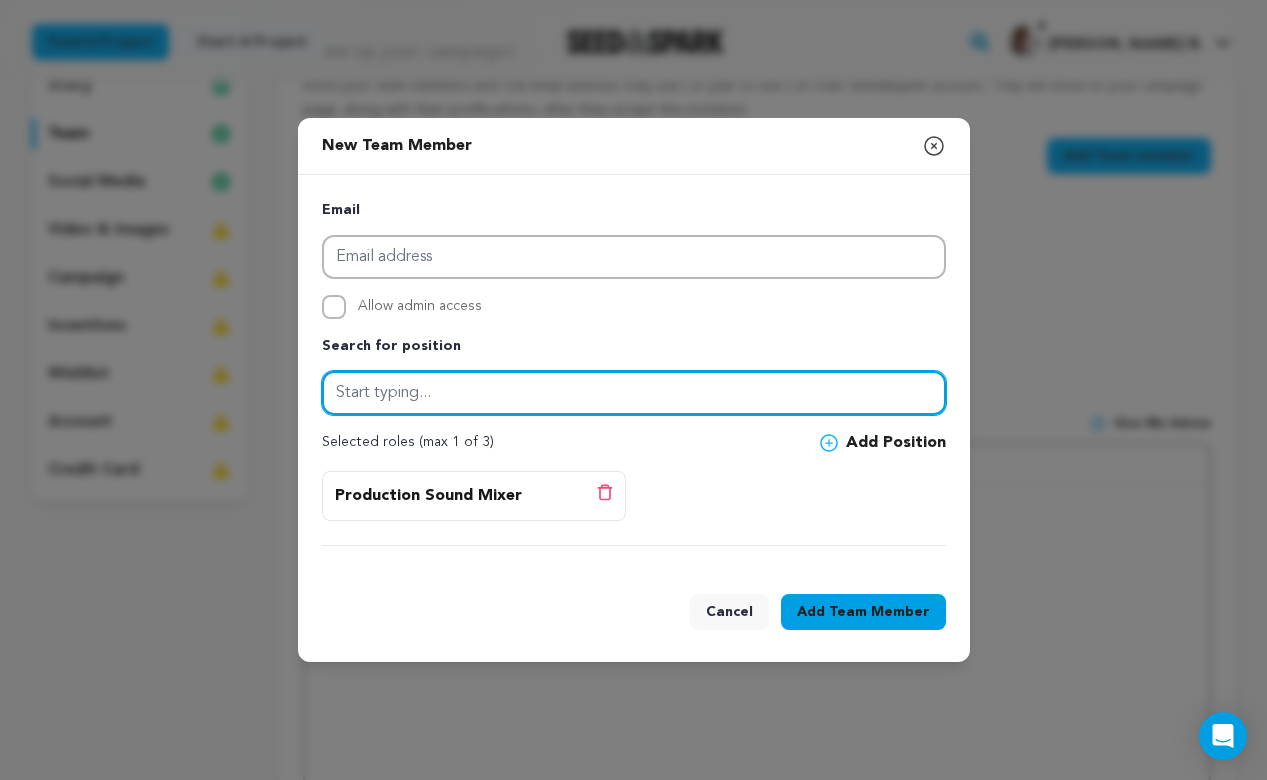 click at bounding box center [634, 393] 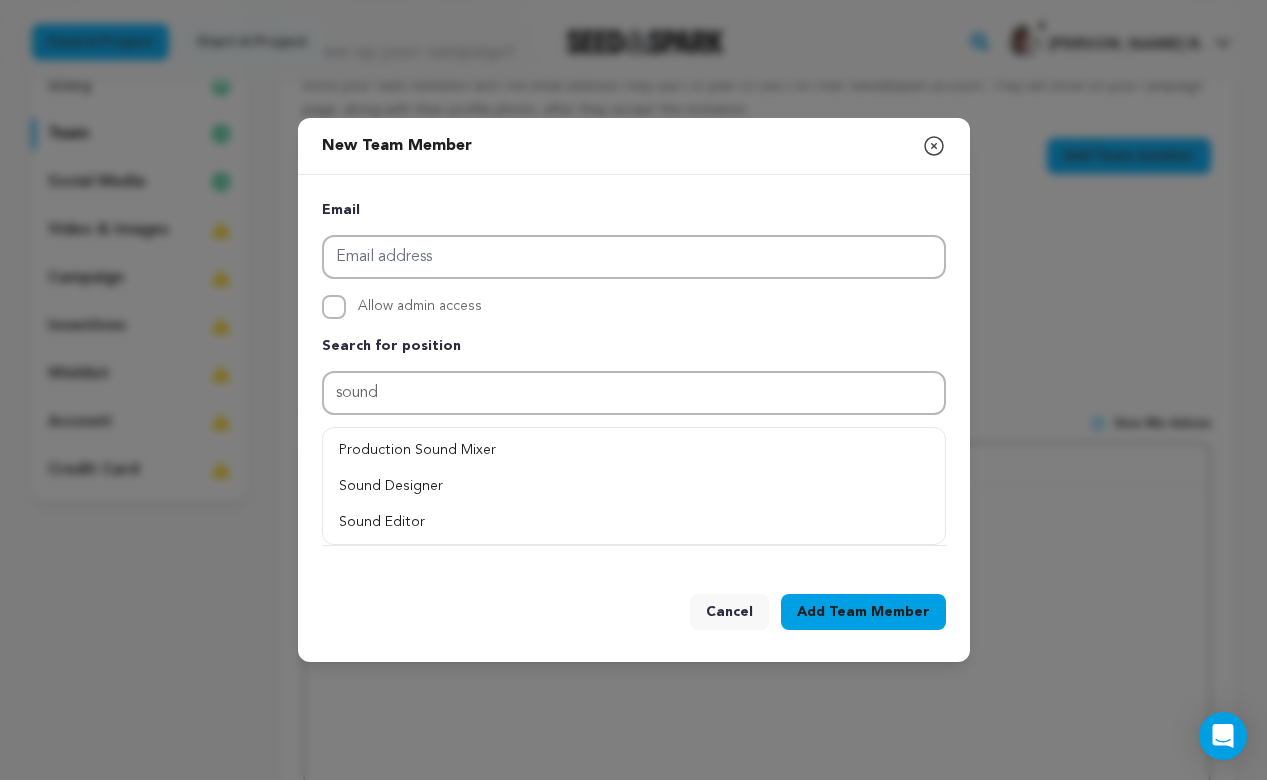 click on "Production Sound Mixer" at bounding box center (634, 450) 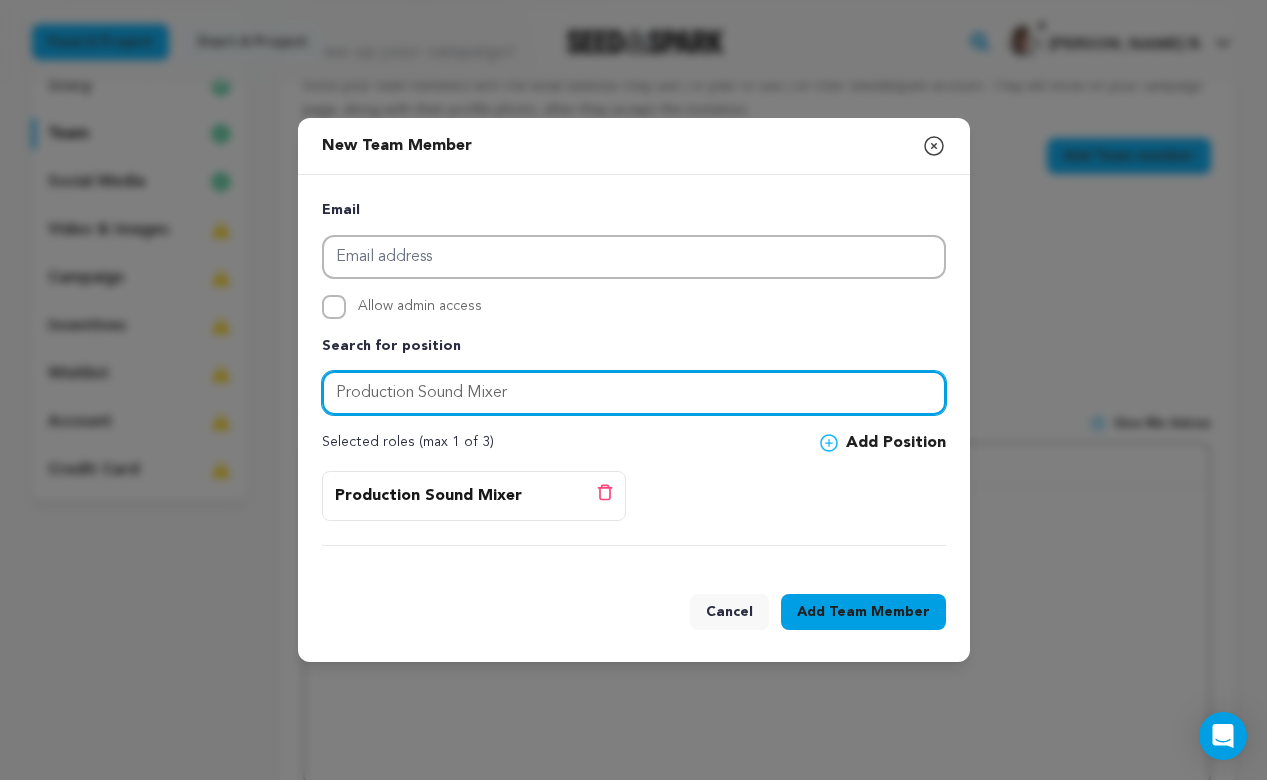 click on "Production Sound Mixer" at bounding box center [634, 393] 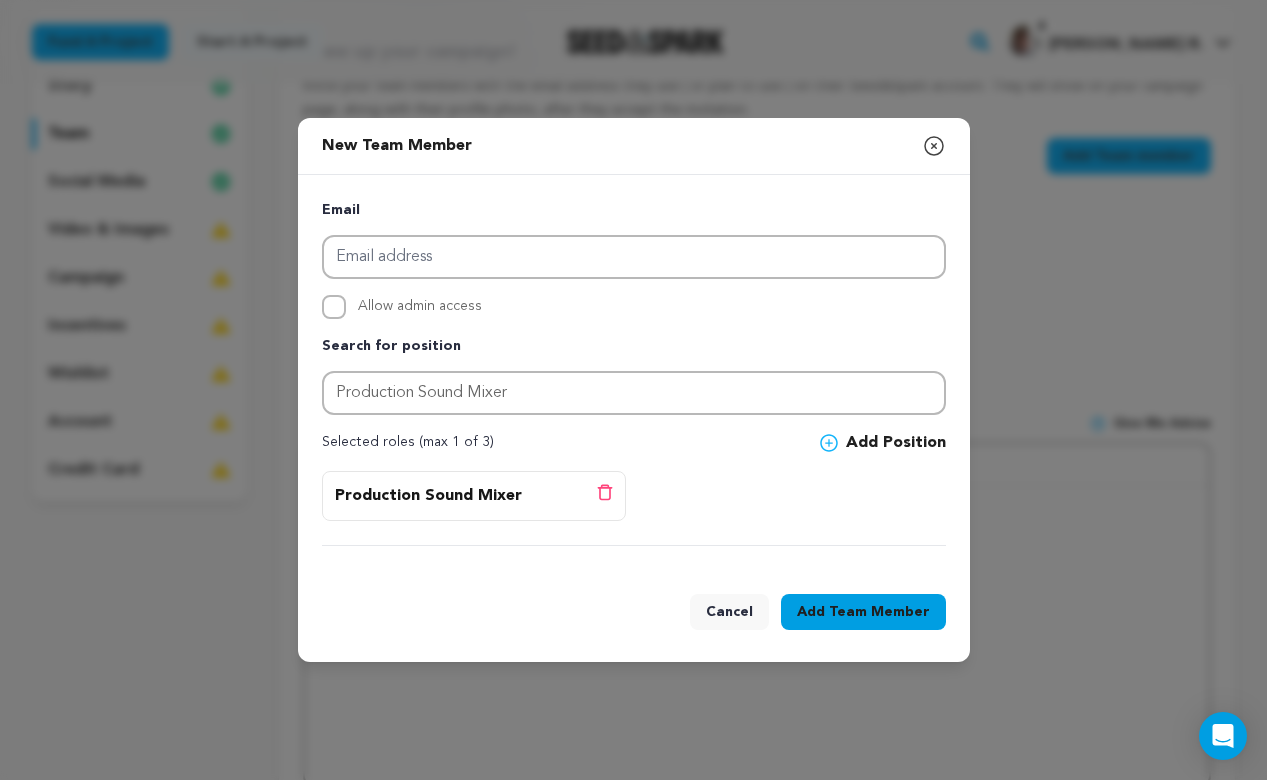click on "Add Position" at bounding box center (883, 443) 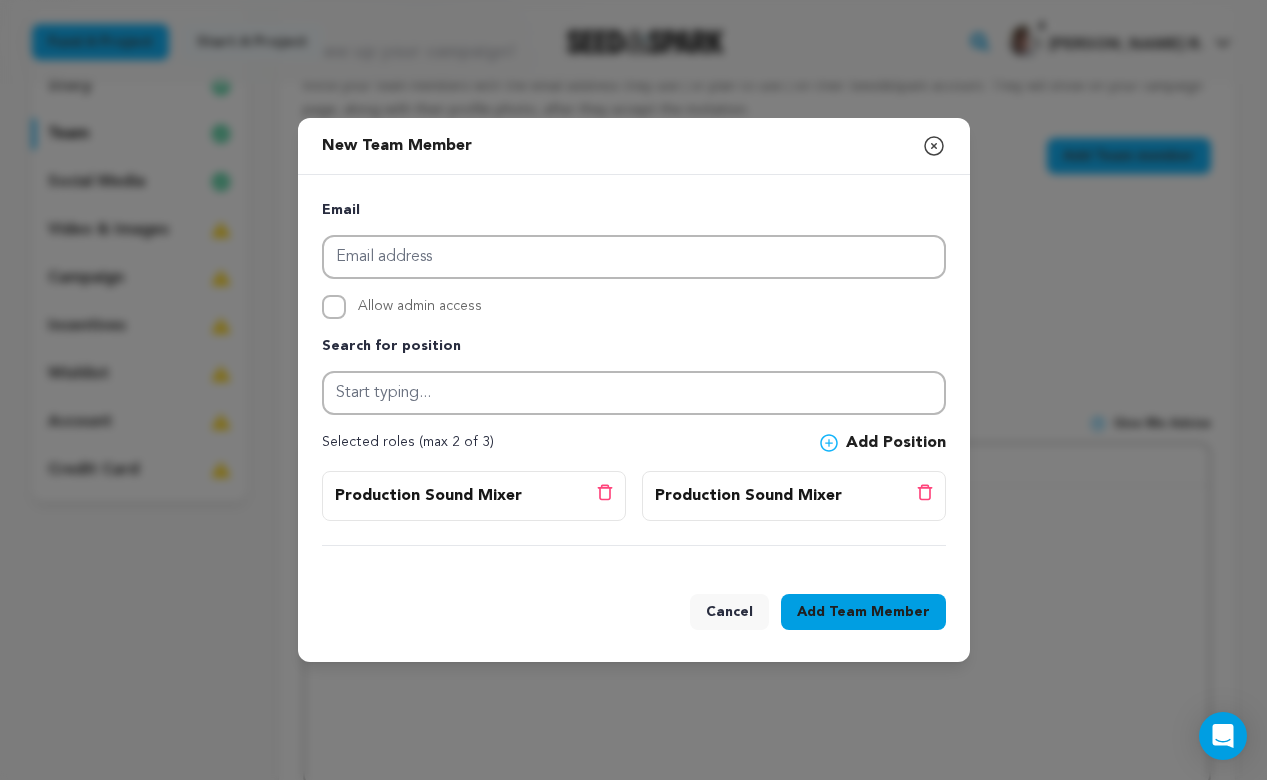 click 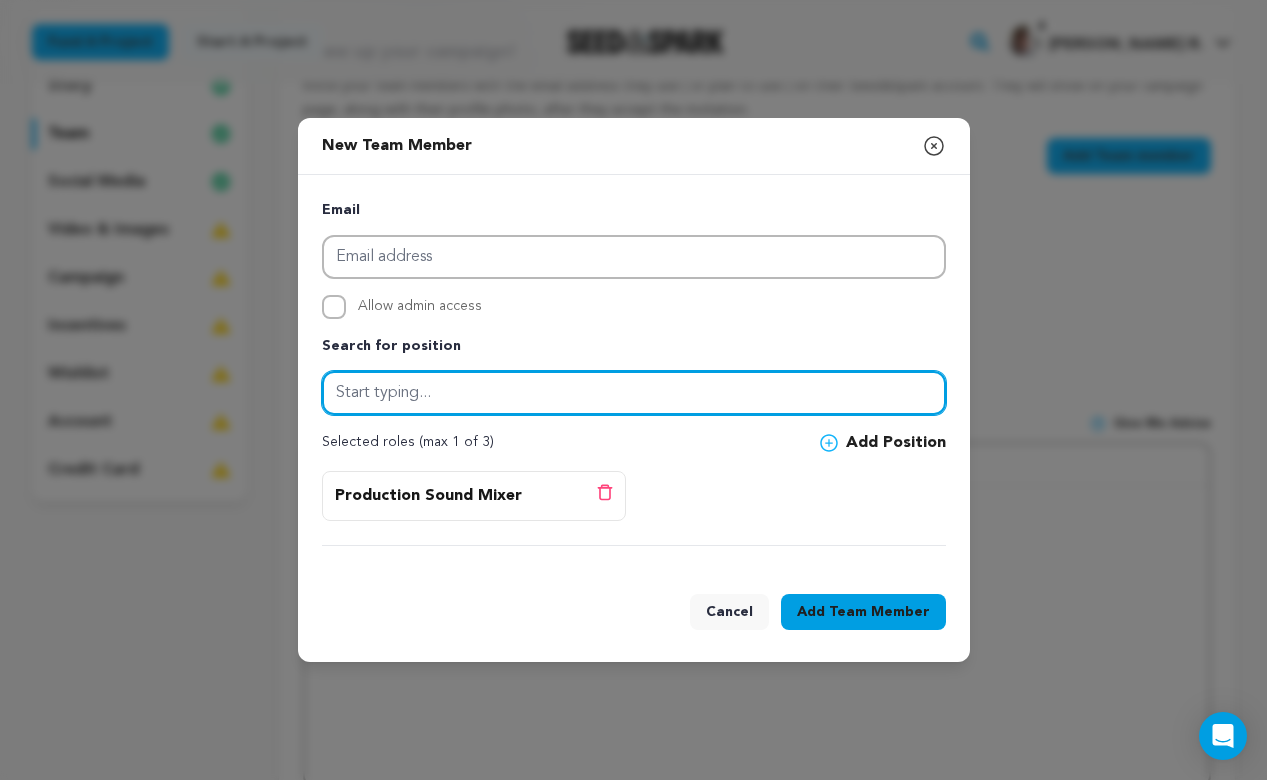 click at bounding box center [634, 393] 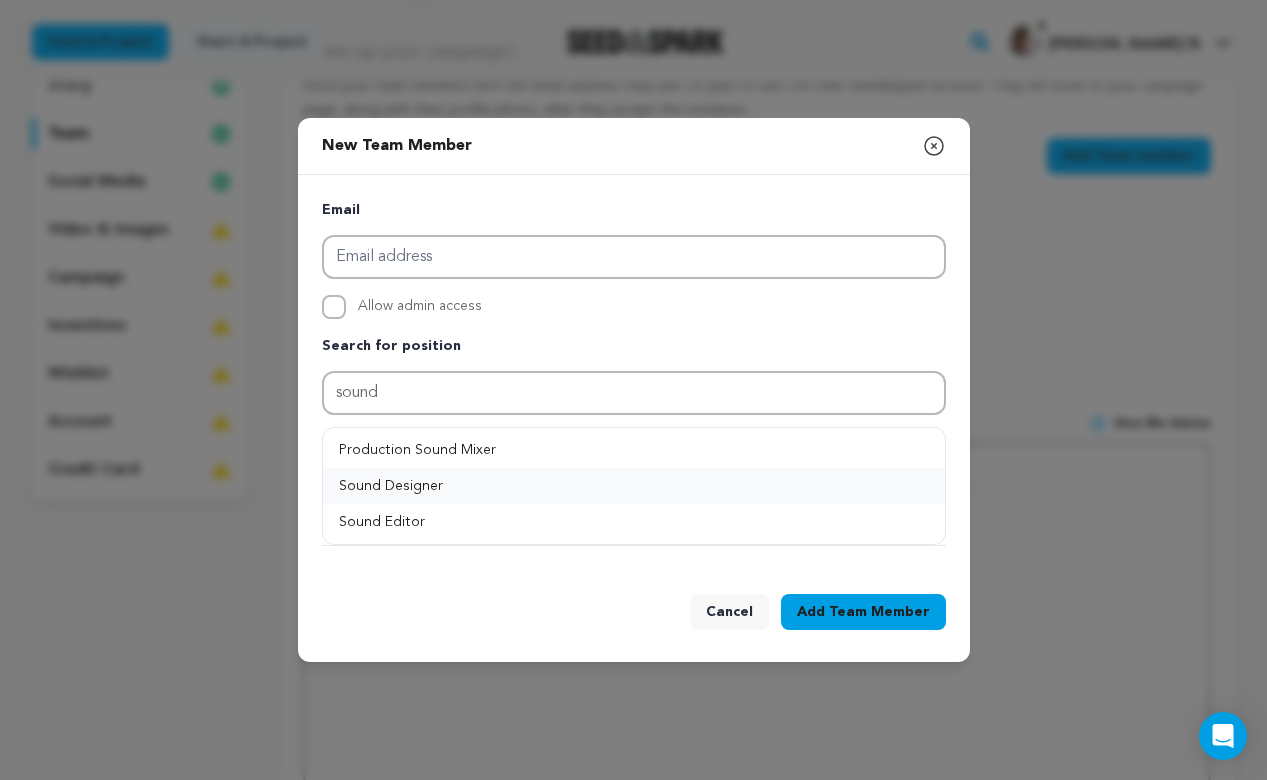 click on "Sound Designer" at bounding box center [634, 486] 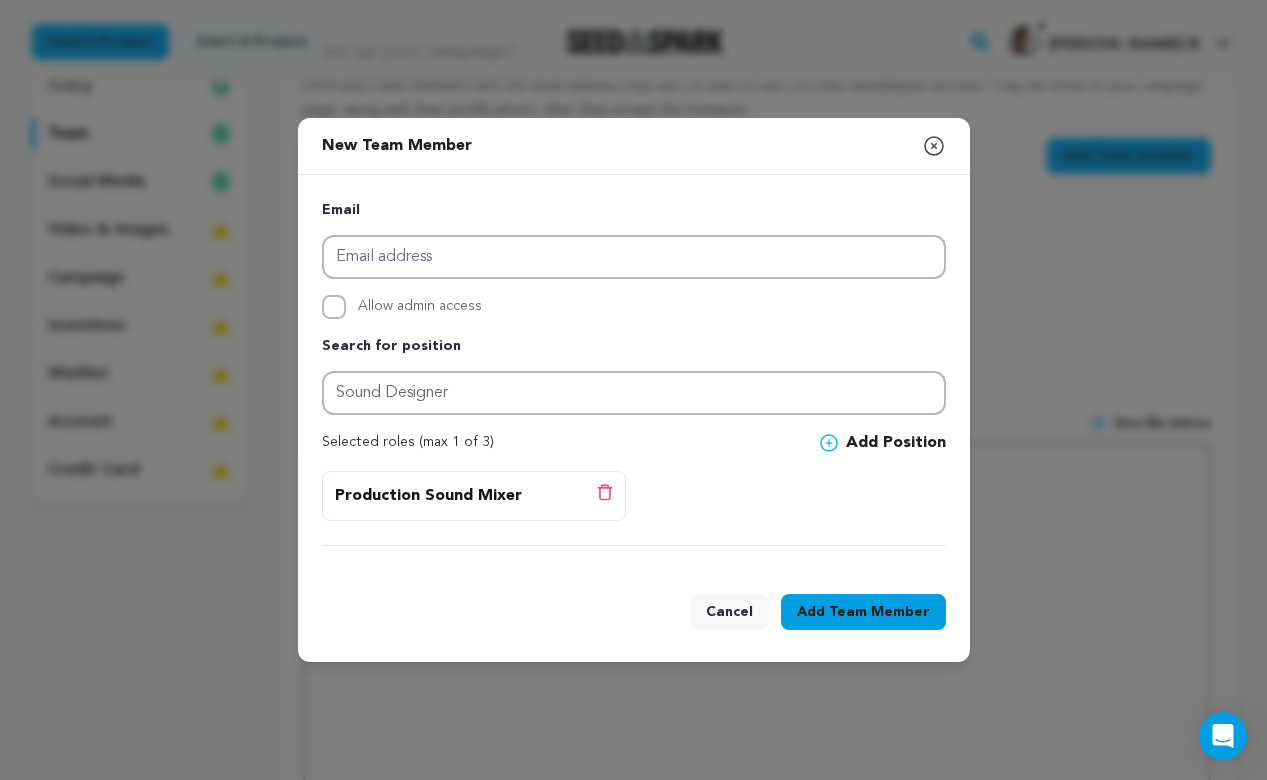 click on "Add Position" at bounding box center [883, 443] 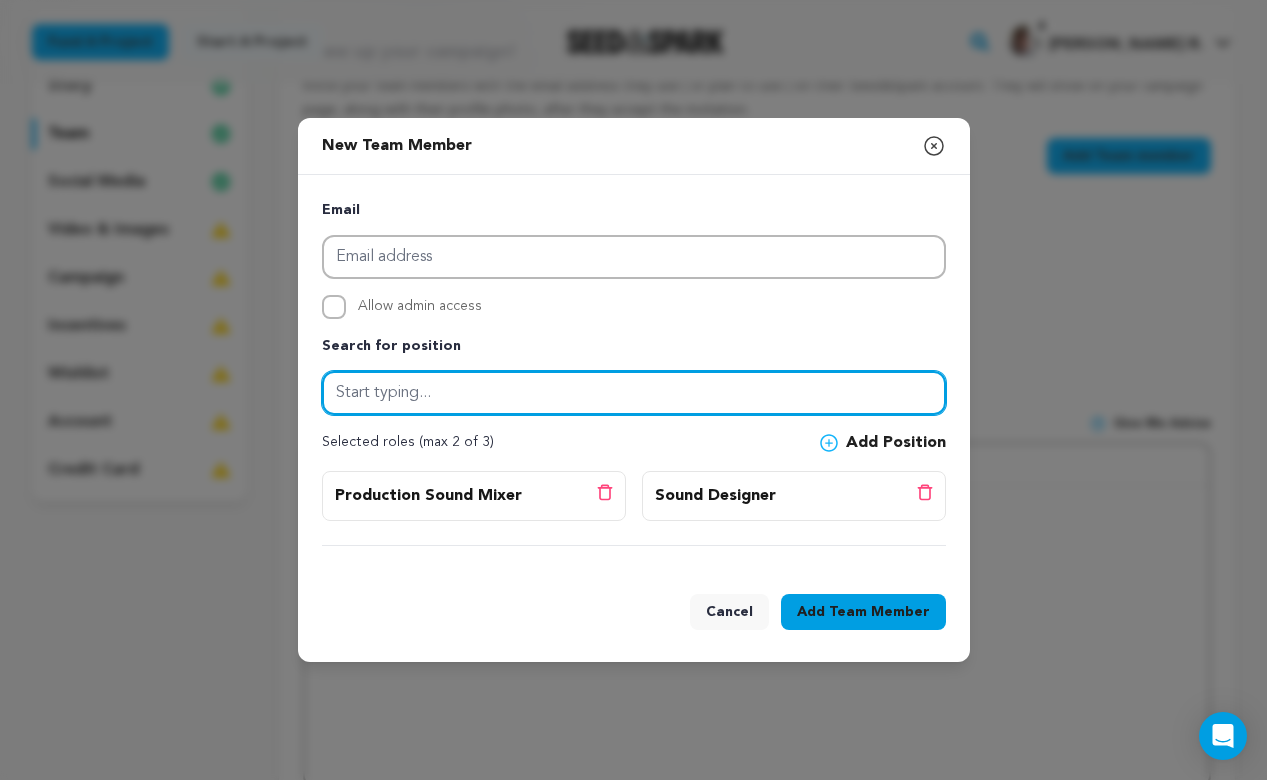 click at bounding box center [634, 393] 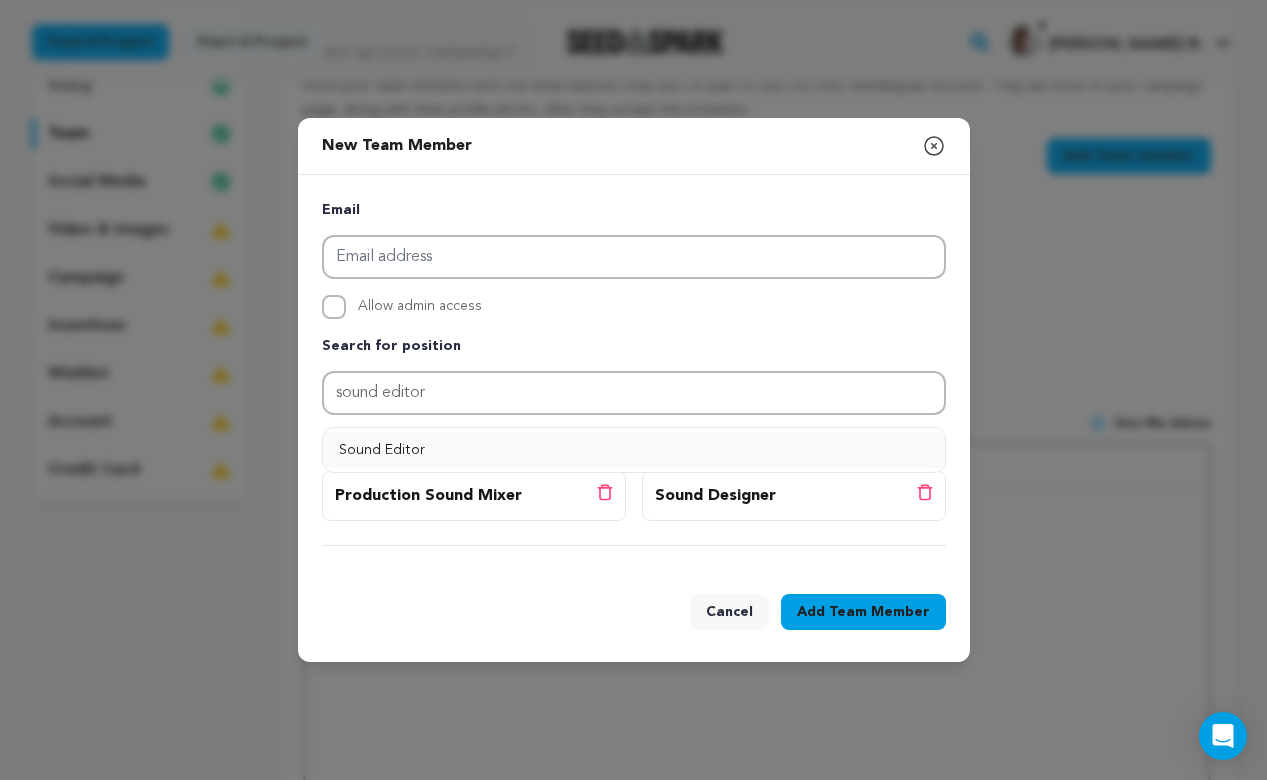 click on "Sound Editor" at bounding box center (634, 450) 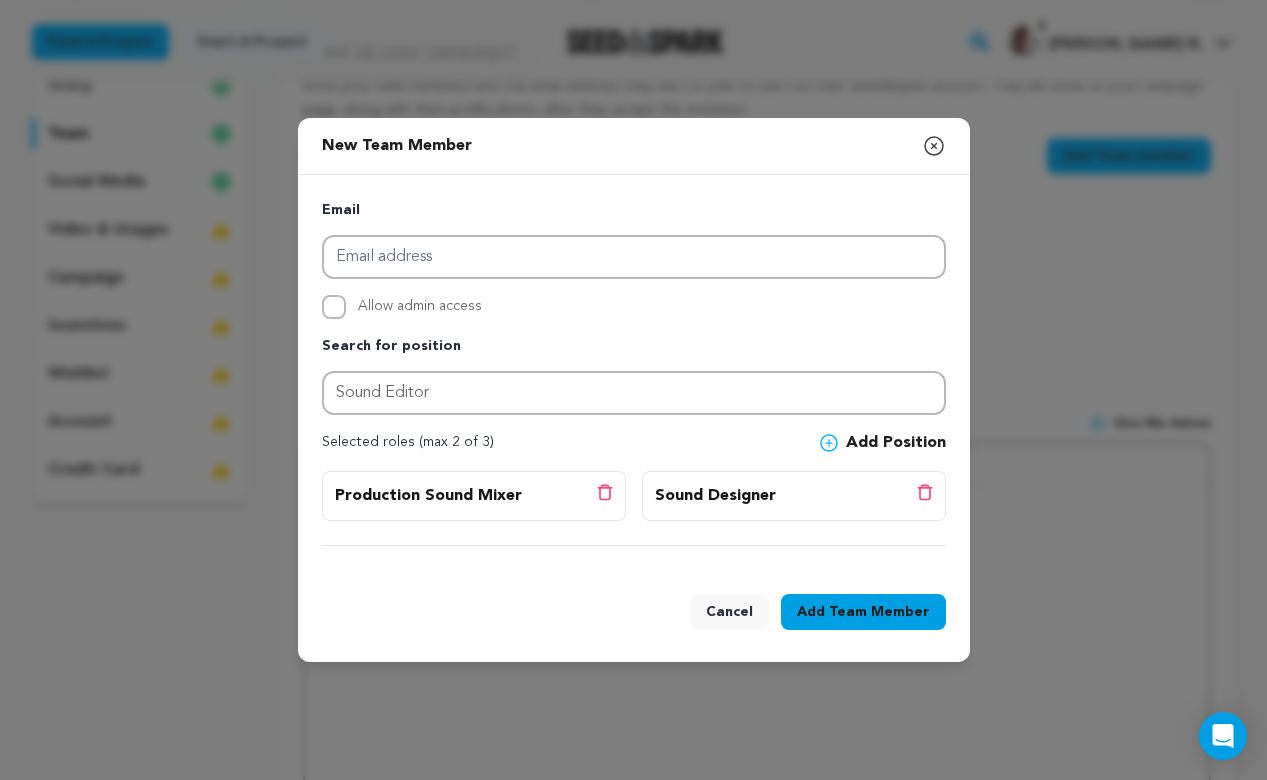 click 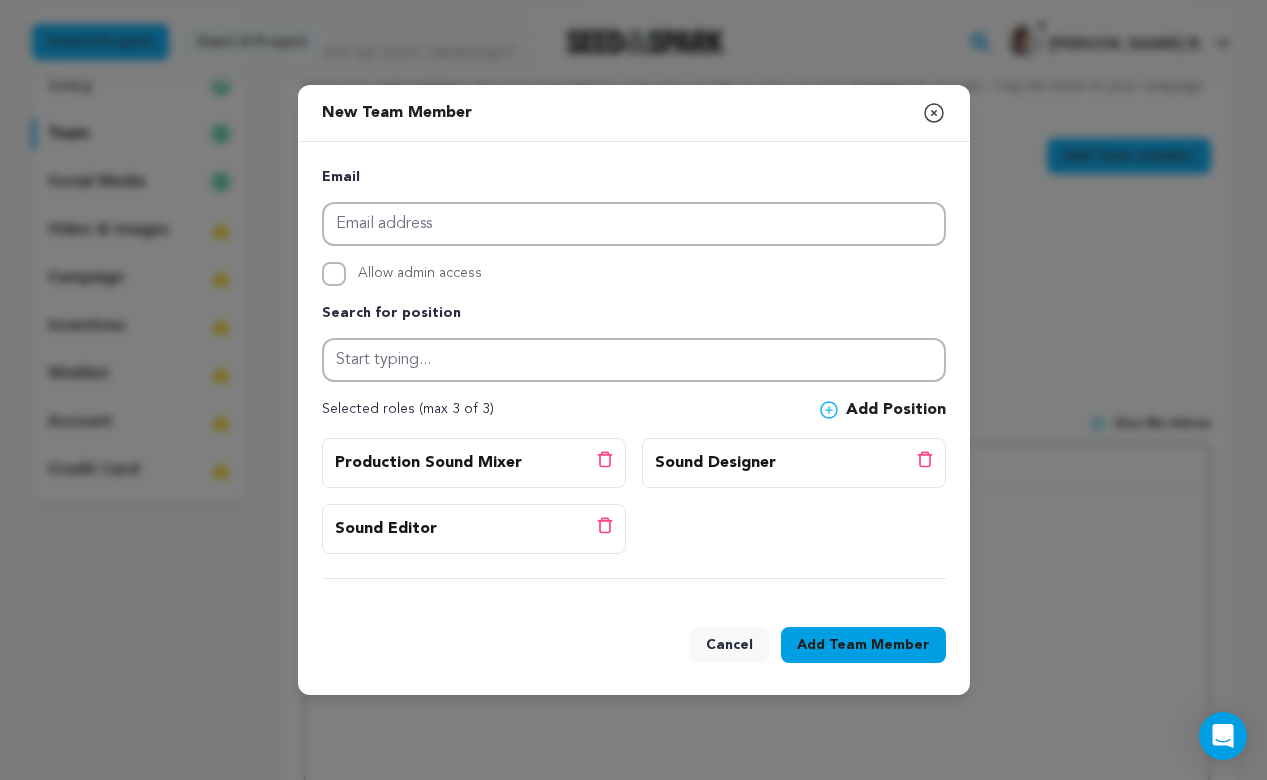 click on "Team Member" at bounding box center [879, 645] 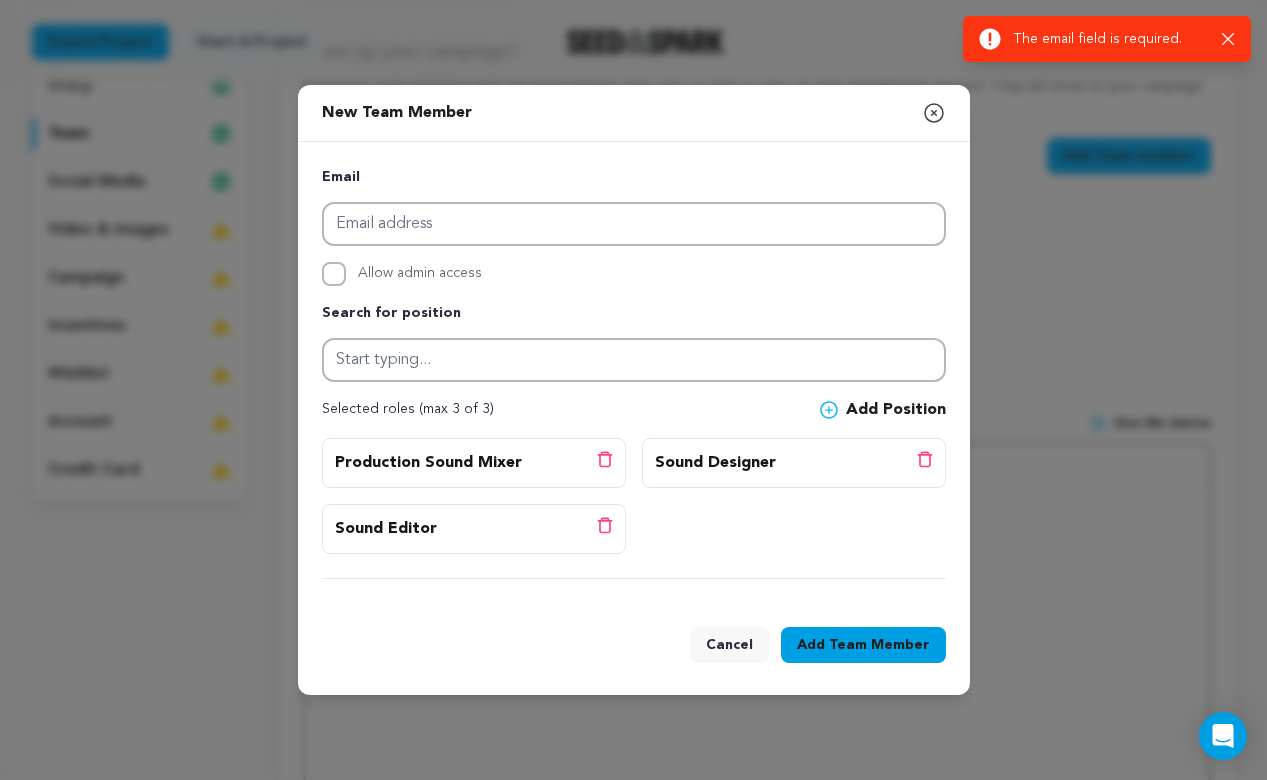 click on "New Team
Member
Close modal
Email
Allow admin access
Search for position" at bounding box center (633, 390) 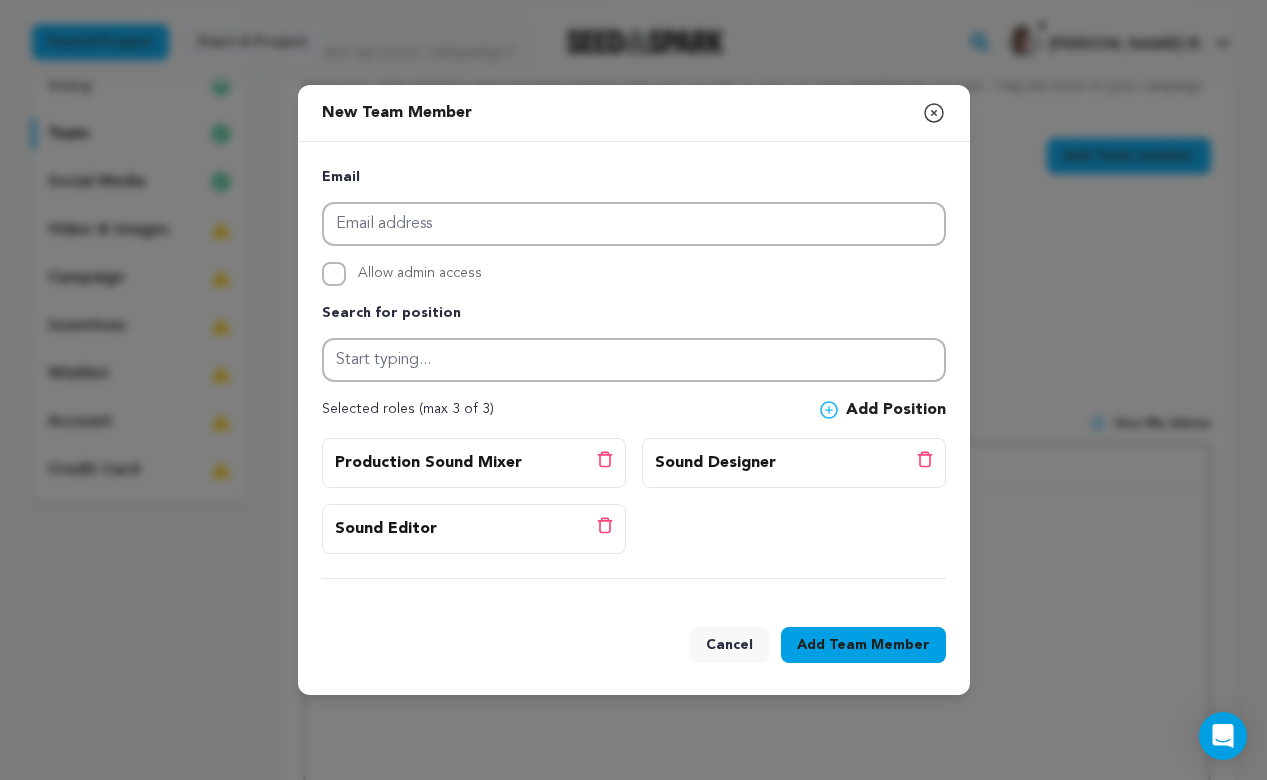 click on "Success:
Info:
Warning:
Error:
The email field is required.
Close notification" at bounding box center (633, 959) 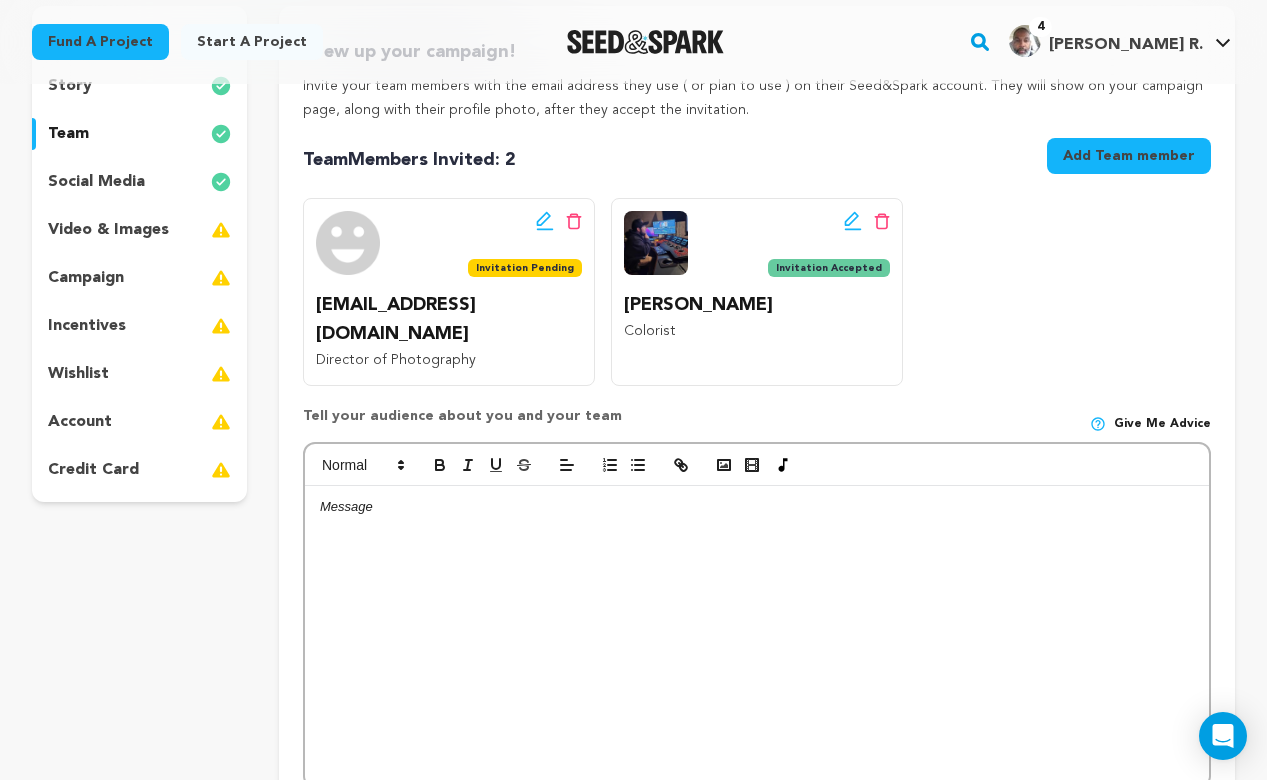 click at bounding box center [656, 243] 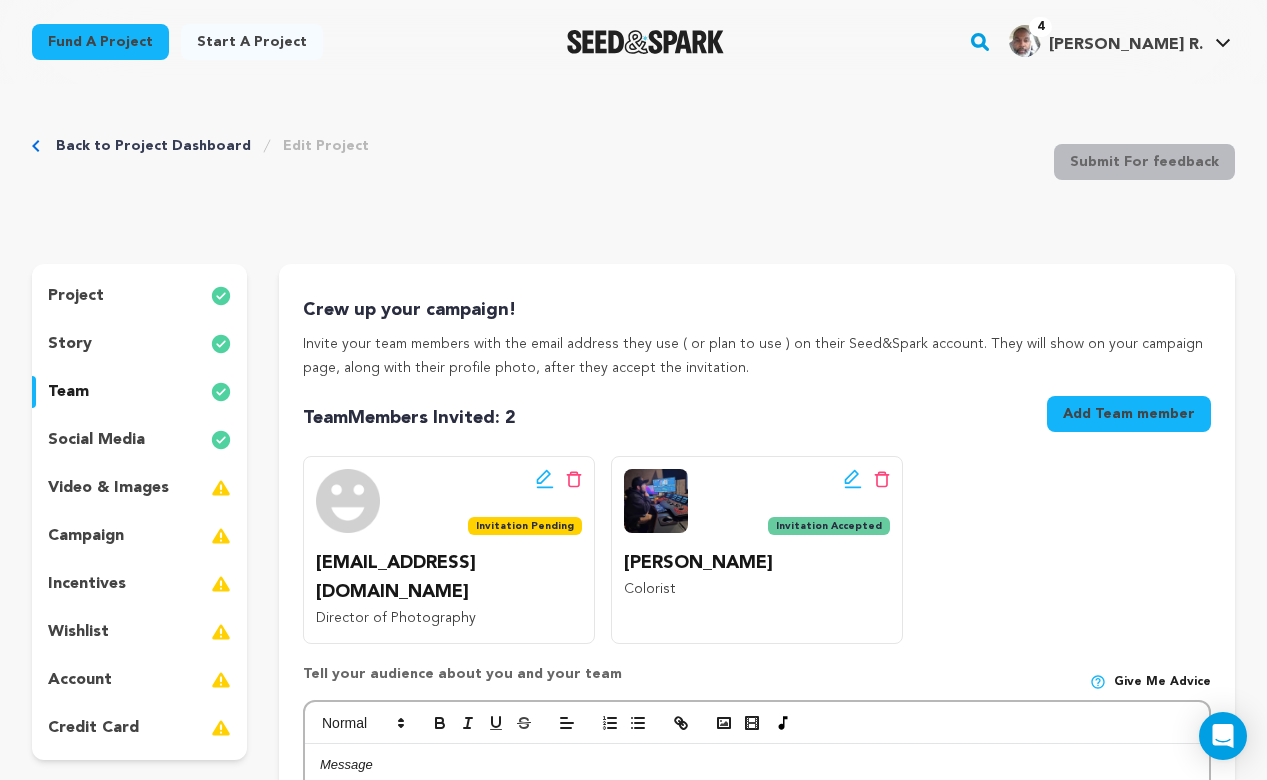 scroll, scrollTop: 0, scrollLeft: 0, axis: both 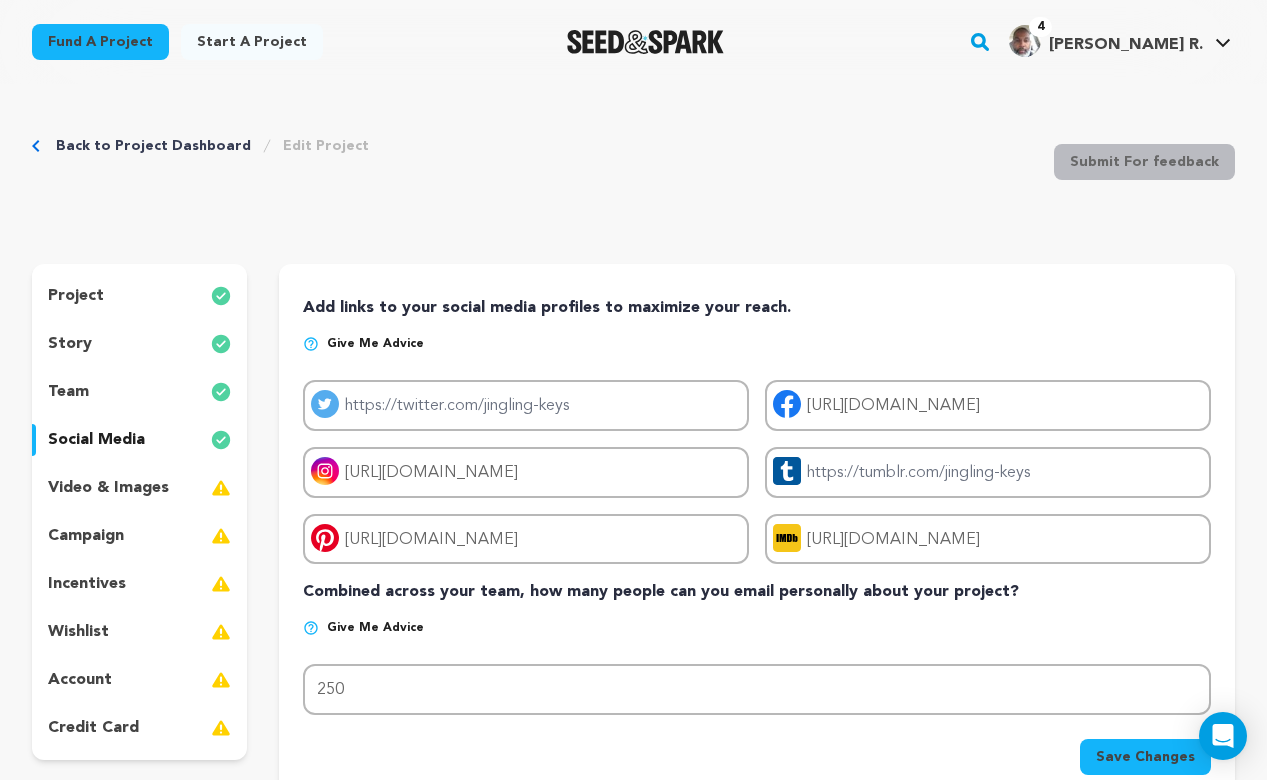 click on "video & images" at bounding box center [108, 488] 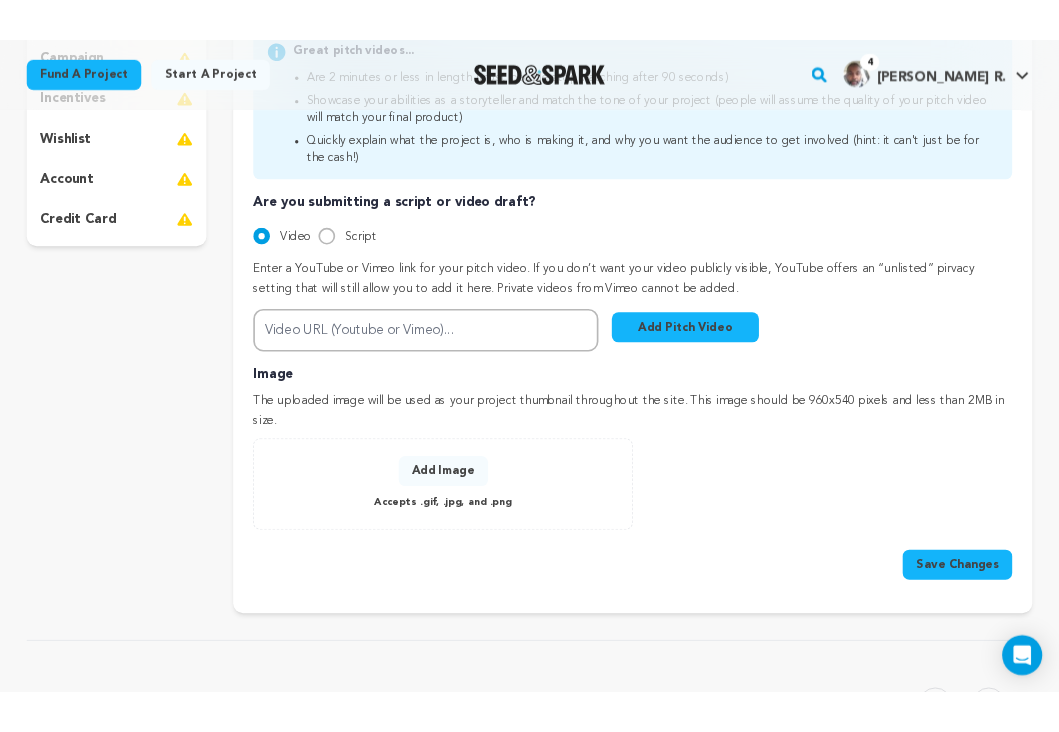 scroll, scrollTop: 525, scrollLeft: 0, axis: vertical 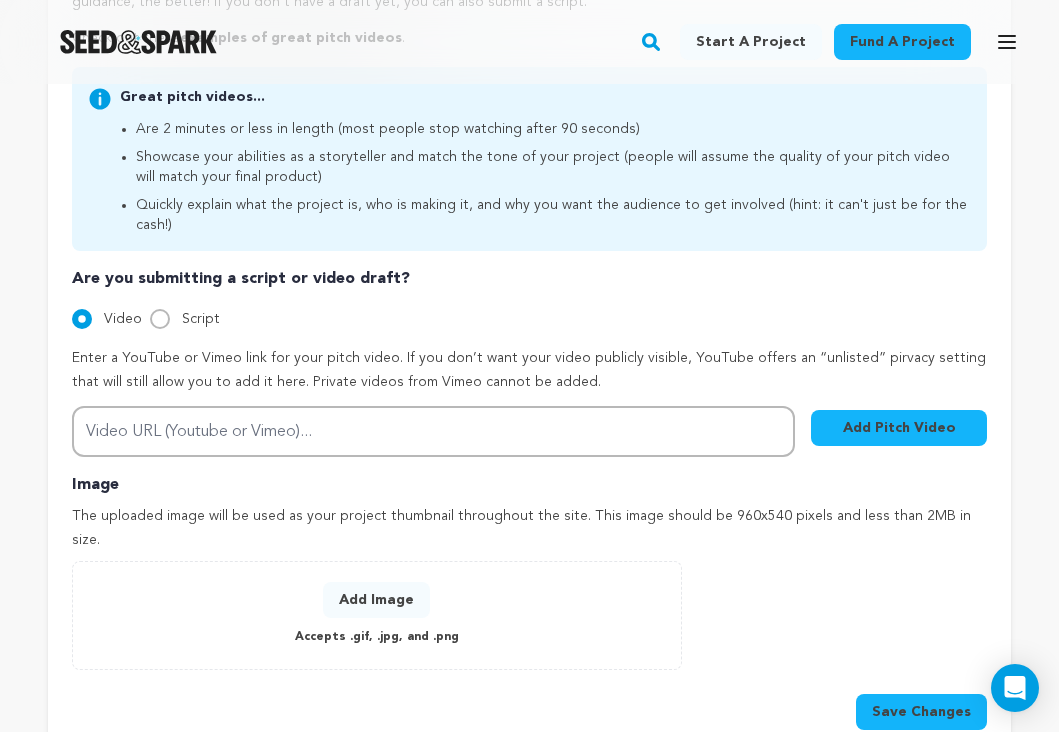 click 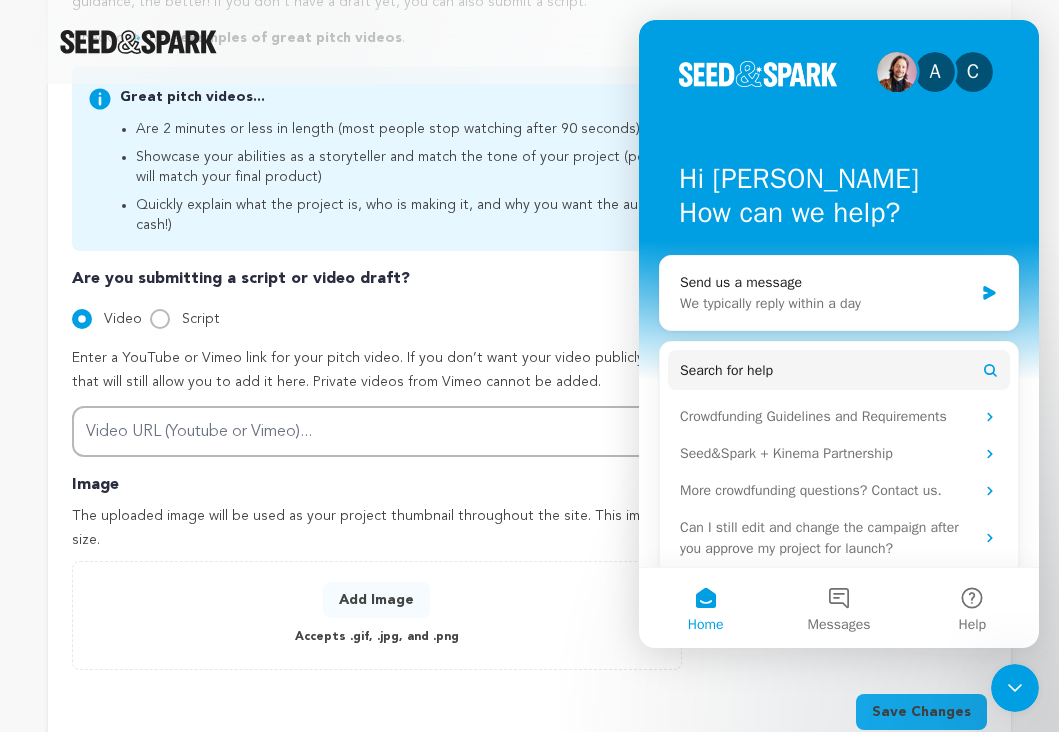scroll, scrollTop: 0, scrollLeft: 0, axis: both 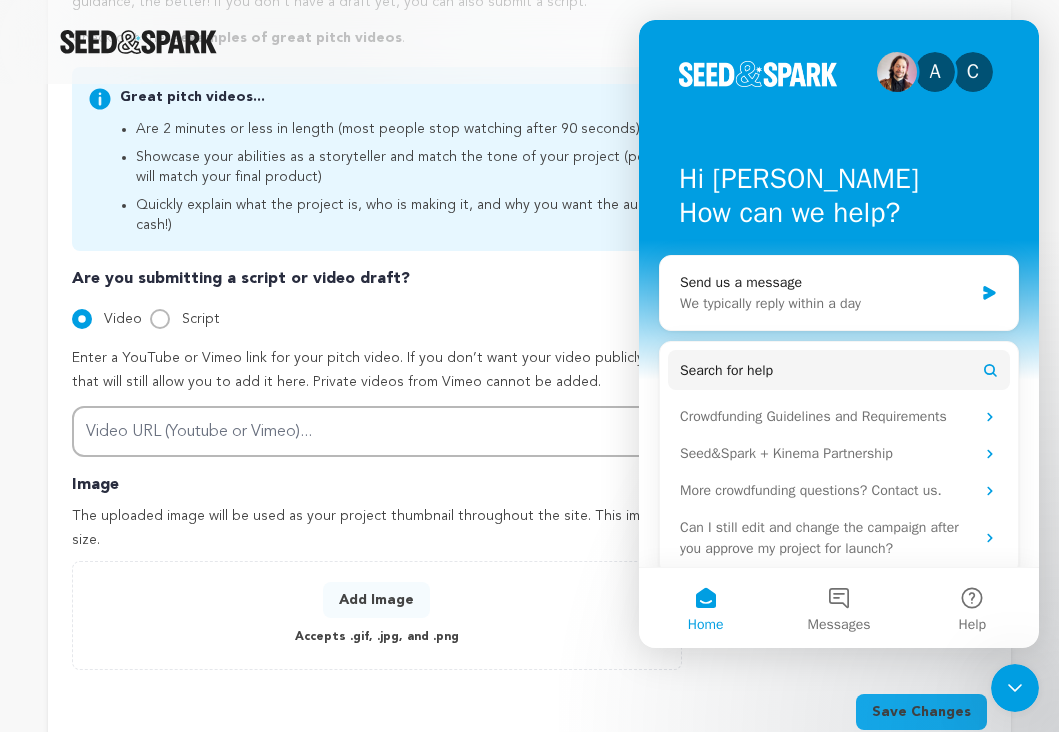 click 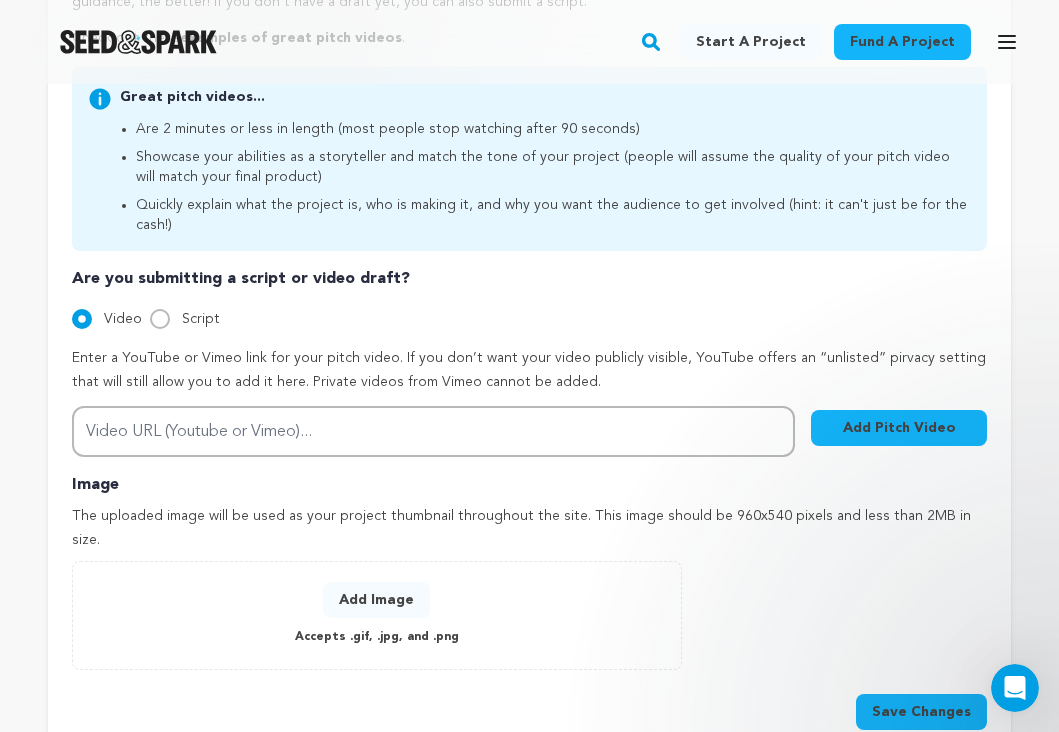 scroll, scrollTop: 0, scrollLeft: 0, axis: both 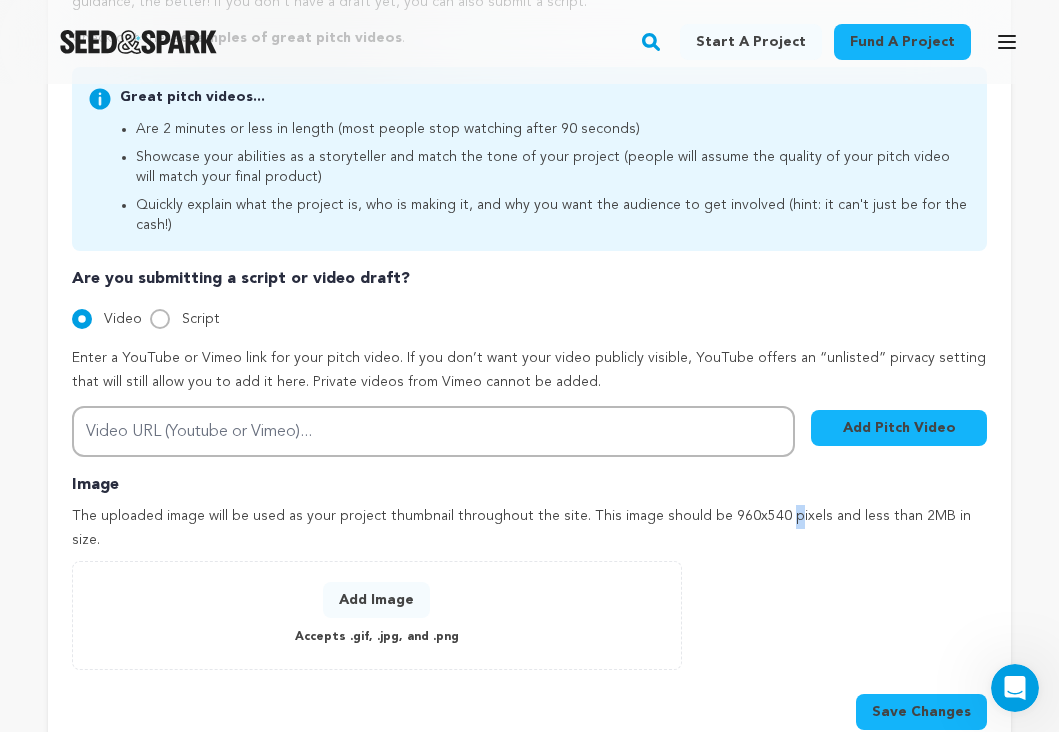 drag, startPoint x: 769, startPoint y: 506, endPoint x: 708, endPoint y: 504, distance: 61.03278 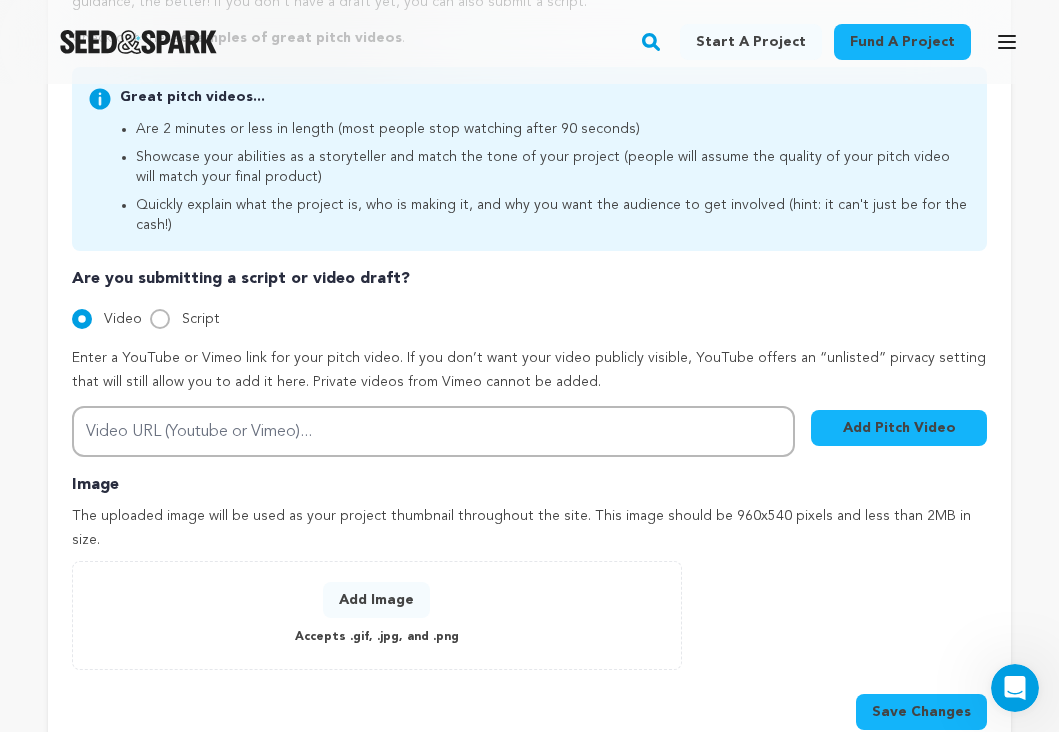 click on "Back to Project Dashboard
Edit Project
Submit For feedback
Submit For feedback
project
story" at bounding box center [529, 540] 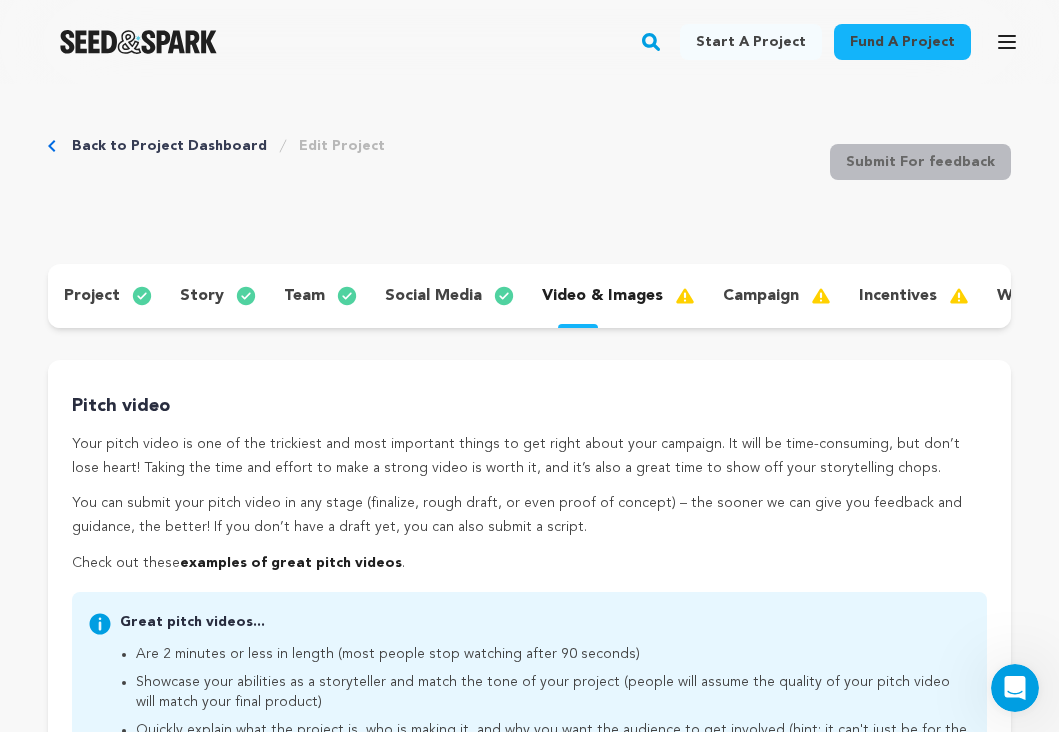 scroll, scrollTop: 0, scrollLeft: 0, axis: both 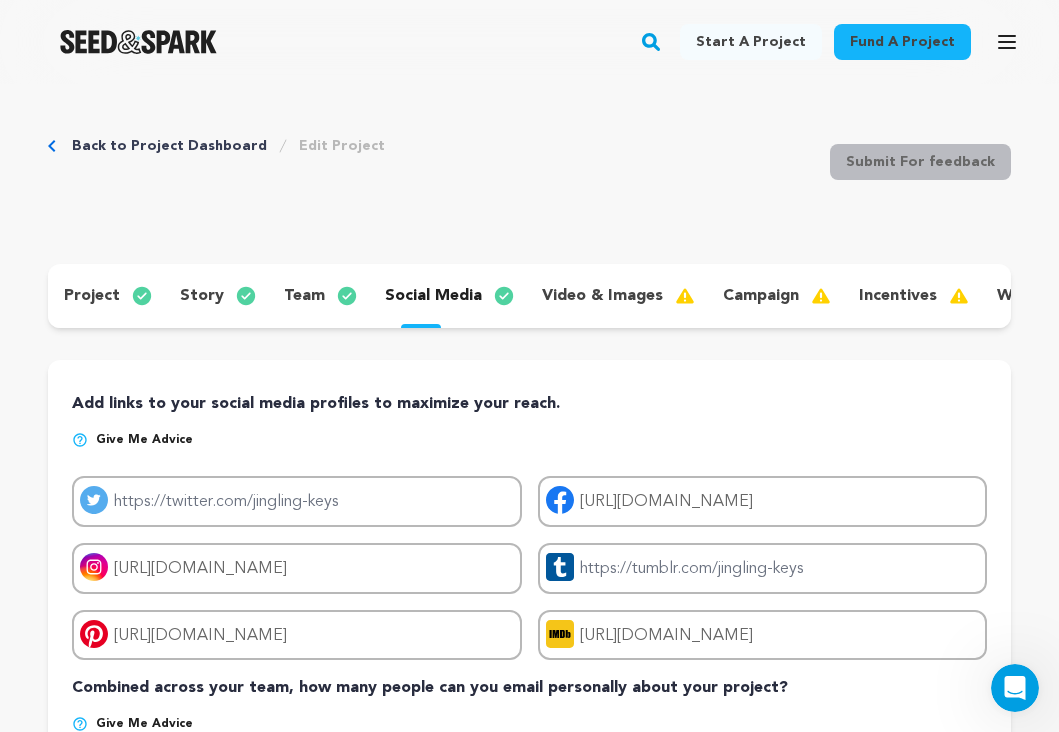 click on "team" at bounding box center [304, 296] 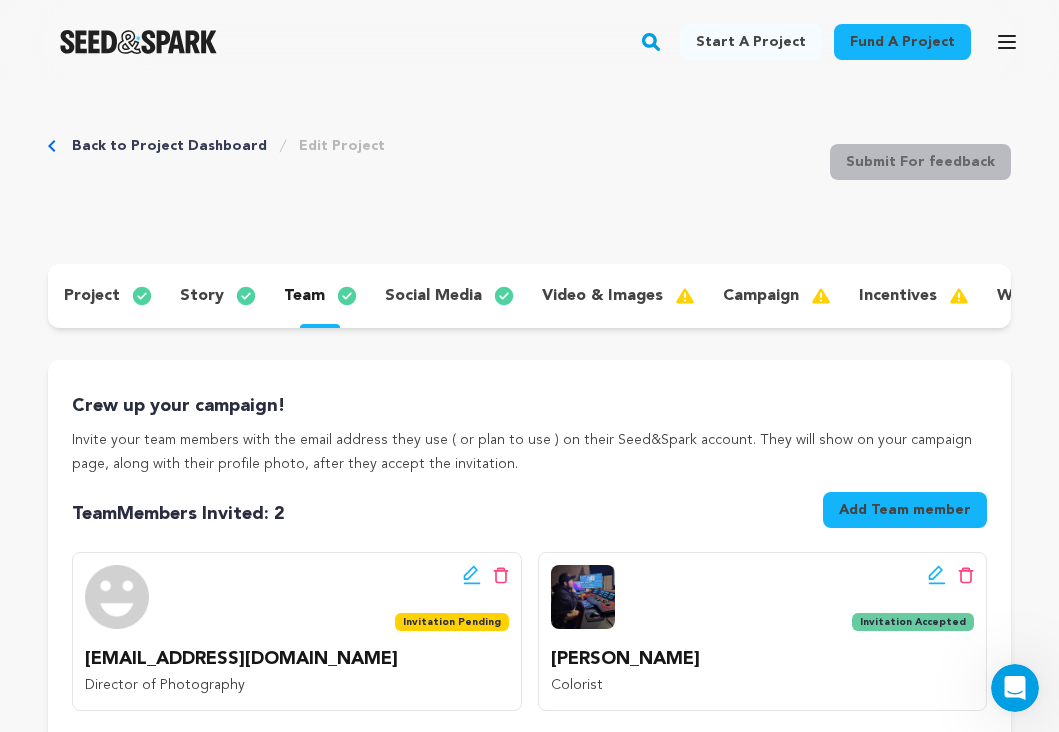 click on "story" at bounding box center [202, 296] 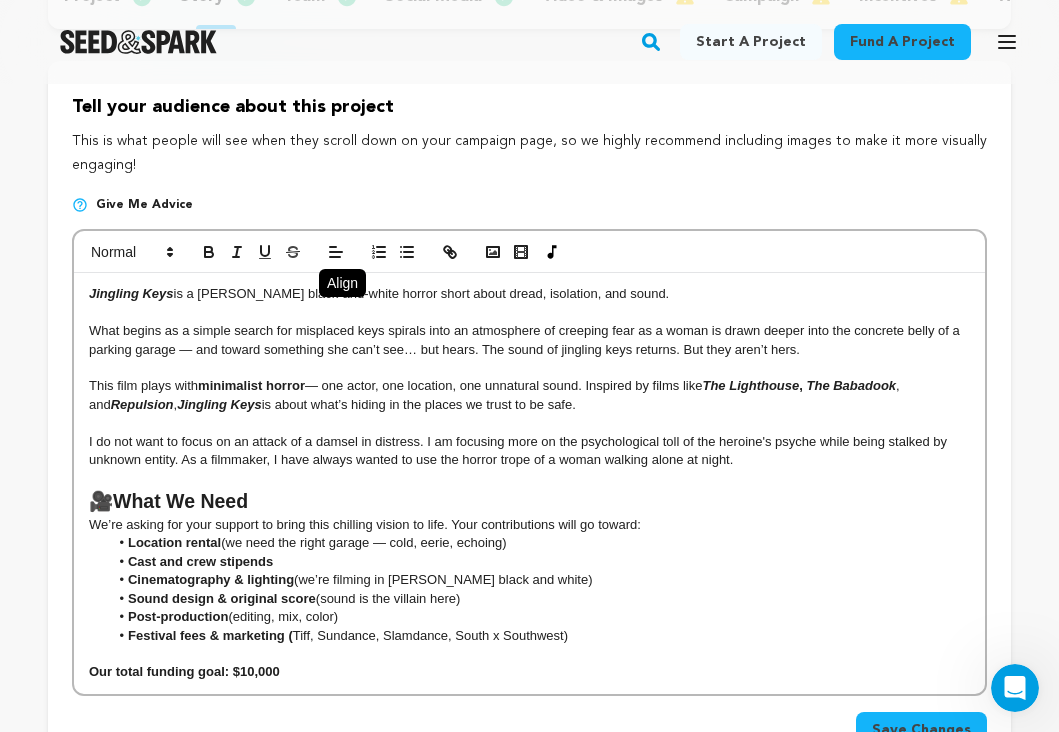 scroll, scrollTop: 315, scrollLeft: 0, axis: vertical 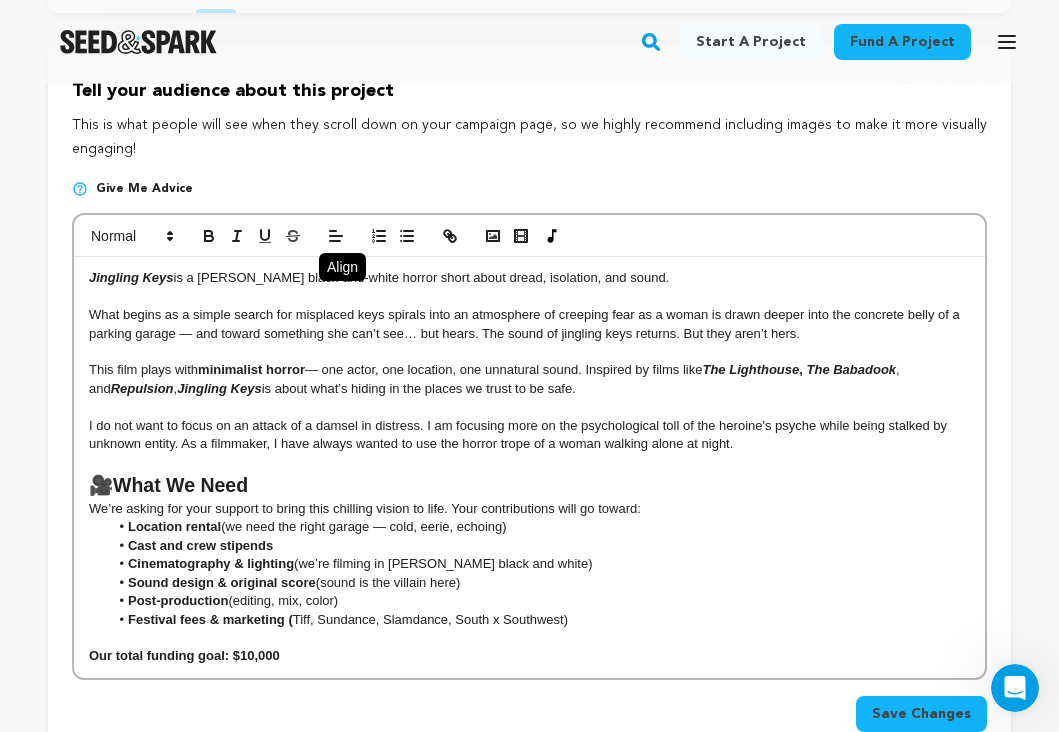 click on "Festival fees & marketing ( Tiff, Sundance, Slamdance, South x Southwest)" at bounding box center [540, 620] 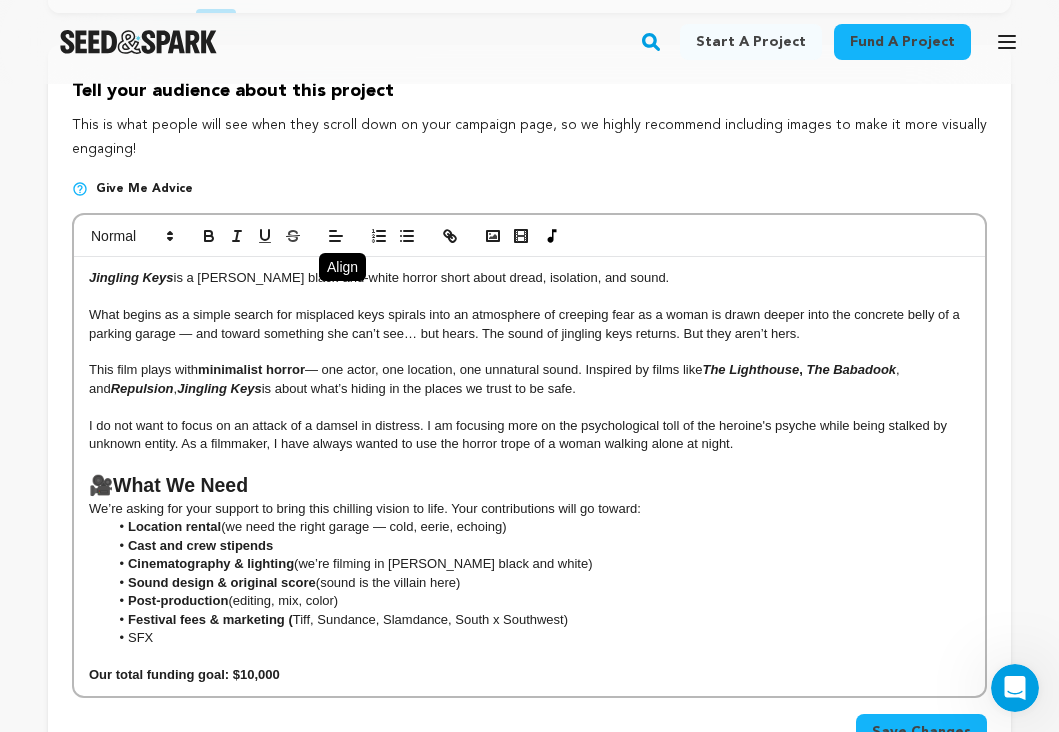 drag, startPoint x: 180, startPoint y: 629, endPoint x: 133, endPoint y: 623, distance: 47.38143 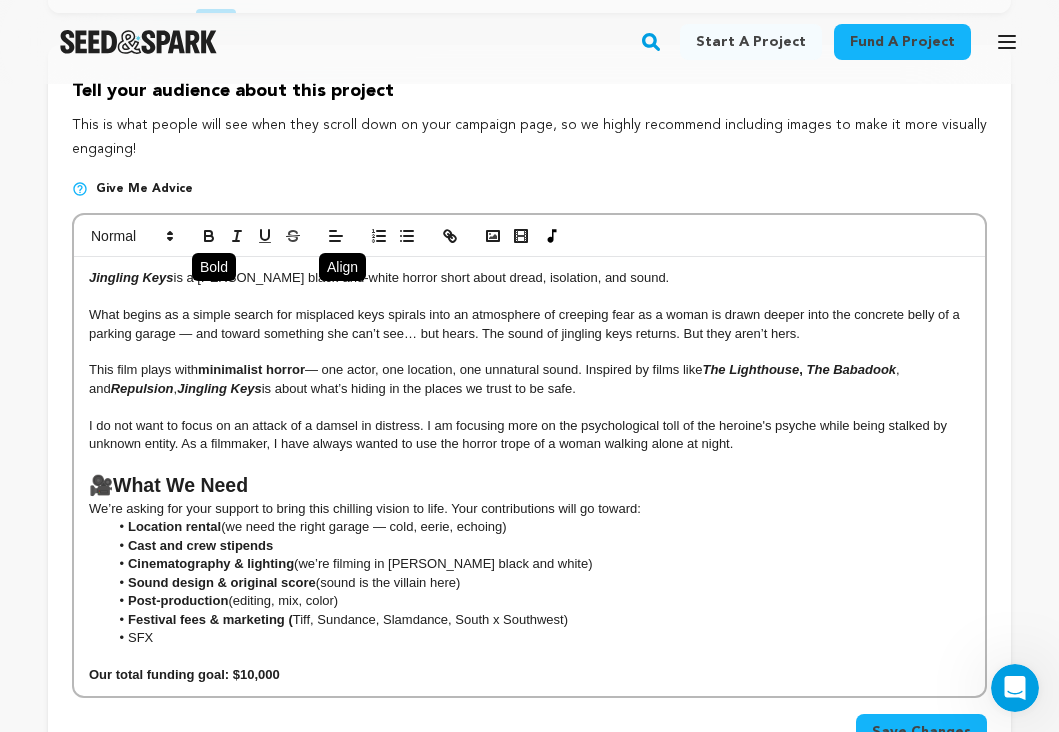 click 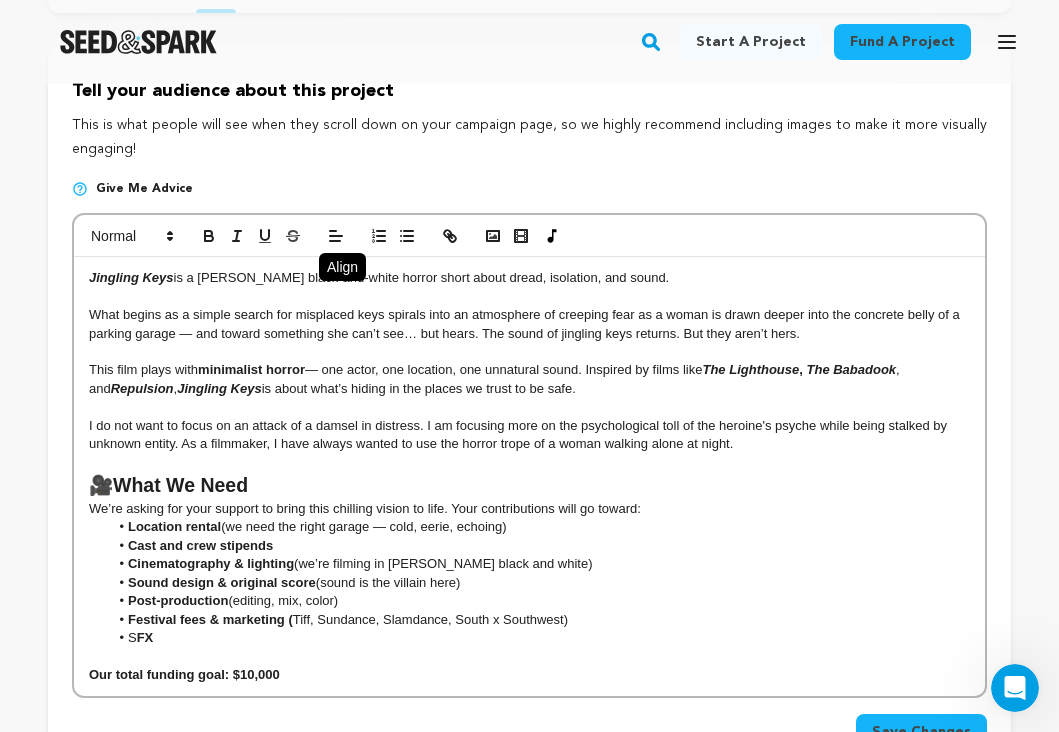 click on "Festival fees & marketing ( Tiff, Sundance, Slamdance, South x Southwest)" at bounding box center [540, 620] 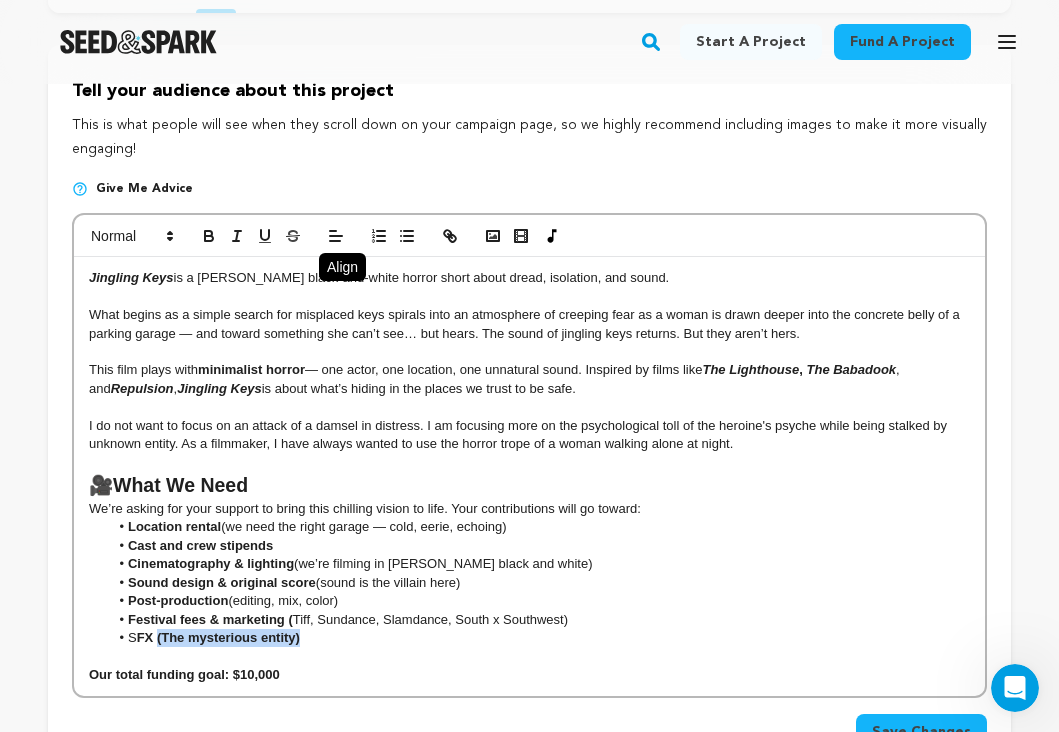 drag, startPoint x: 306, startPoint y: 631, endPoint x: 158, endPoint y: 622, distance: 148.27339 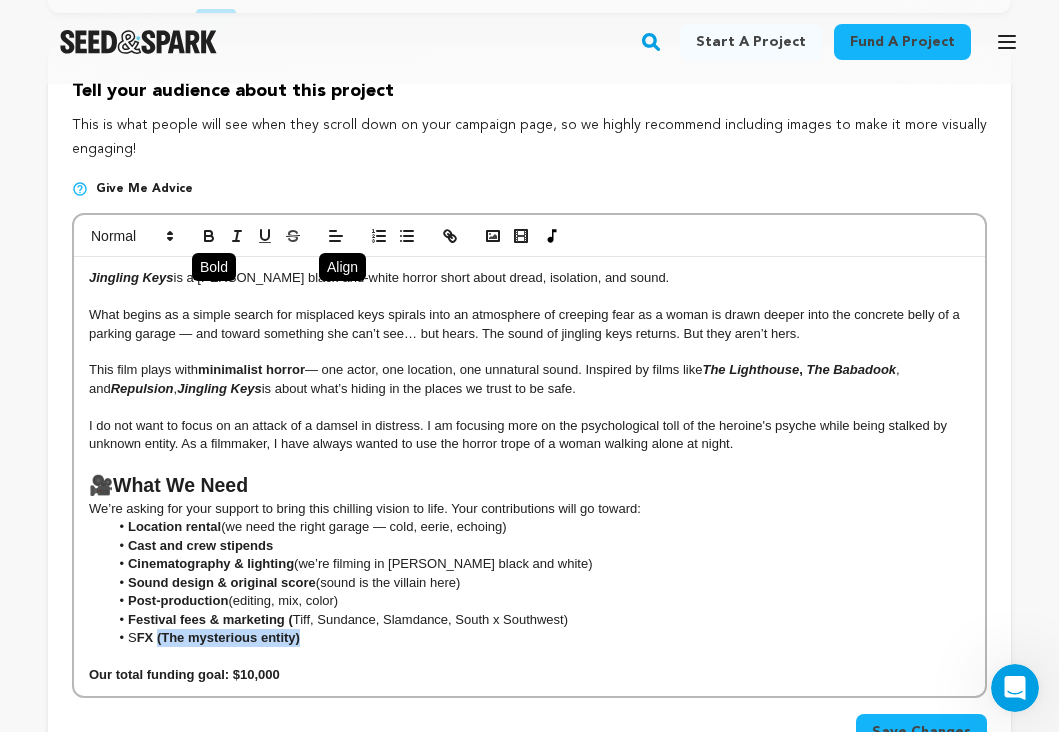click 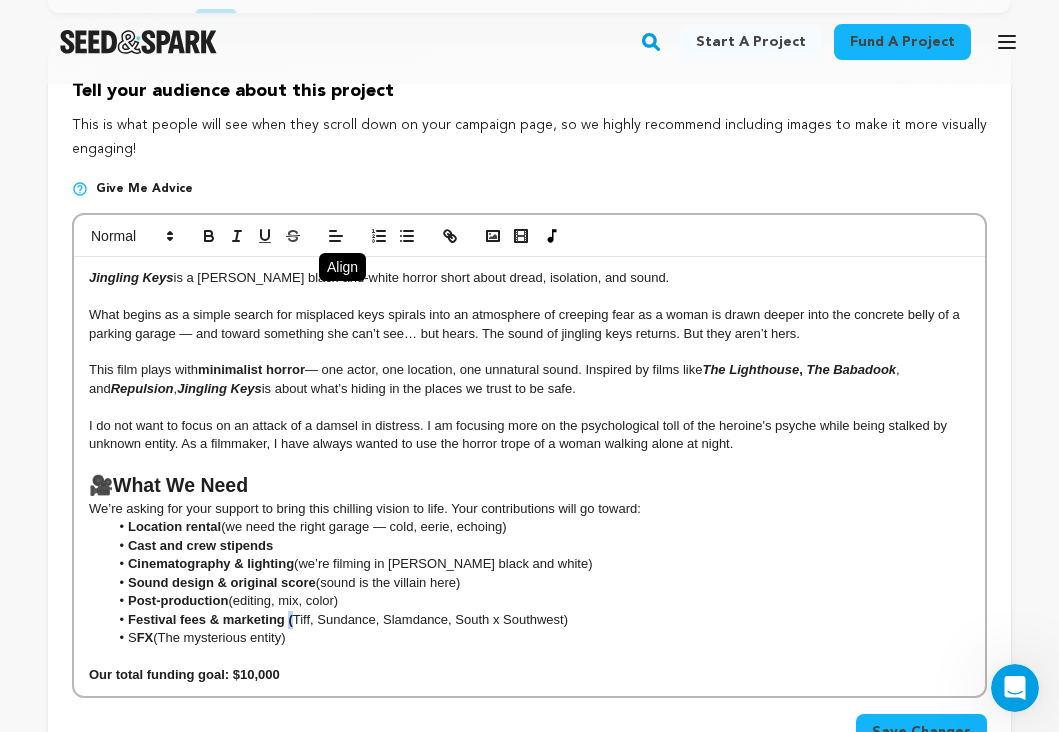 click on "Festival fees & marketing ( Tiff, Sundance, Slamdance, South x Southwest)" at bounding box center (540, 620) 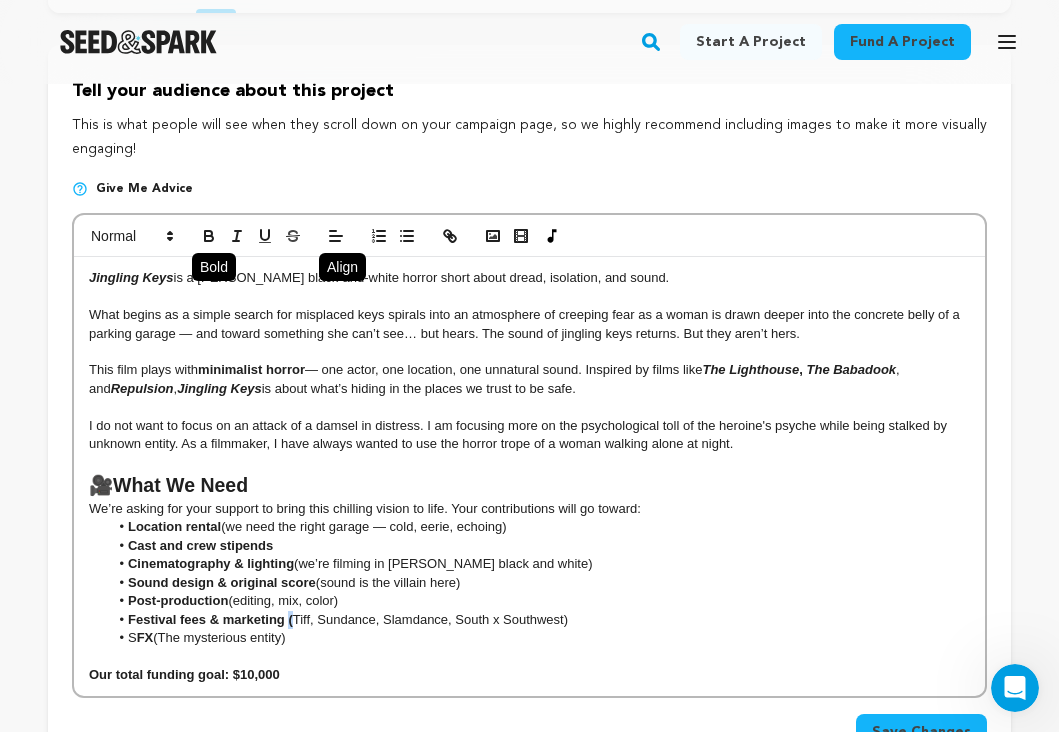 click 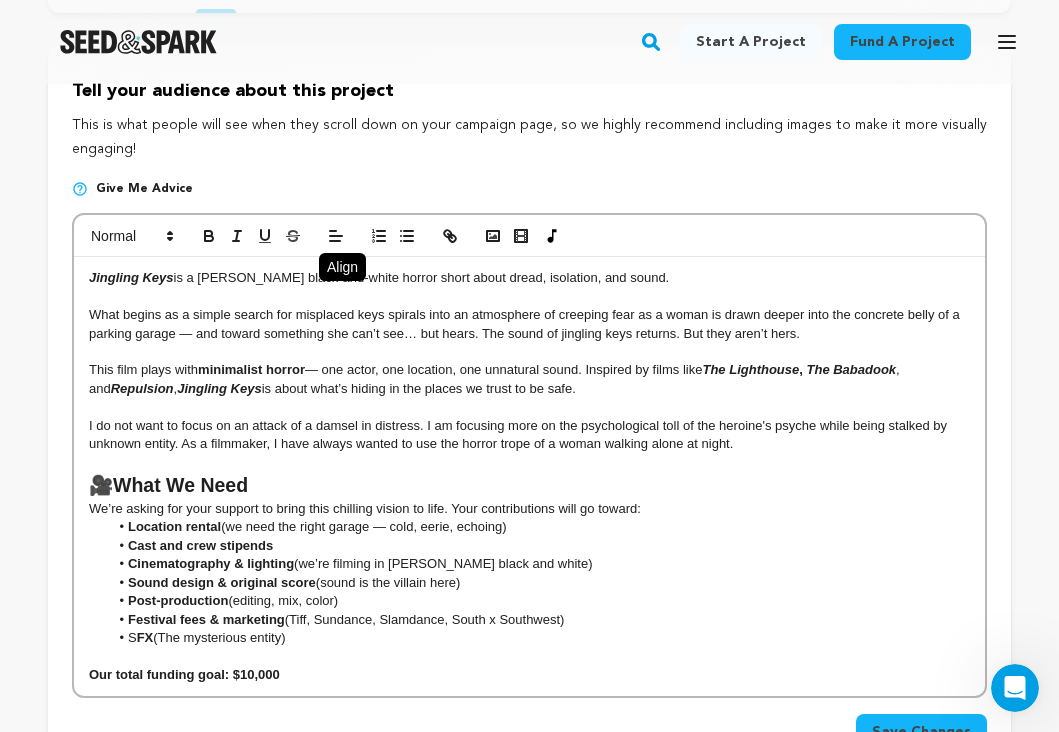 click on "🎥  What We Need" at bounding box center [529, 486] 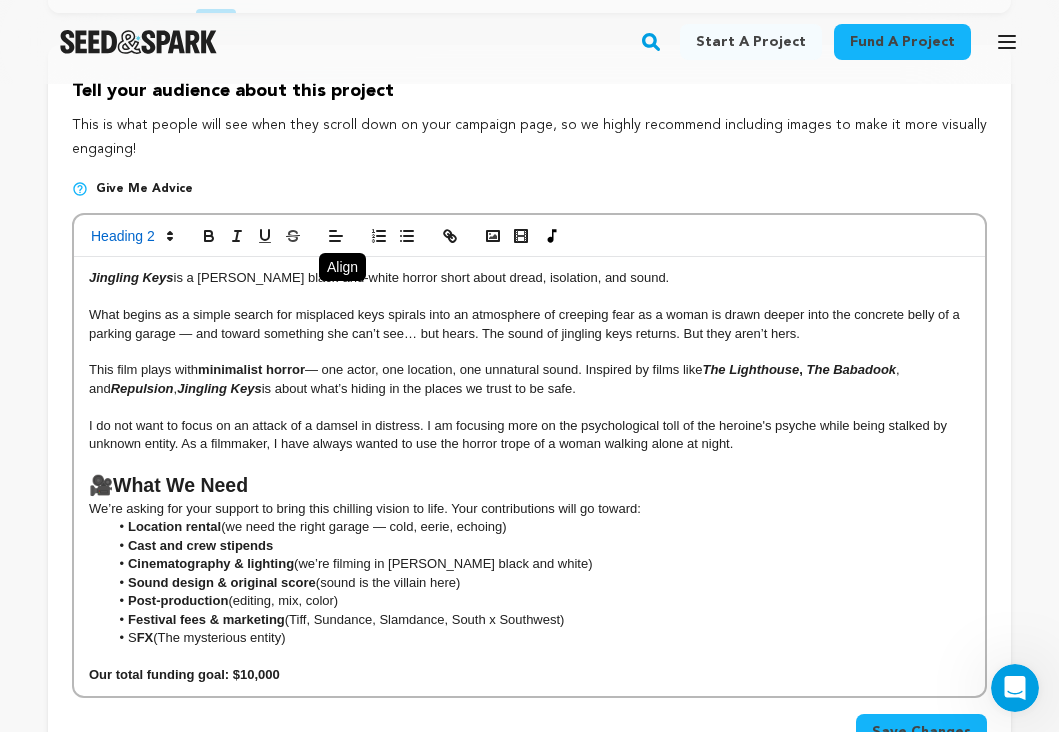 click on "Back to Project Dashboard
Edit Project
Submit For feedback
Submit For feedback
project
story" at bounding box center [529, 655] 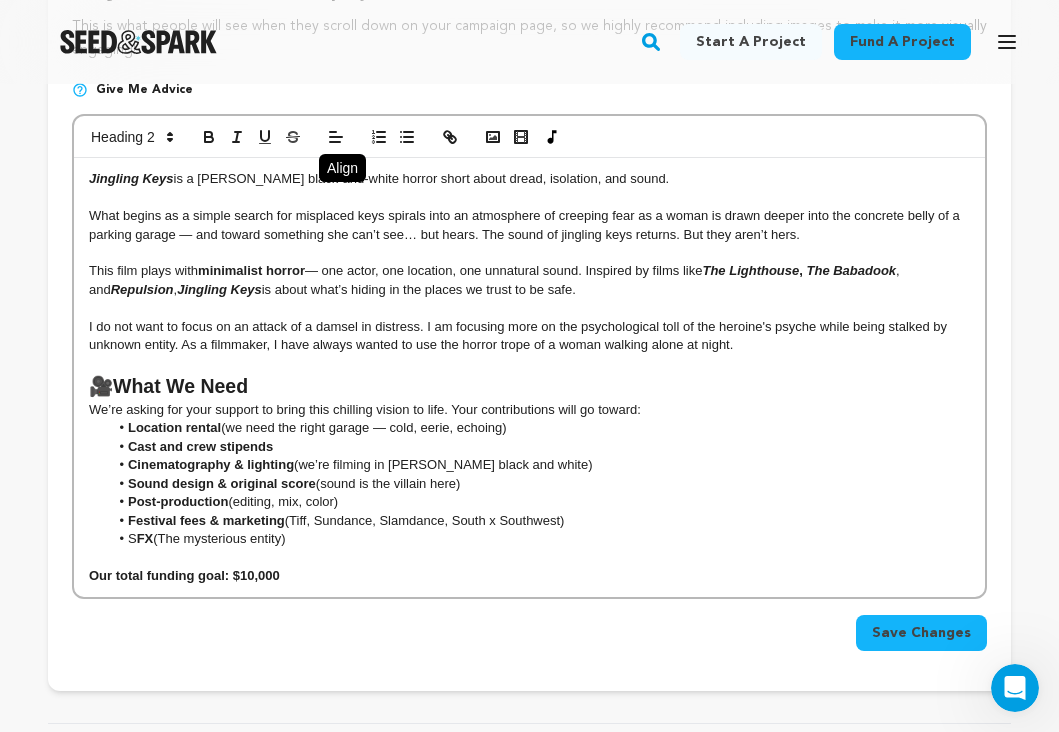 scroll, scrollTop: 427, scrollLeft: 0, axis: vertical 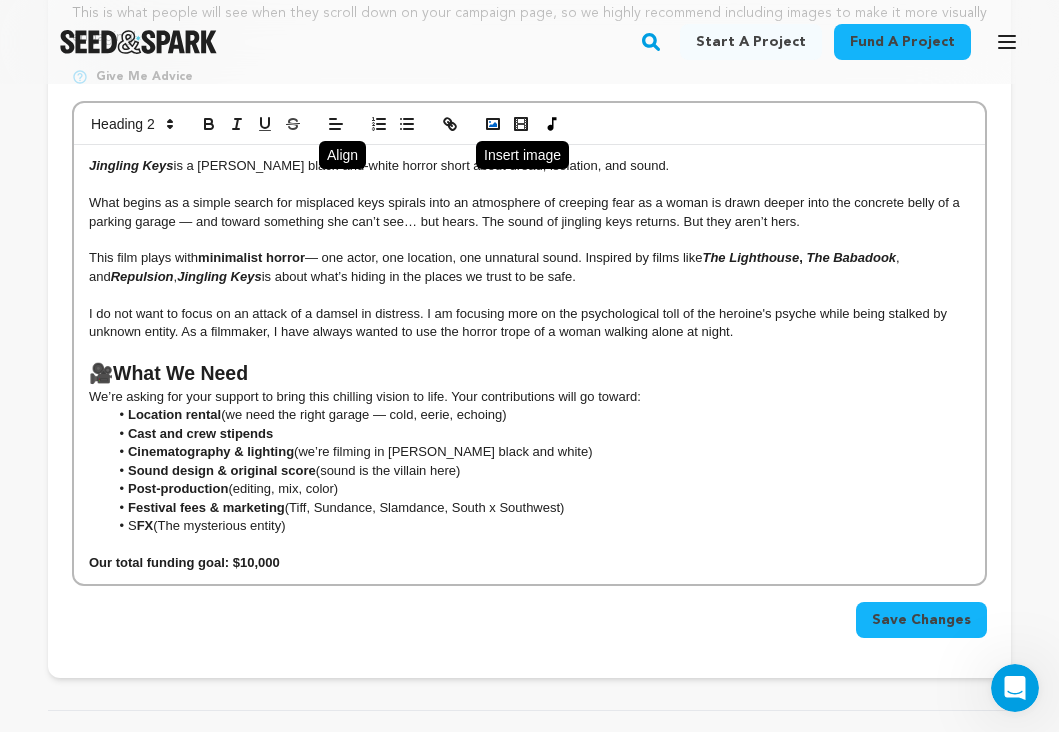 click 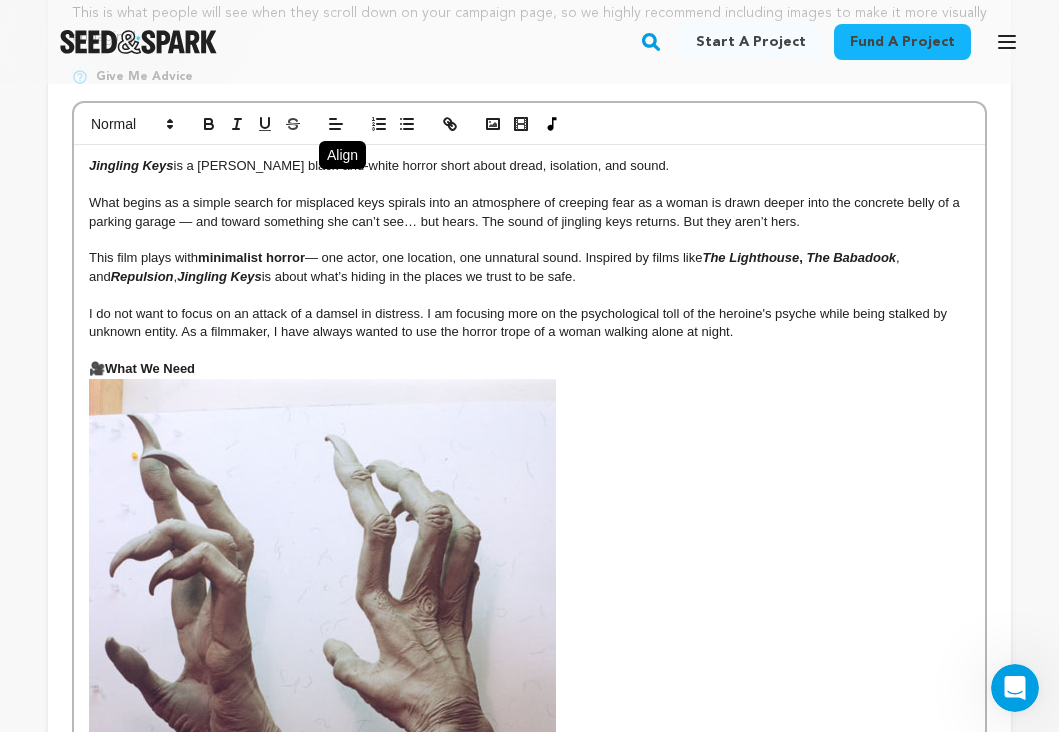 click on "🎥  What We Need ’re asking for your support to bring this chilling vision to life. Your contributions will go toward:" at bounding box center (529, 738) 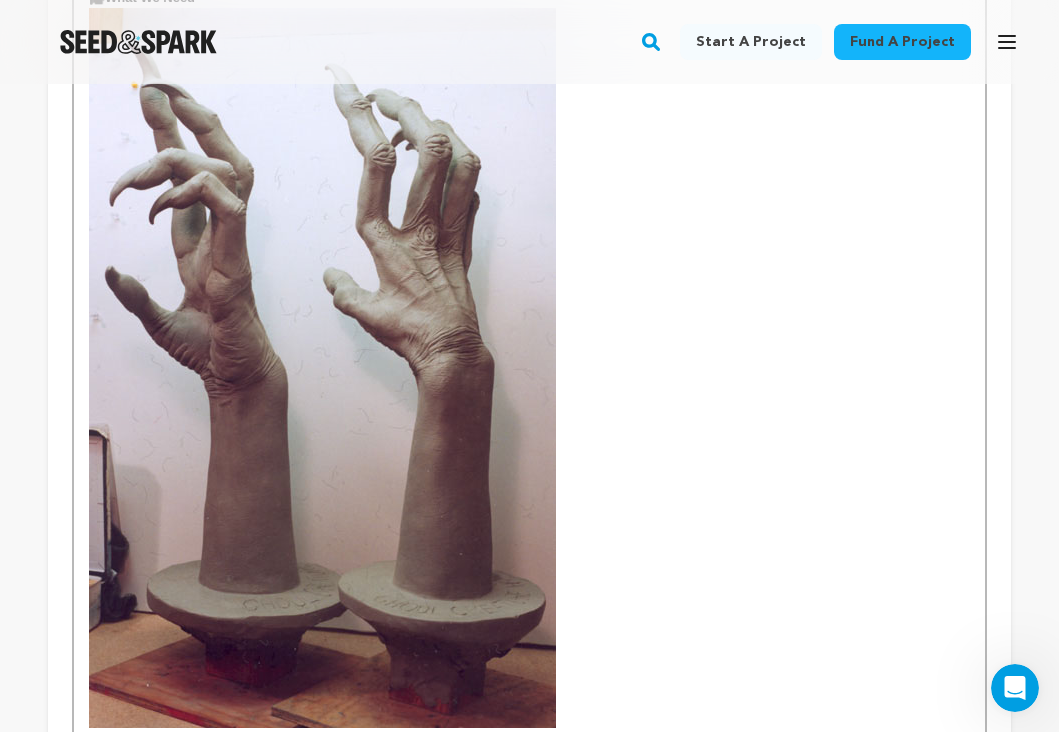 scroll, scrollTop: 423, scrollLeft: 0, axis: vertical 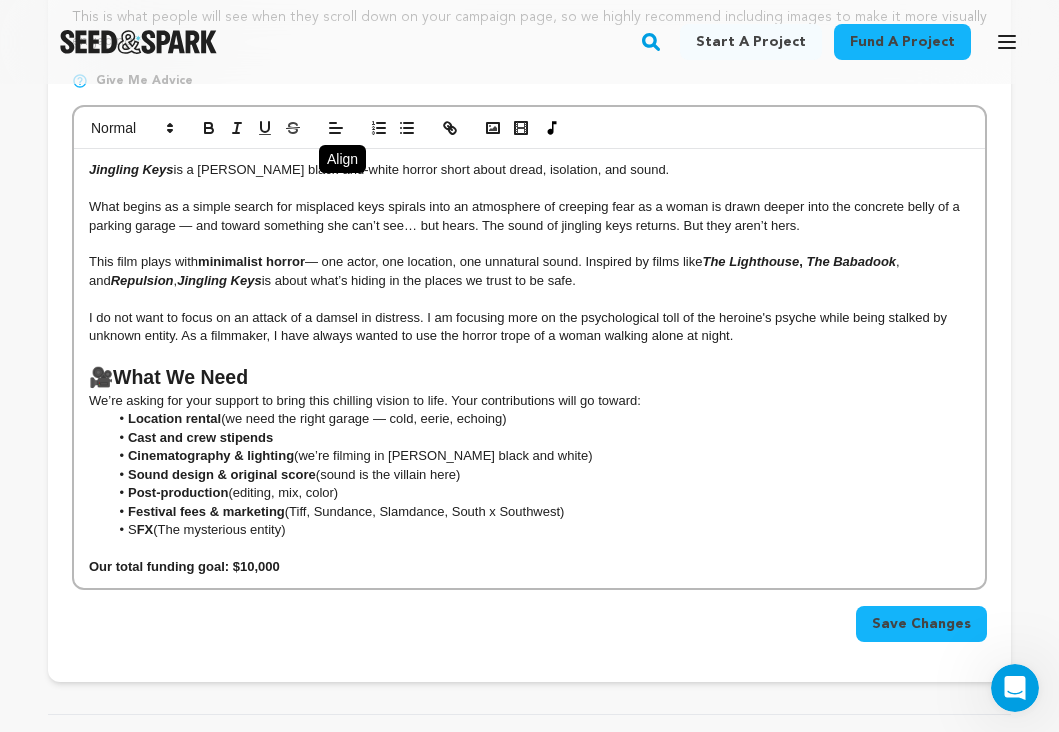 click on "Jingling Keys  is a stark black-and-white horror short about dread, isolation, and sound. What begins as a simple search for misplaced keys spirals into an atmosphere of creeping fear as a woman is drawn deeper into the concrete belly of a parking garage — and toward something she can’t see… but hears. The sound of jingling keys returns. But they aren’t hers. This film plays with  minimalist horror  — one actor, one location, one unnatural sound. Inspired by films like  The Lighthouse ,   The Babadook , and  Repulsion ,  Jingling Keys  is about what’s hiding in the places we trust to be safe.  I do not want to focus on an attack of a damsel in distress. I am focusing more on the psychological toll of the heroine's psyche while being stalked by unknown entity. As a filmmaker, I have always wanted to use the horror trope of a woman walking alone at night. 🎥  What We Need We’re asking for your support to bring this chilling vision to life. Your contributions will go toward: S FX" at bounding box center [529, 368] 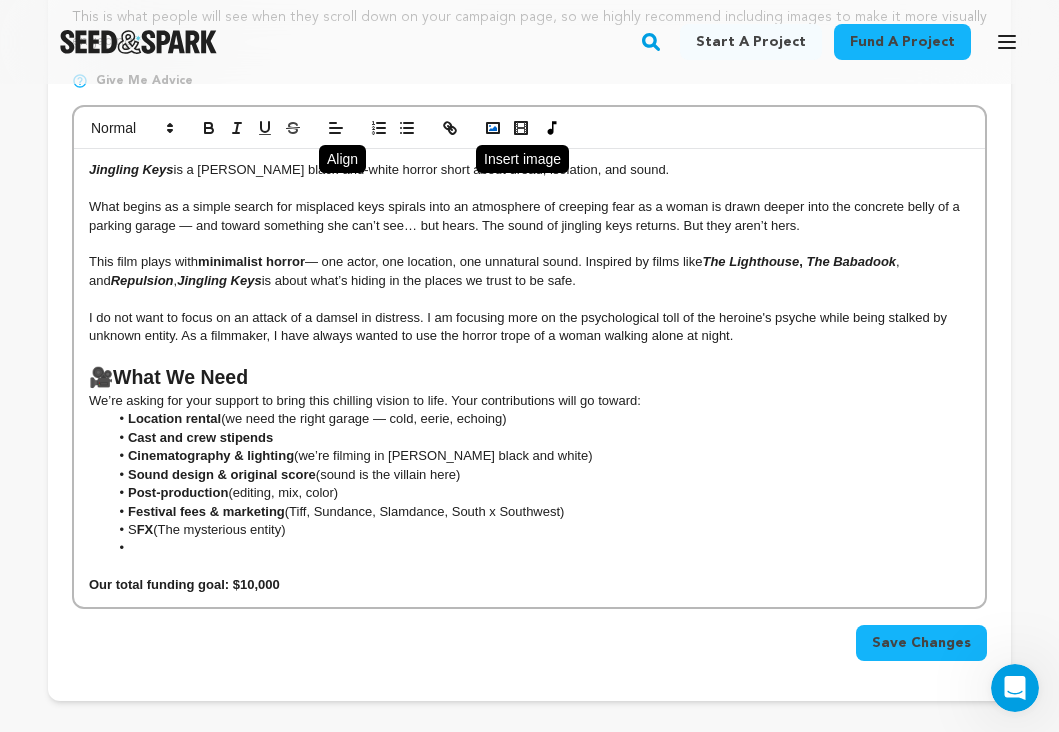 click 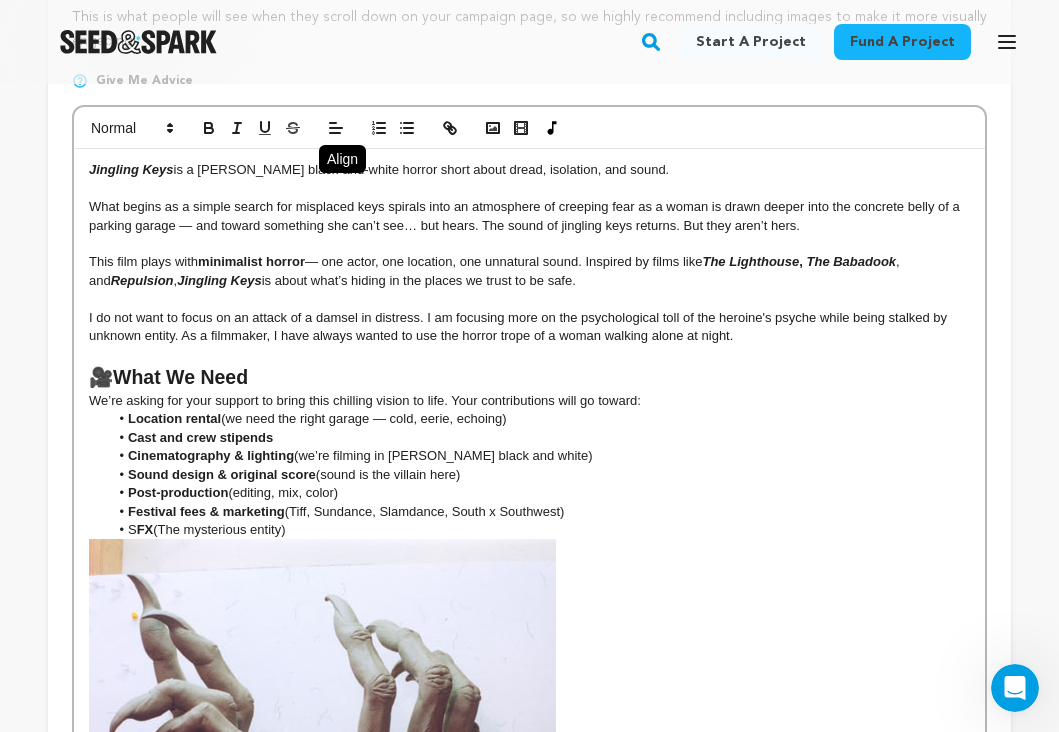 click on "Back to Project Dashboard
Edit Project
Submit For feedback
Submit For feedback
project
story" at bounding box center (529, 898) 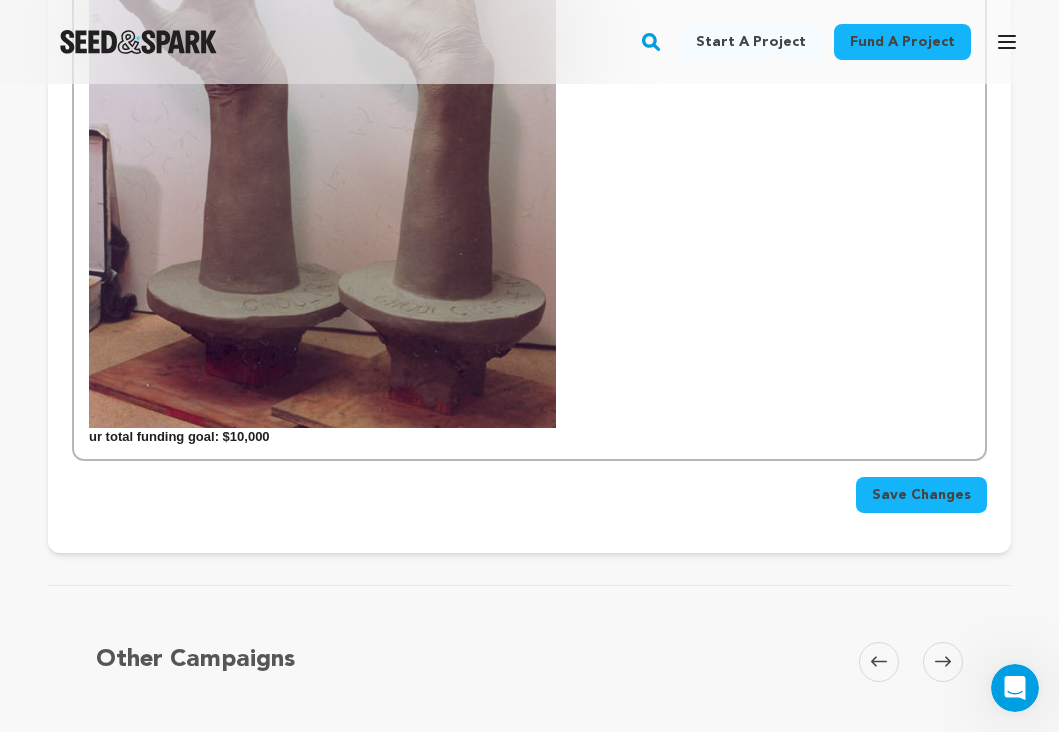 scroll, scrollTop: 1266, scrollLeft: 0, axis: vertical 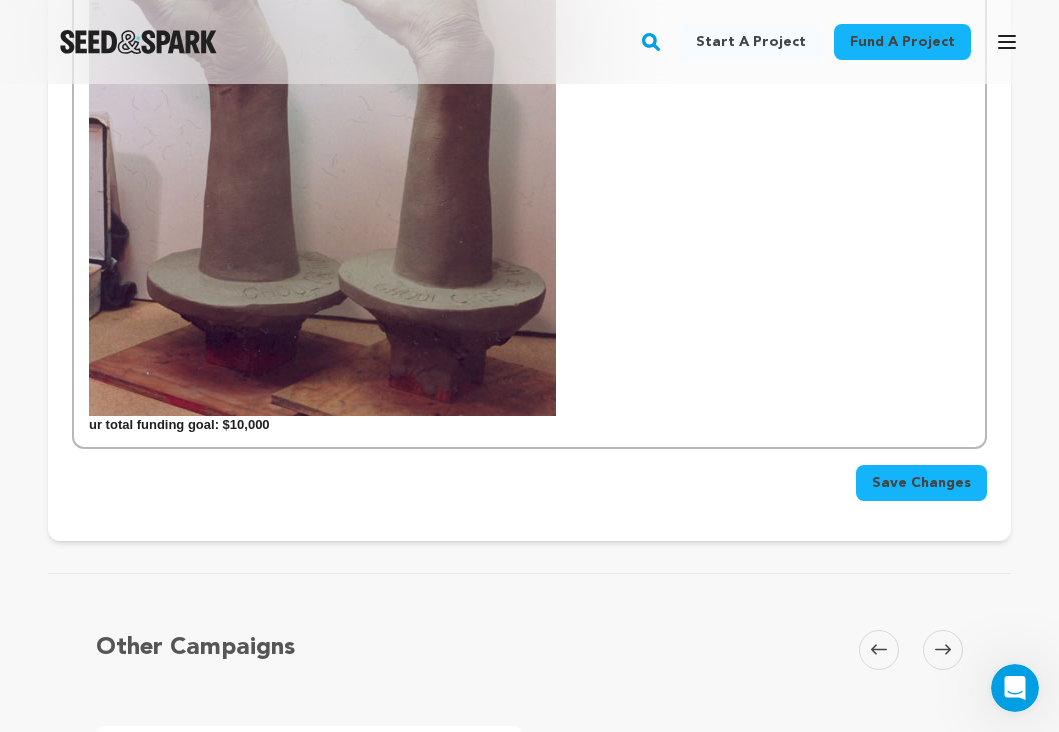 click on "Jingling Keys  is a stark black-and-white horror short about dread, isolation, and sound. What begins as a simple search for misplaced keys spirals into an atmosphere of creeping fear as a woman is drawn deeper into the concrete belly of a parking garage — and toward something she can’t see… but hears. The sound of jingling keys returns. But they aren’t hers. This film plays with  minimalist horror  — one actor, one location, one unnatural sound. Inspired by films like  The Lighthouse ,   The Babadook , and  Repulsion ,  Jingling Keys  is about what’s hiding in the places we trust to be safe.  I do not want to focus on an attack of a damsel in distress. I am focusing more on the psychological toll of the heroine's psyche while being stalked by unknown entity. As a filmmaker, I have always wanted to use the horror trope of a woman walking alone at night. 🎥  What We Need We’re asking for your support to bring this chilling vision to life. Your contributions will go toward: S FX" at bounding box center (529, -124) 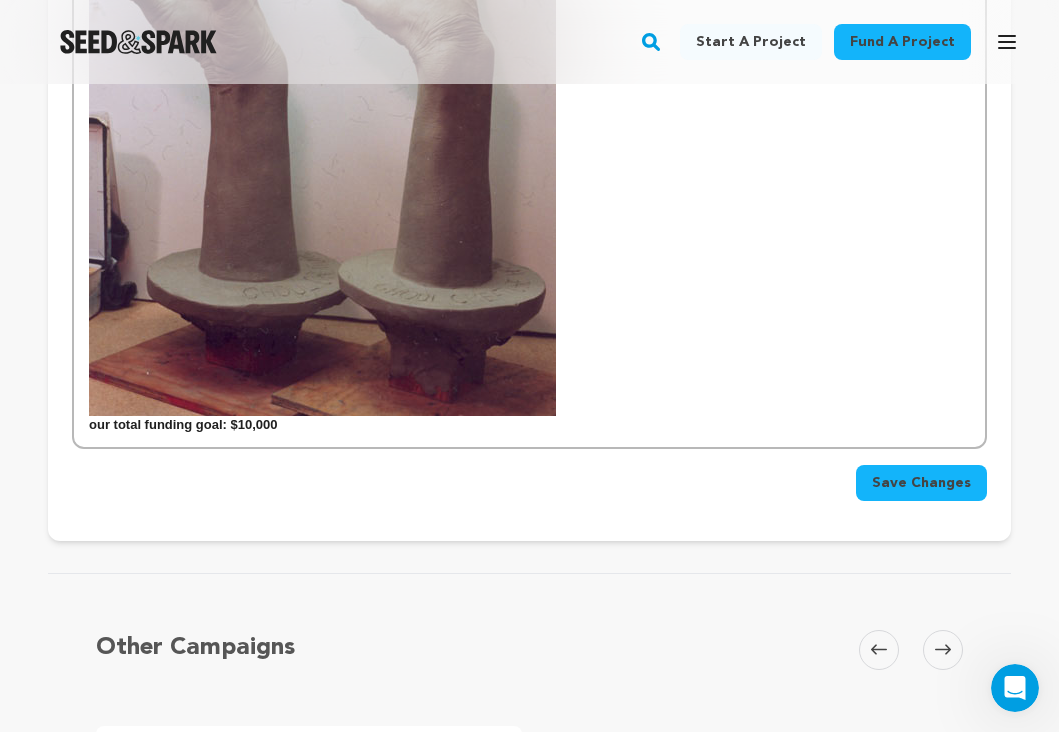 drag, startPoint x: 278, startPoint y: 418, endPoint x: 8, endPoint y: 422, distance: 270.02963 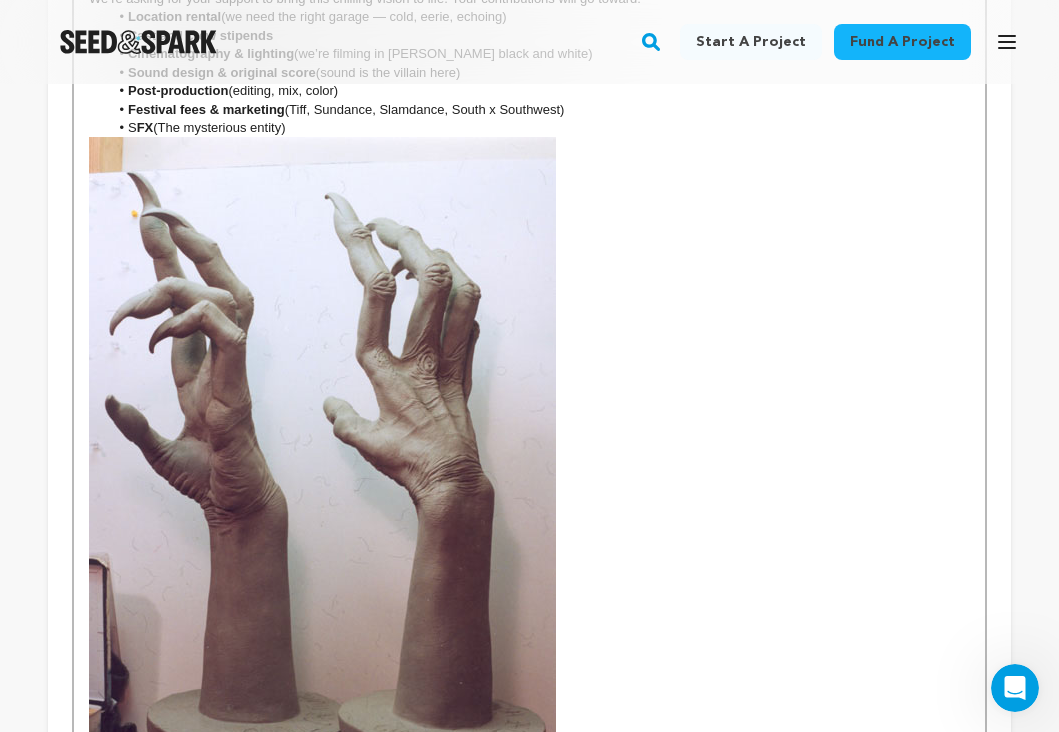 scroll, scrollTop: 822, scrollLeft: 0, axis: vertical 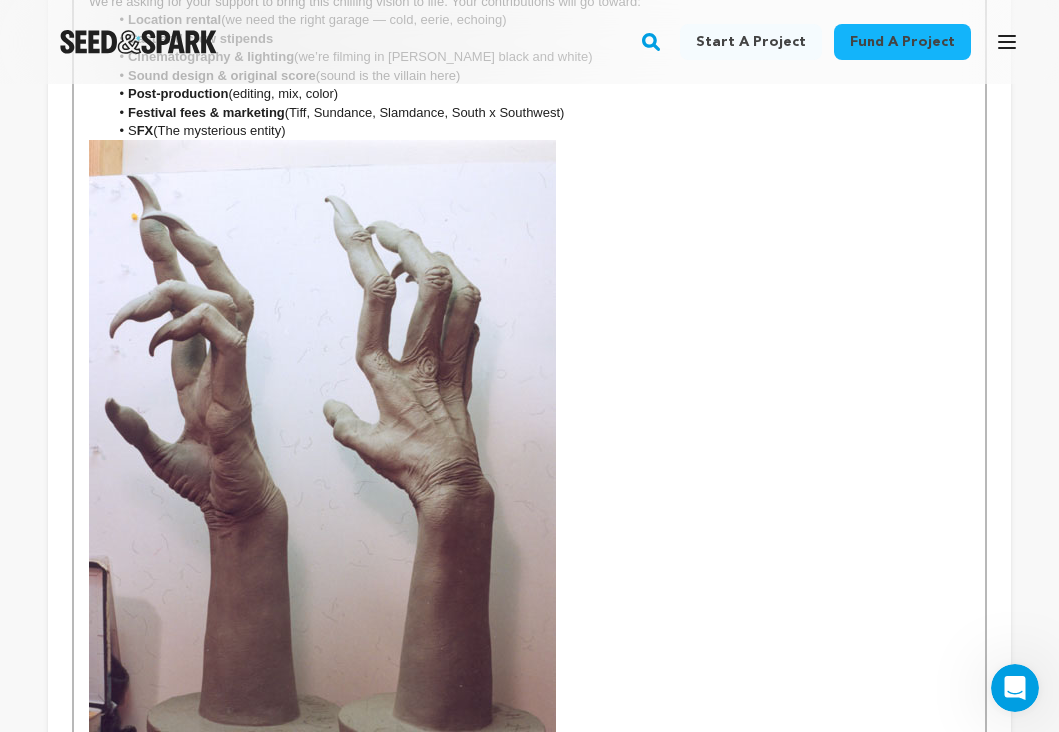 click on "S FX  (The mysterious entity)" at bounding box center [540, 131] 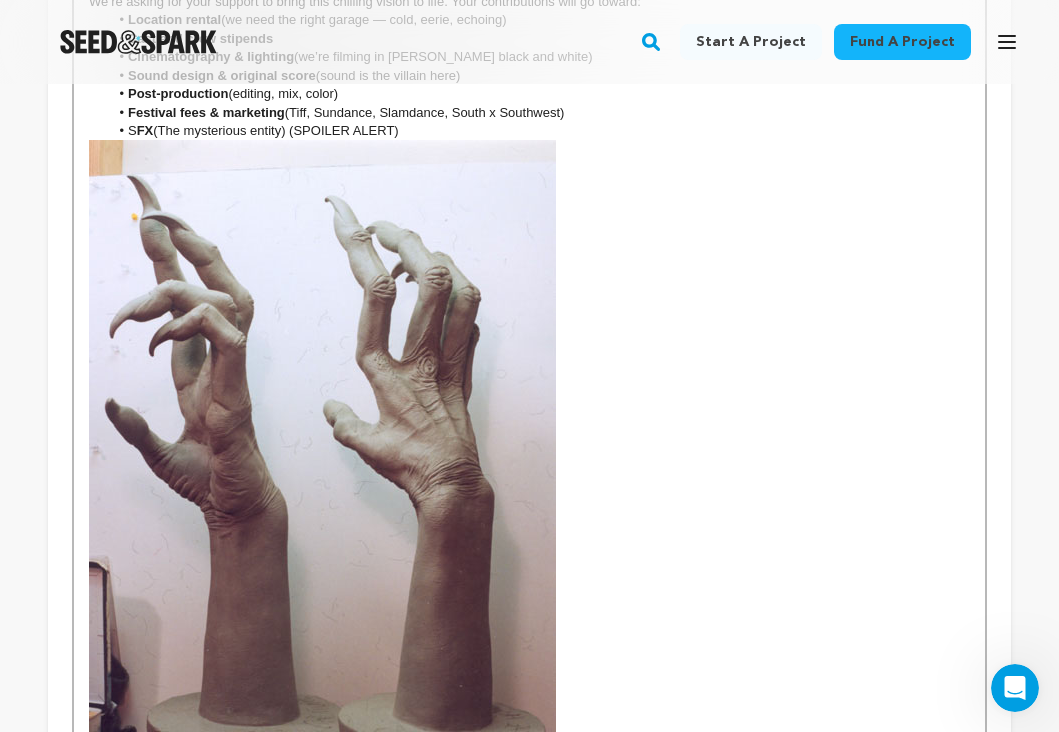 click on "our total funding goal:" at bounding box center (529, 508) 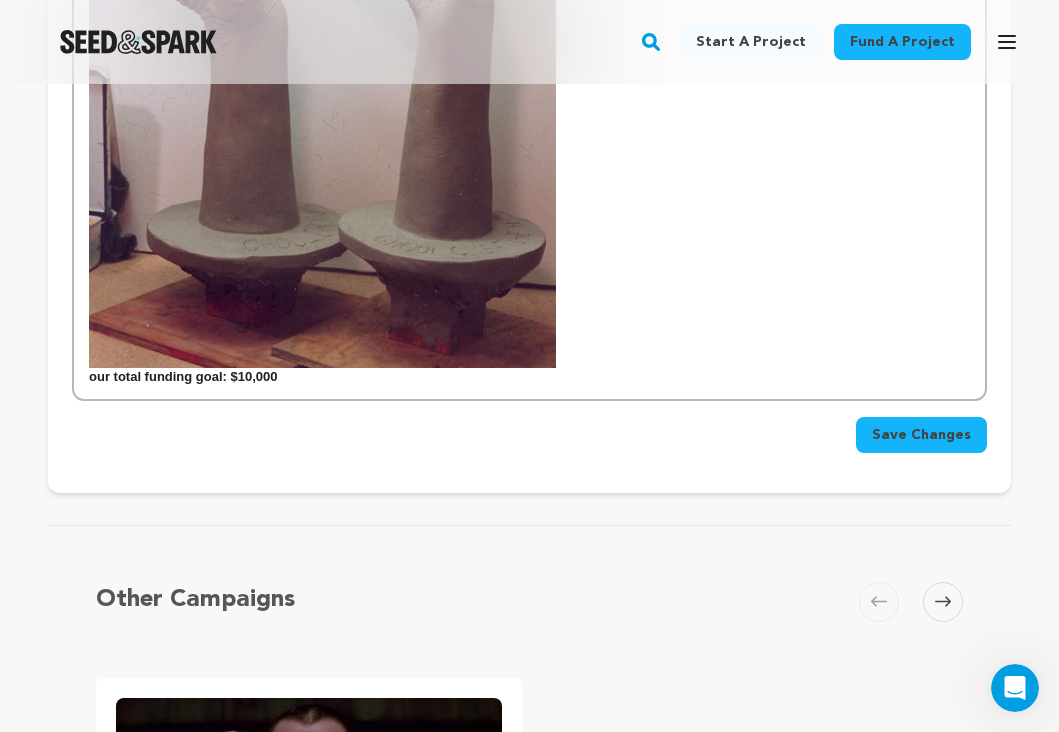 click on "$10,000" at bounding box center (254, 376) 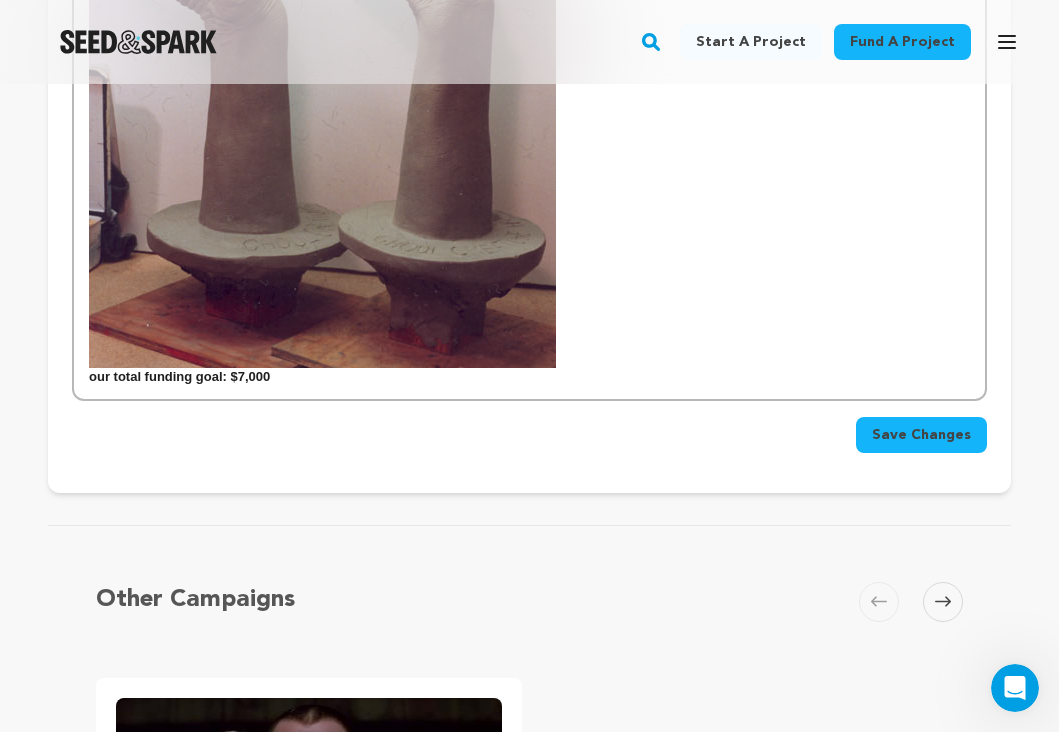 click on "Save Changes" at bounding box center [921, 435] 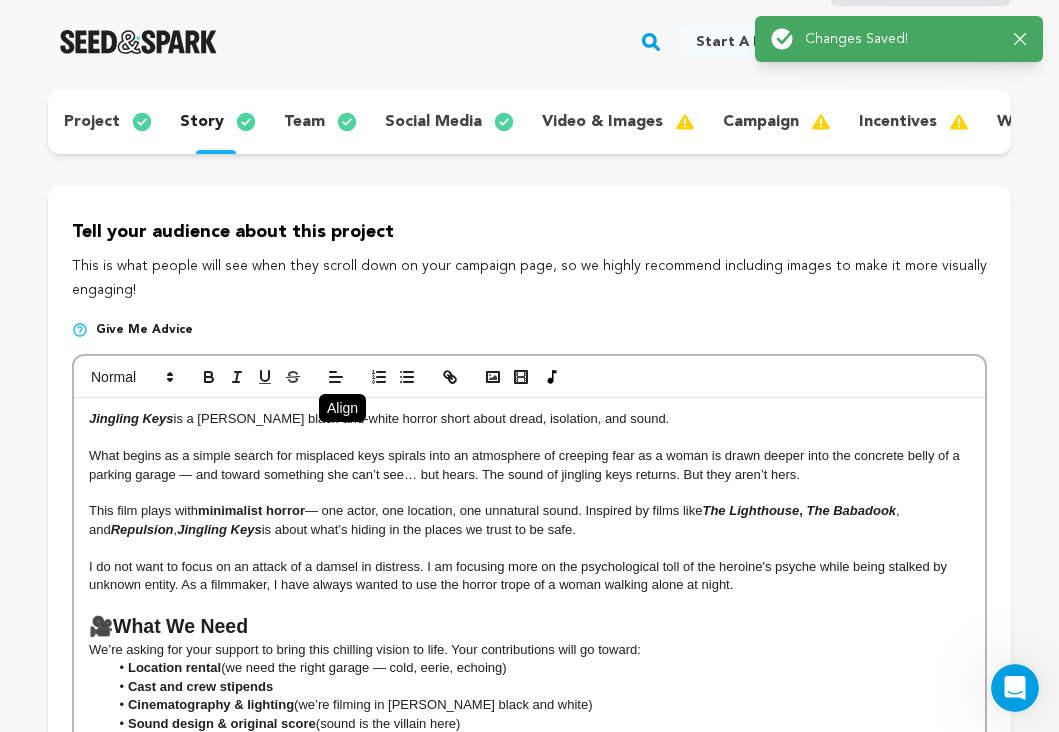 scroll, scrollTop: 0, scrollLeft: 0, axis: both 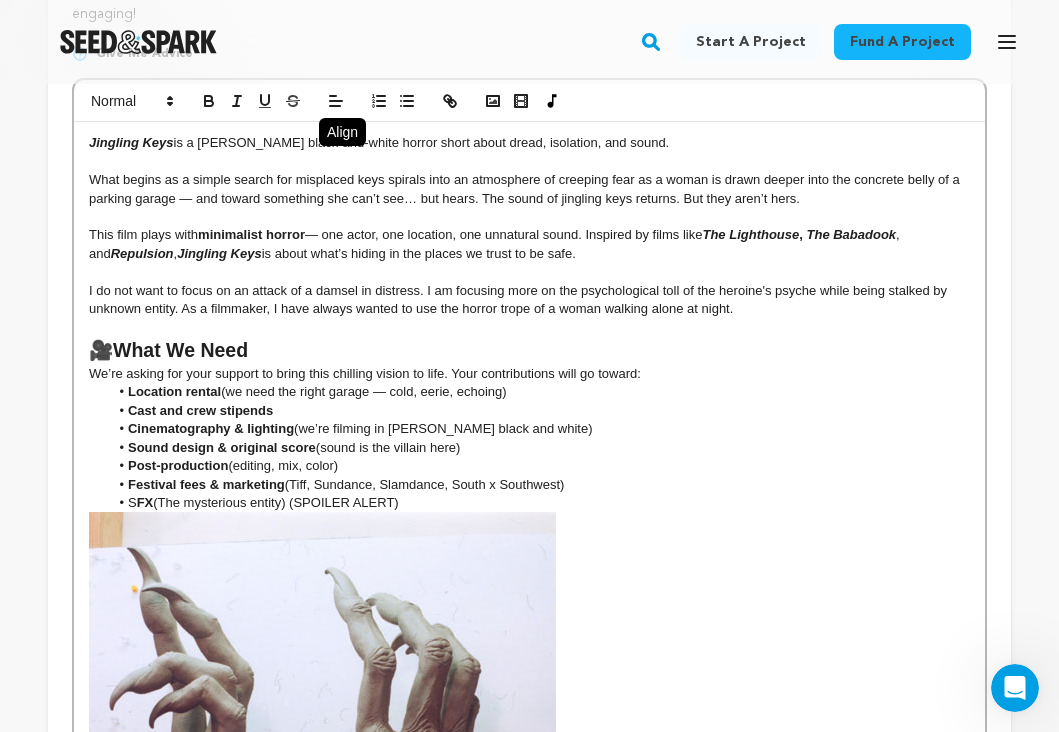 click on "Back to Project Dashboard
Edit Project
Submit For feedback
Submit For feedback
project
story" at bounding box center (529, 871) 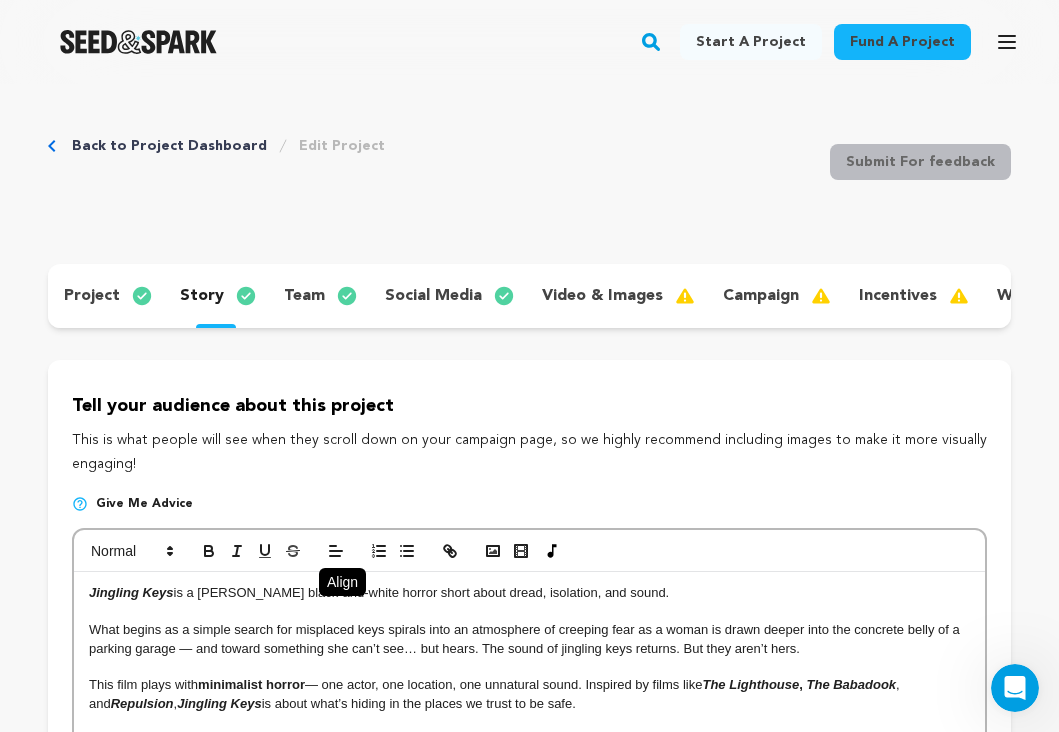 scroll, scrollTop: 0, scrollLeft: 0, axis: both 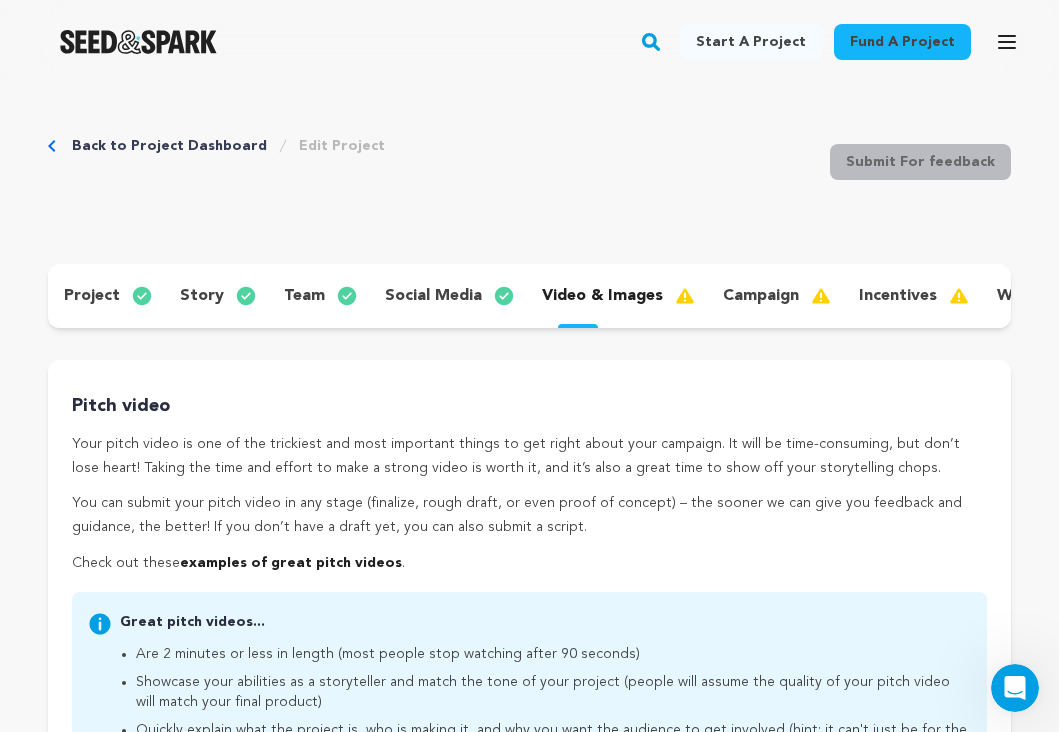 click on "video & images" at bounding box center [602, 296] 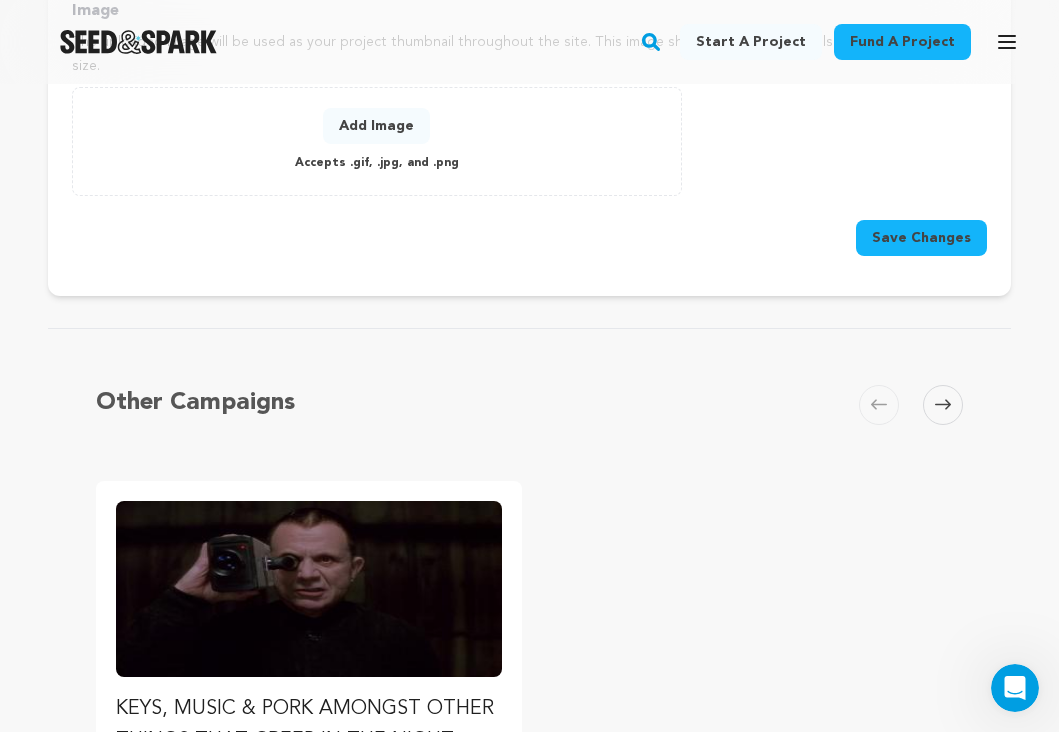 scroll, scrollTop: 1037, scrollLeft: 0, axis: vertical 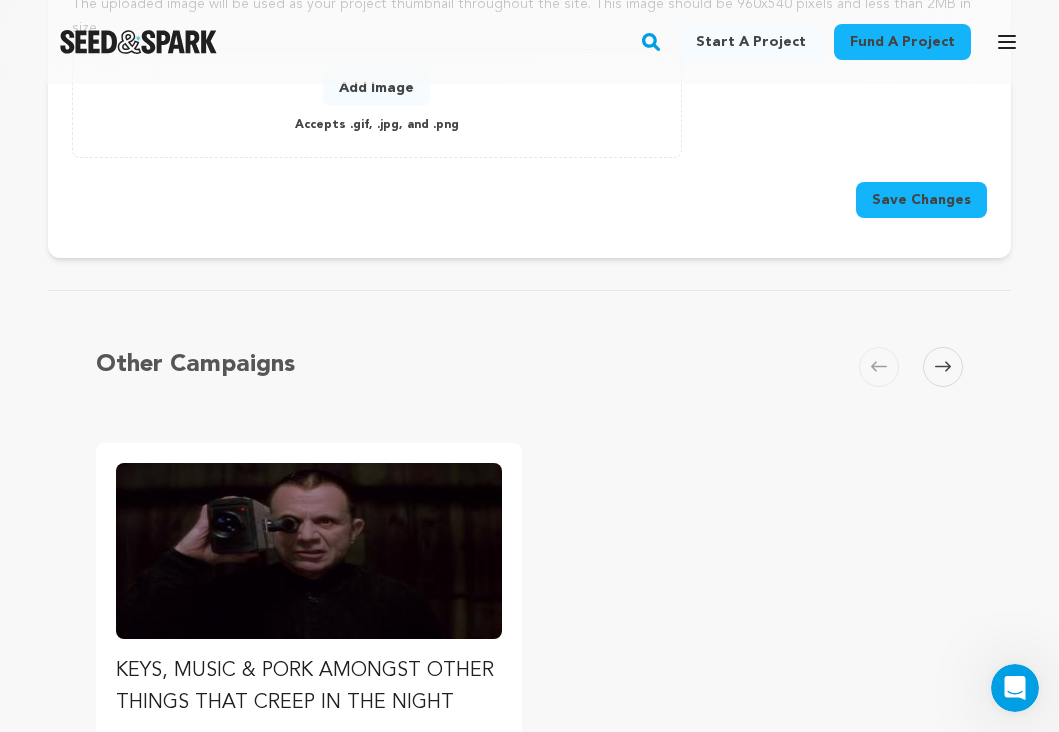 click on "Save Changes" at bounding box center [921, 200] 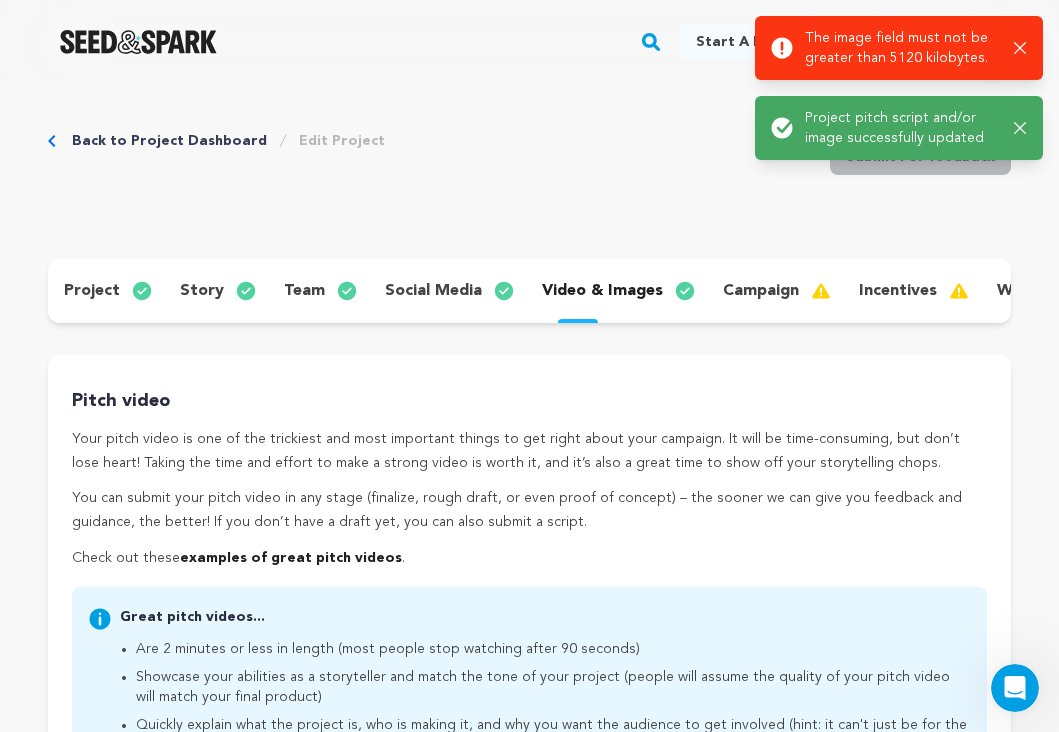 scroll, scrollTop: 0, scrollLeft: 0, axis: both 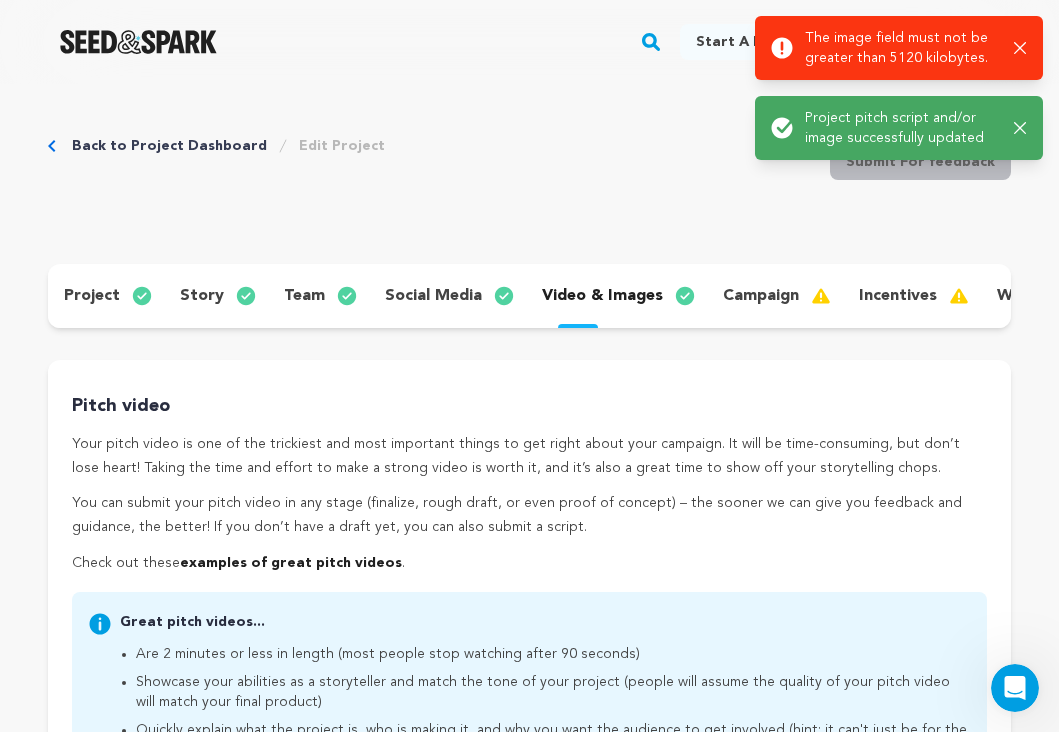 click on "Back to Project Dashboard
Edit Project
Submit For feedback
Submit For feedback" at bounding box center (529, 166) 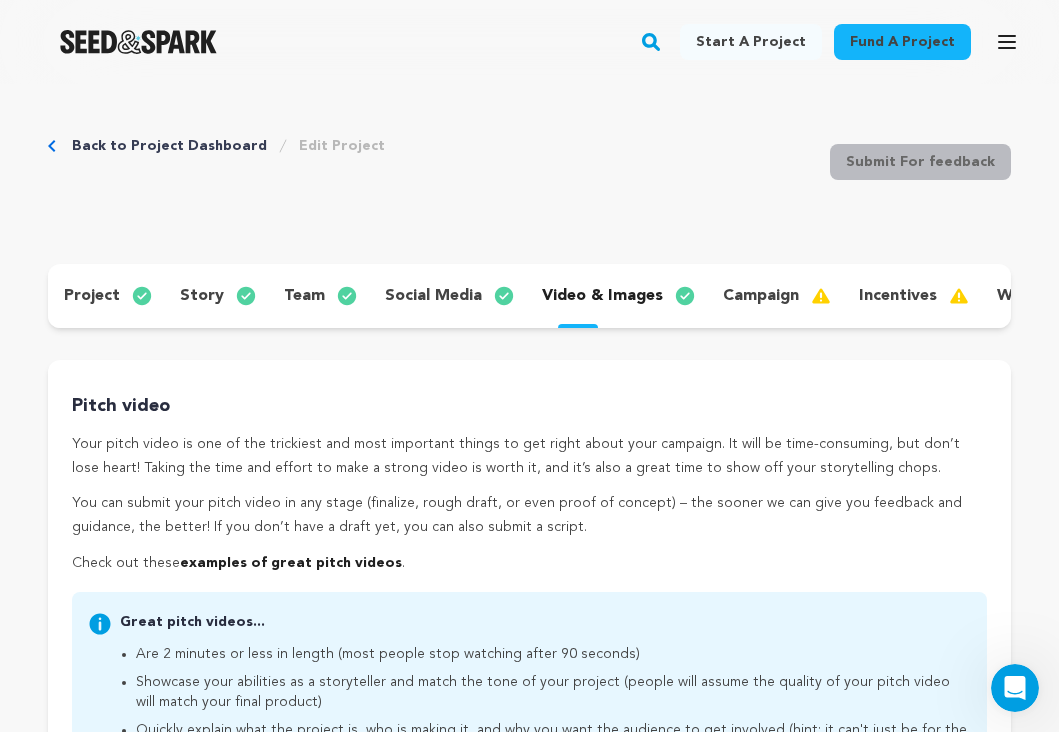 click 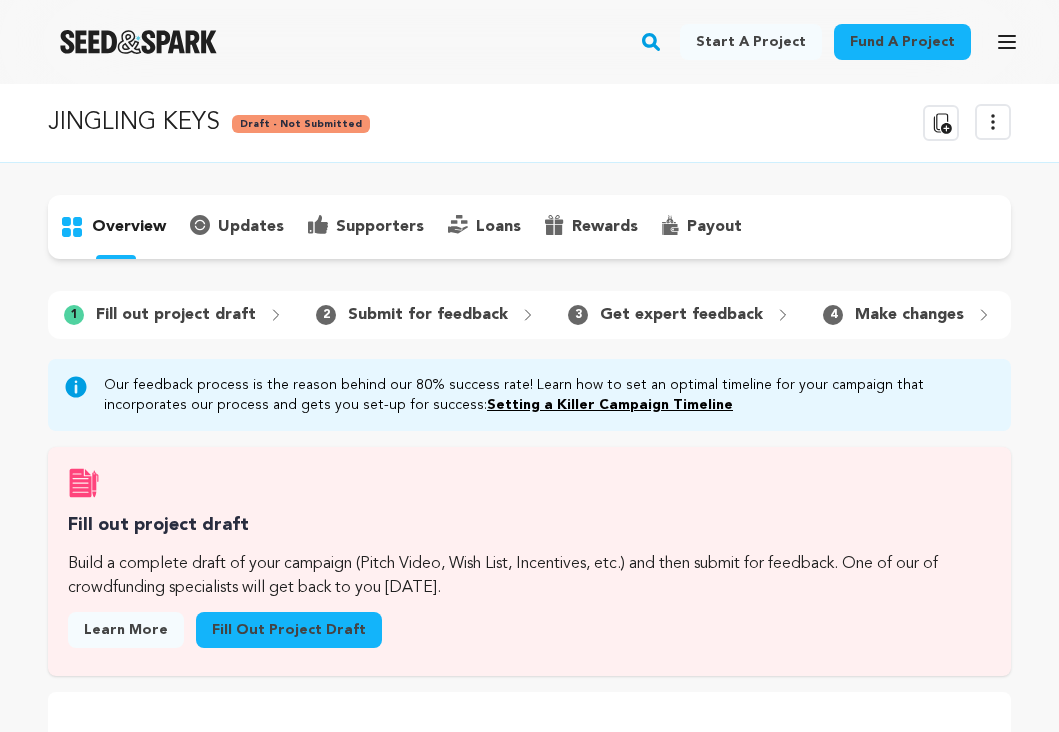 scroll, scrollTop: 0, scrollLeft: 0, axis: both 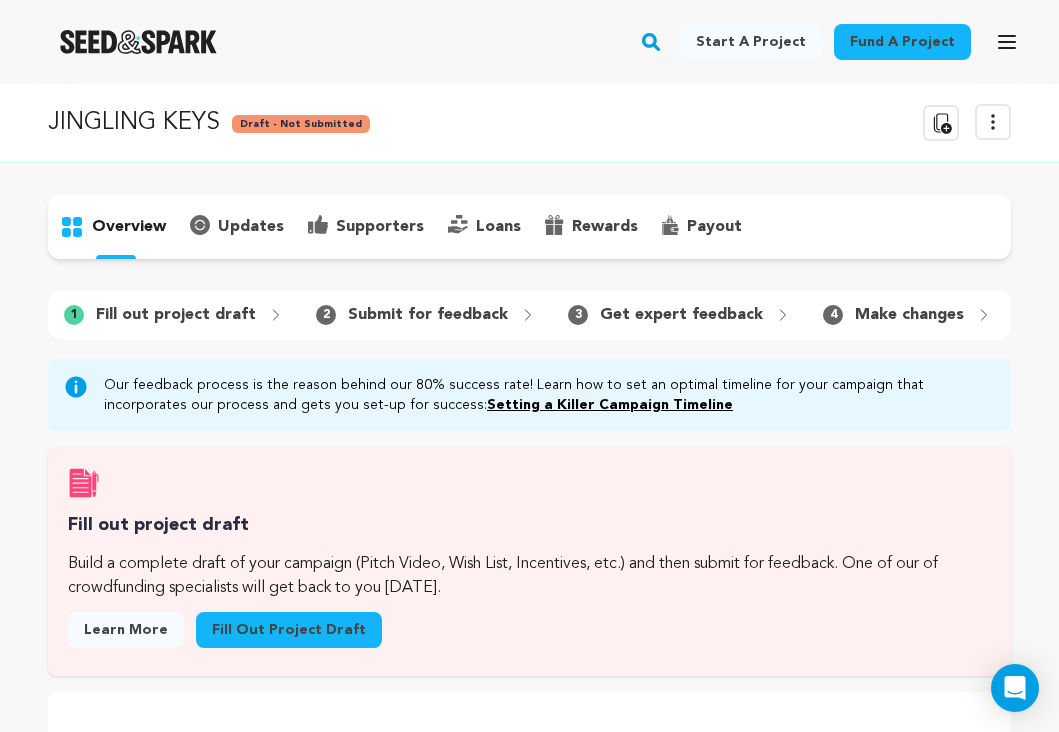 click at bounding box center [138, 42] 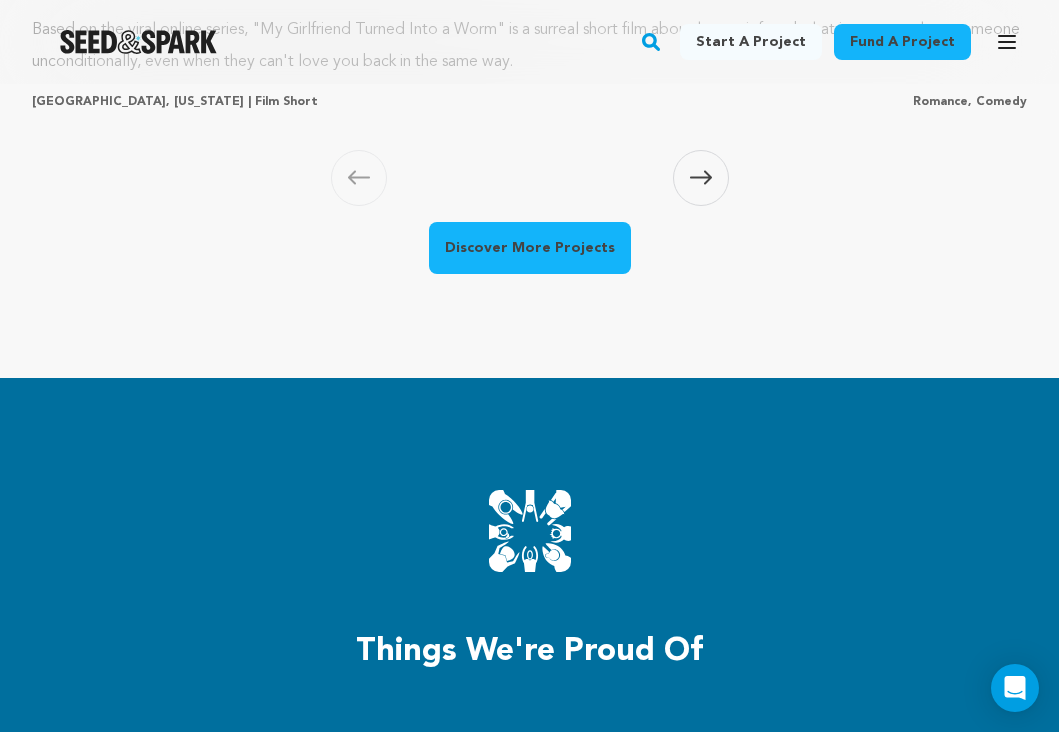 scroll, scrollTop: 2408, scrollLeft: 0, axis: vertical 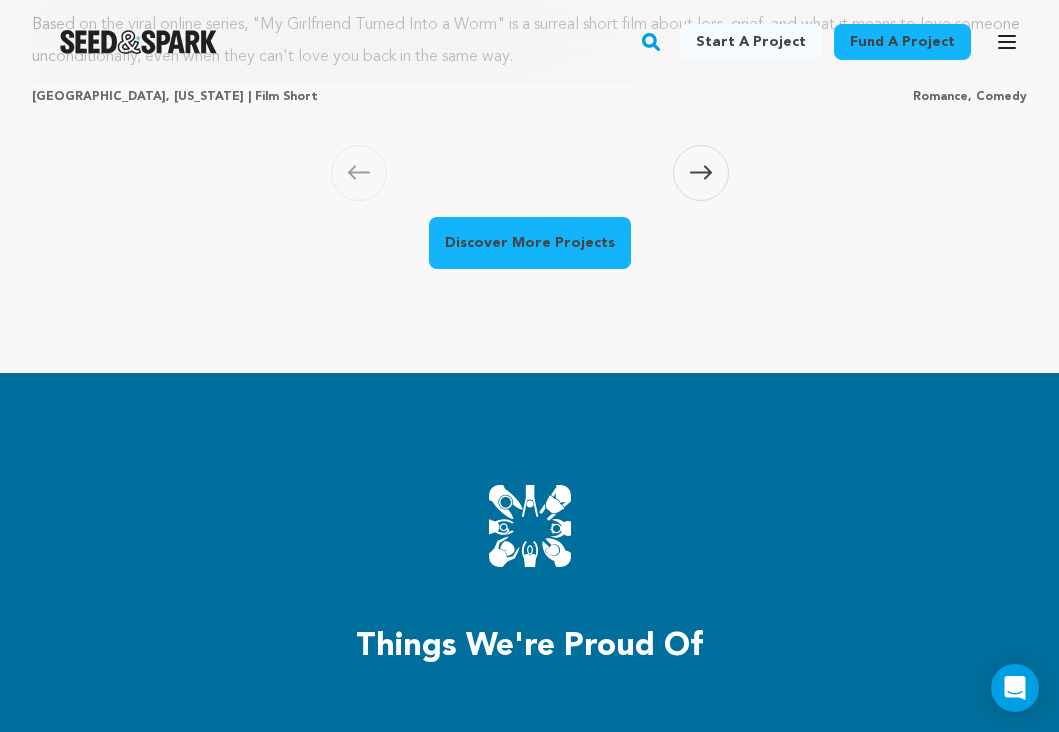 click on "Discover More Projects" at bounding box center (530, 243) 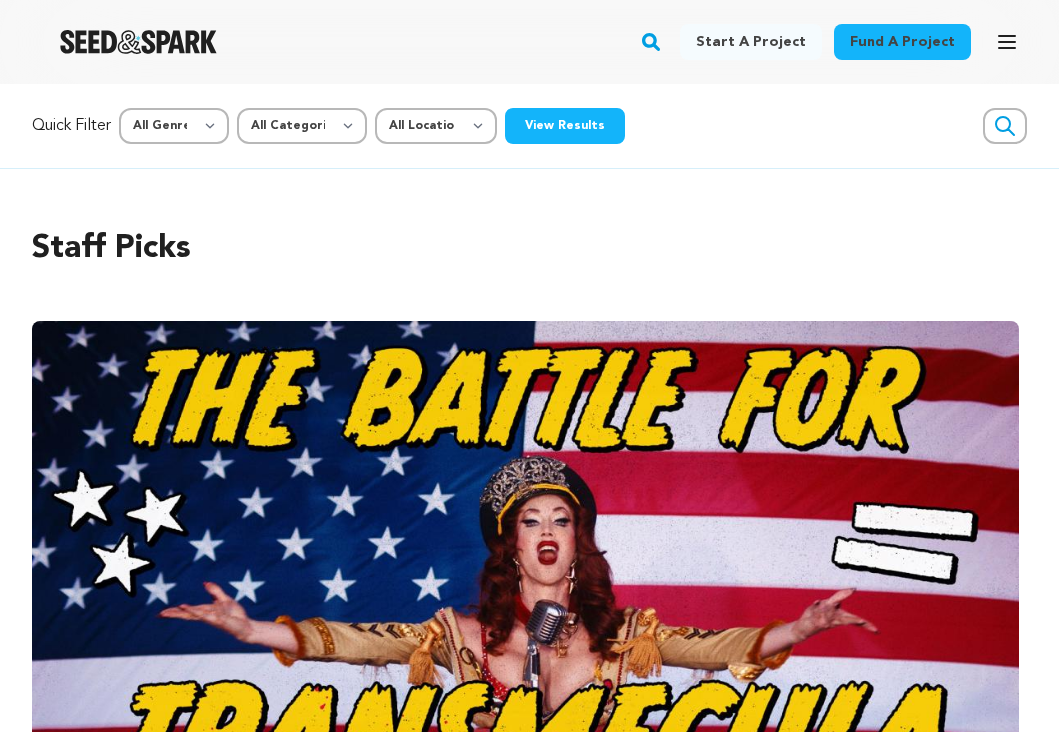 scroll, scrollTop: 0, scrollLeft: 0, axis: both 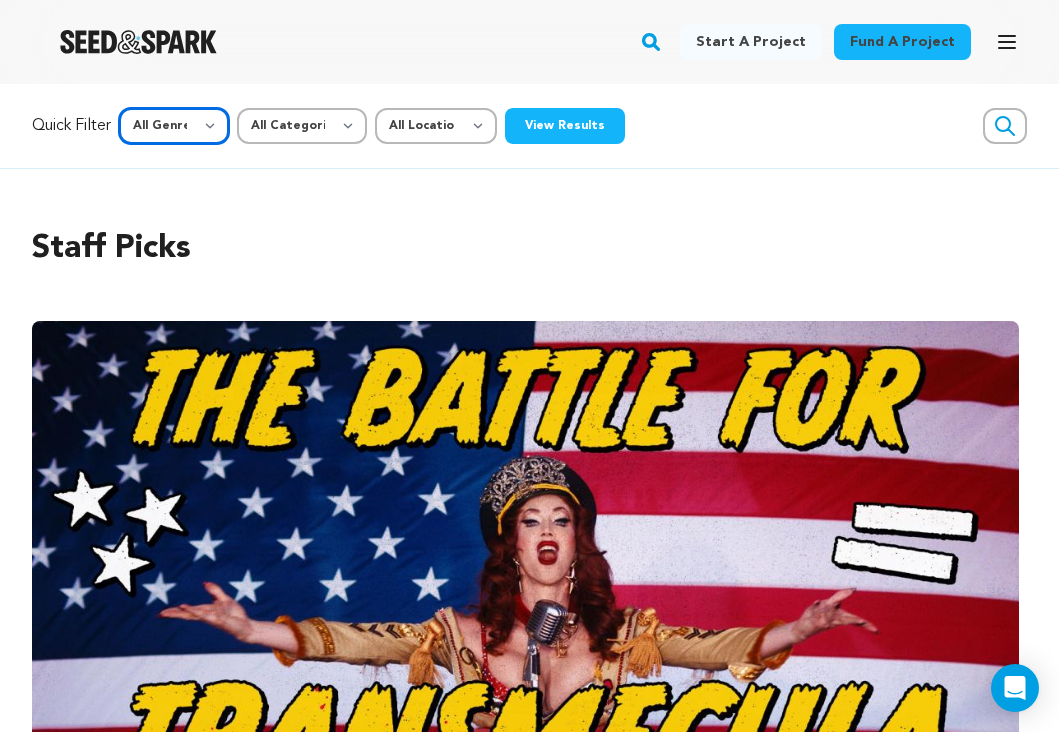 select on "14" 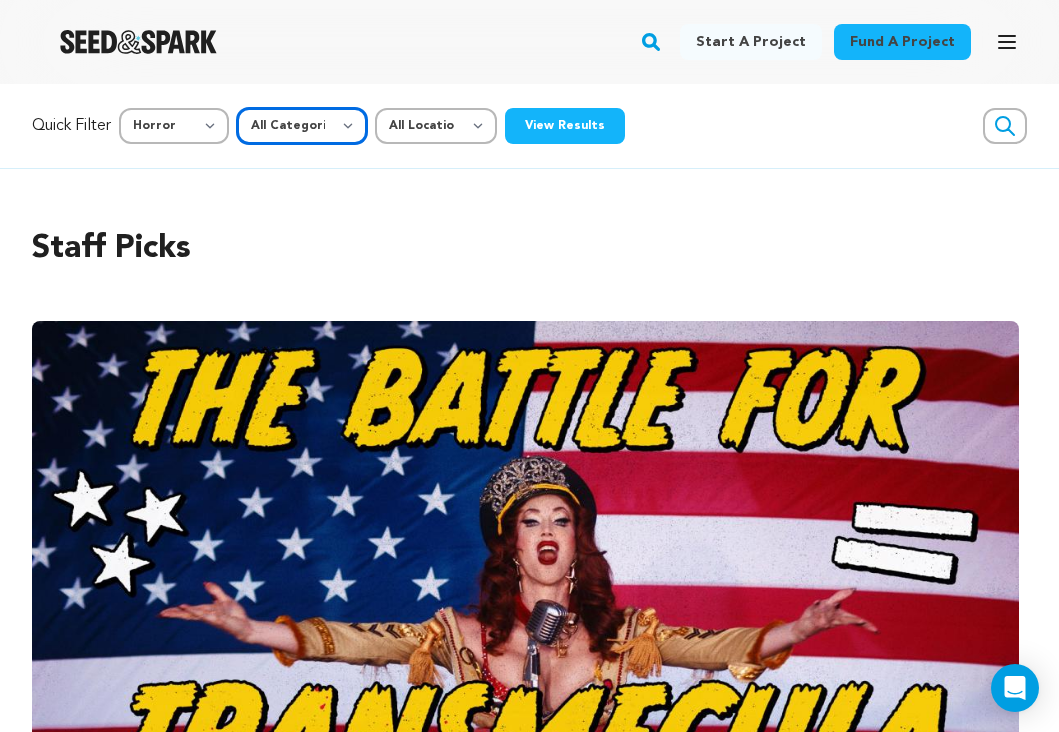 select on "383" 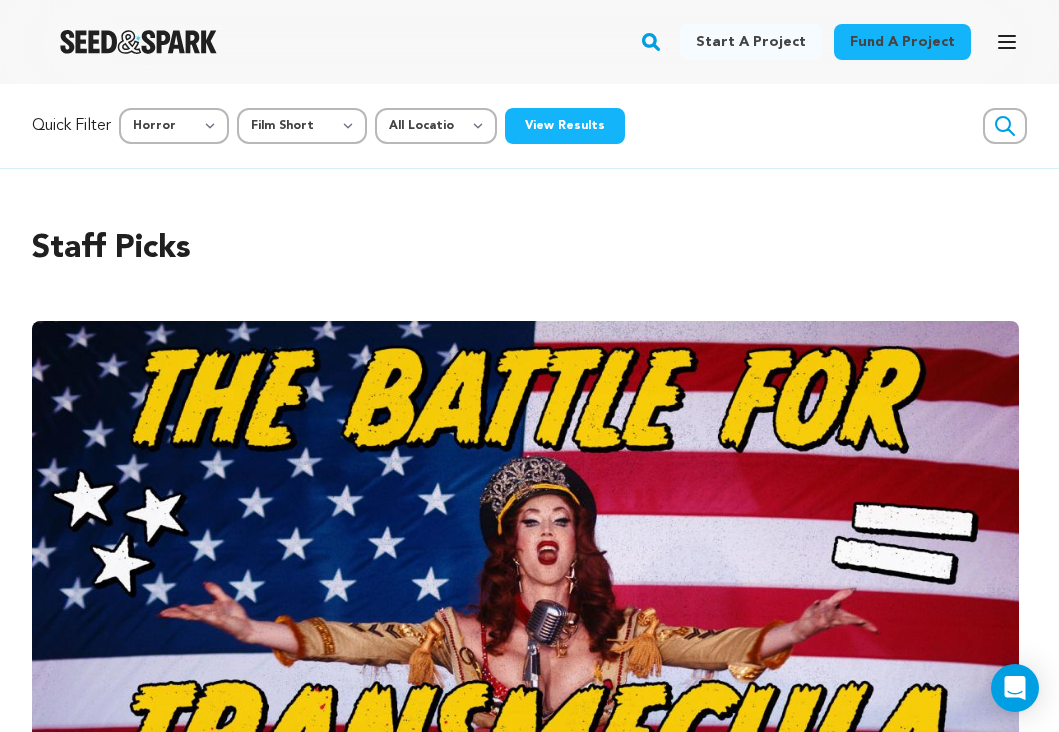 click on "View Results" at bounding box center [565, 126] 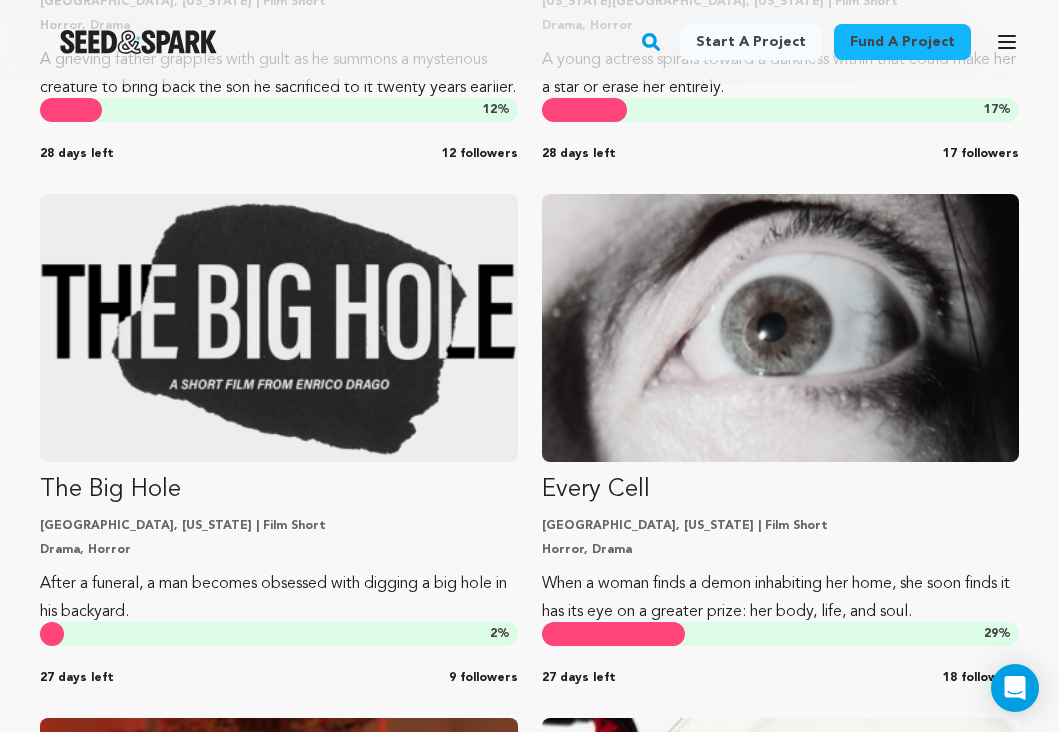 scroll, scrollTop: 773, scrollLeft: 0, axis: vertical 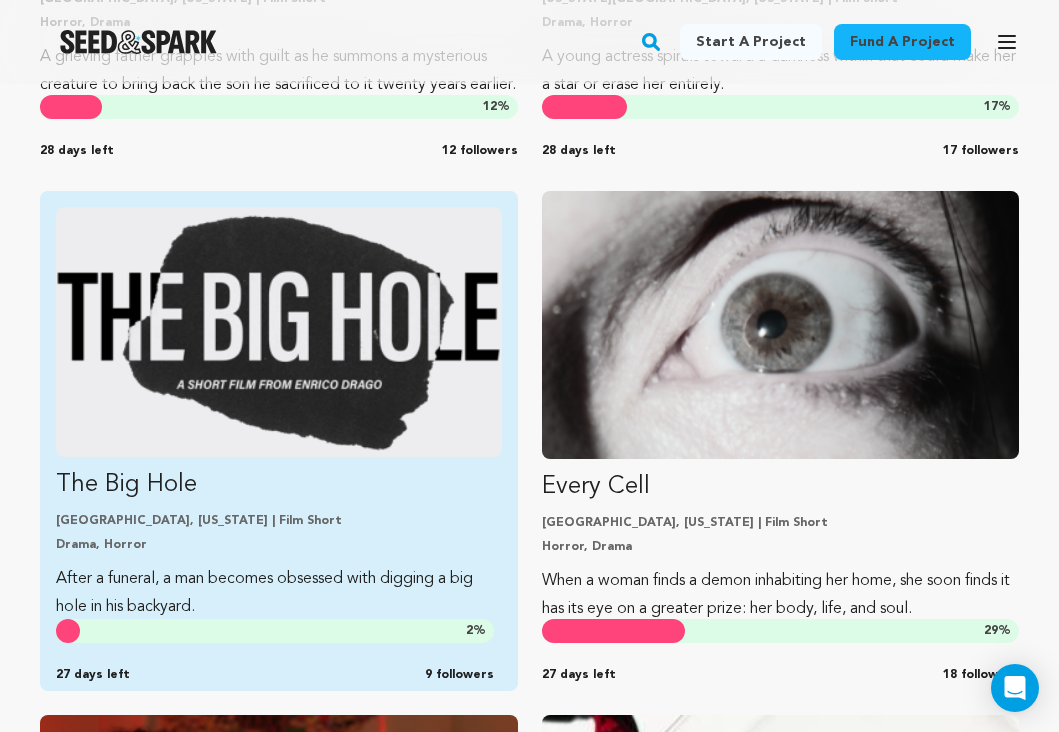 click at bounding box center (279, 332) 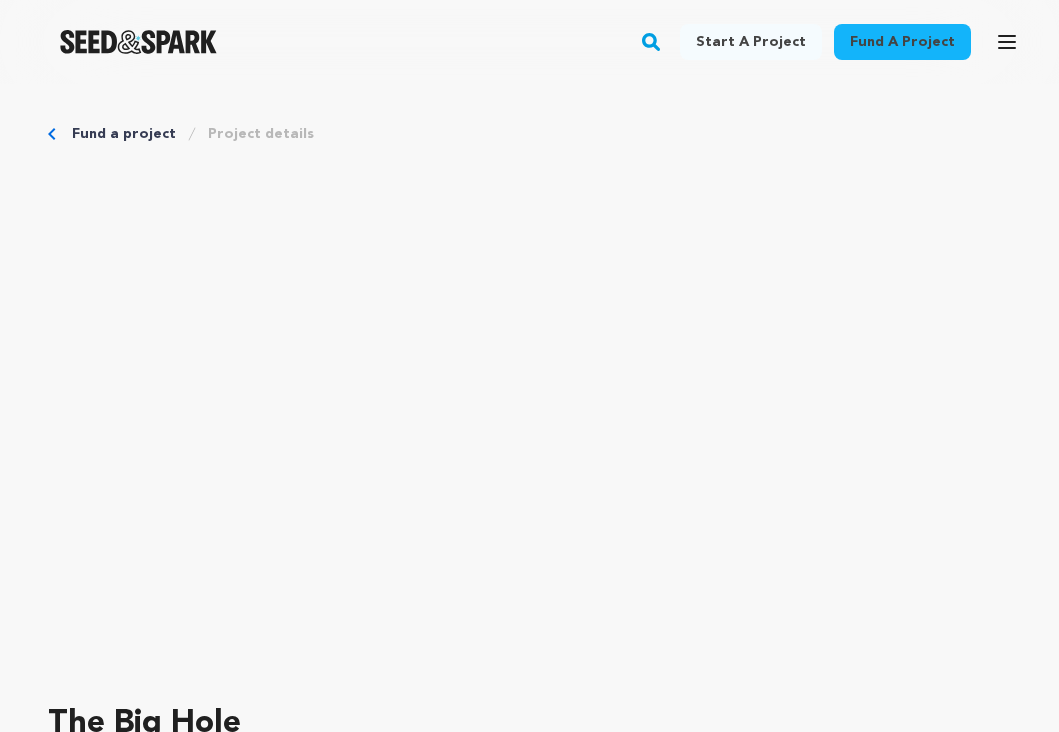scroll, scrollTop: 0, scrollLeft: 0, axis: both 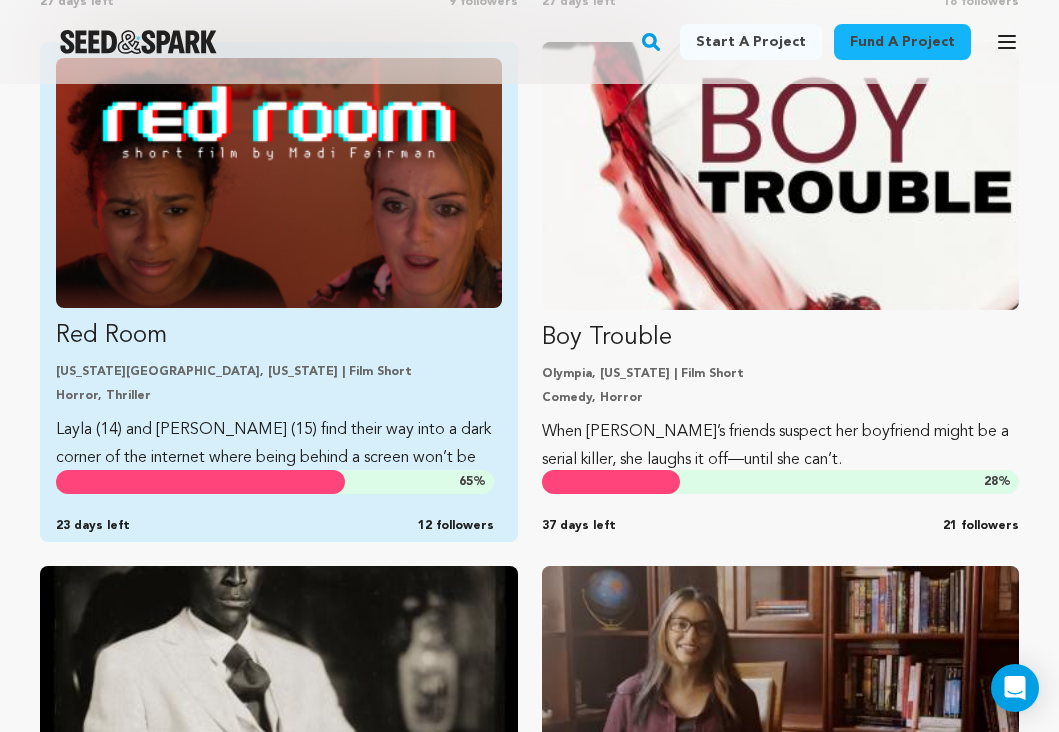 click at bounding box center (279, 183) 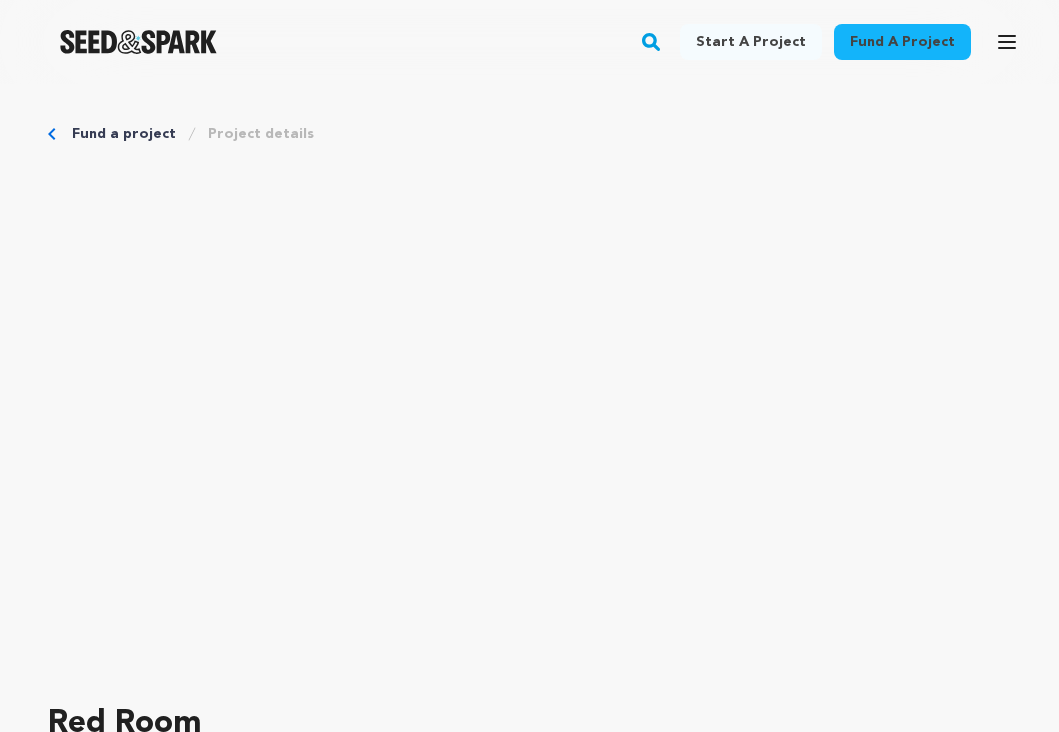 scroll, scrollTop: 0, scrollLeft: 0, axis: both 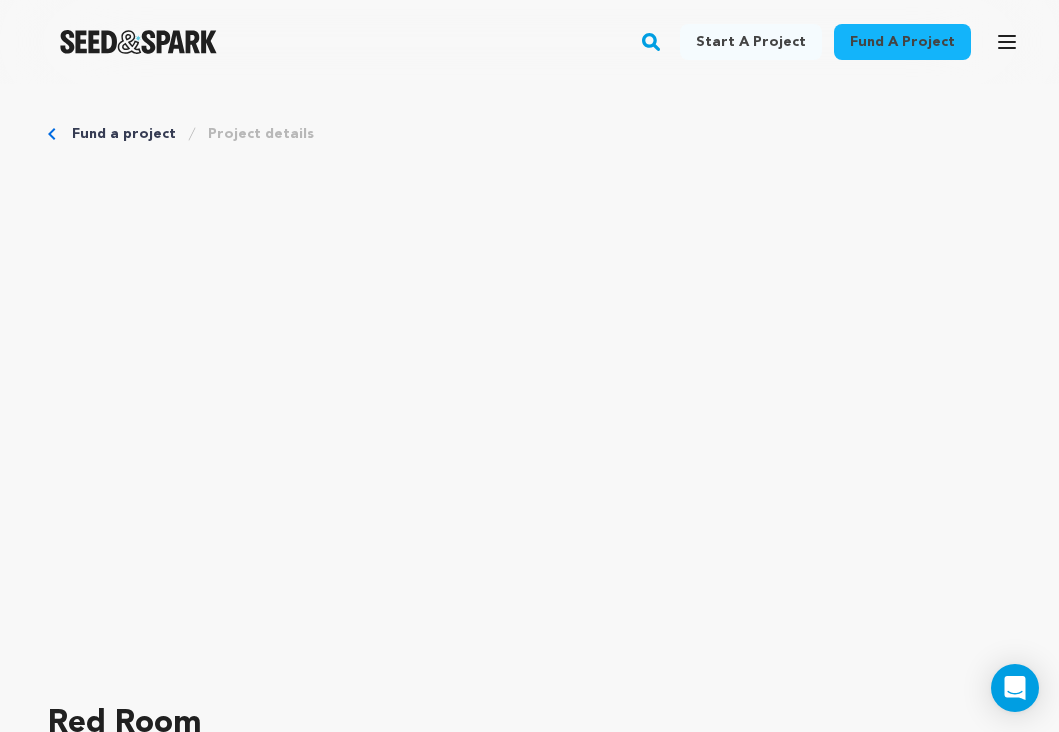 click on "Fund a project" at bounding box center (124, 134) 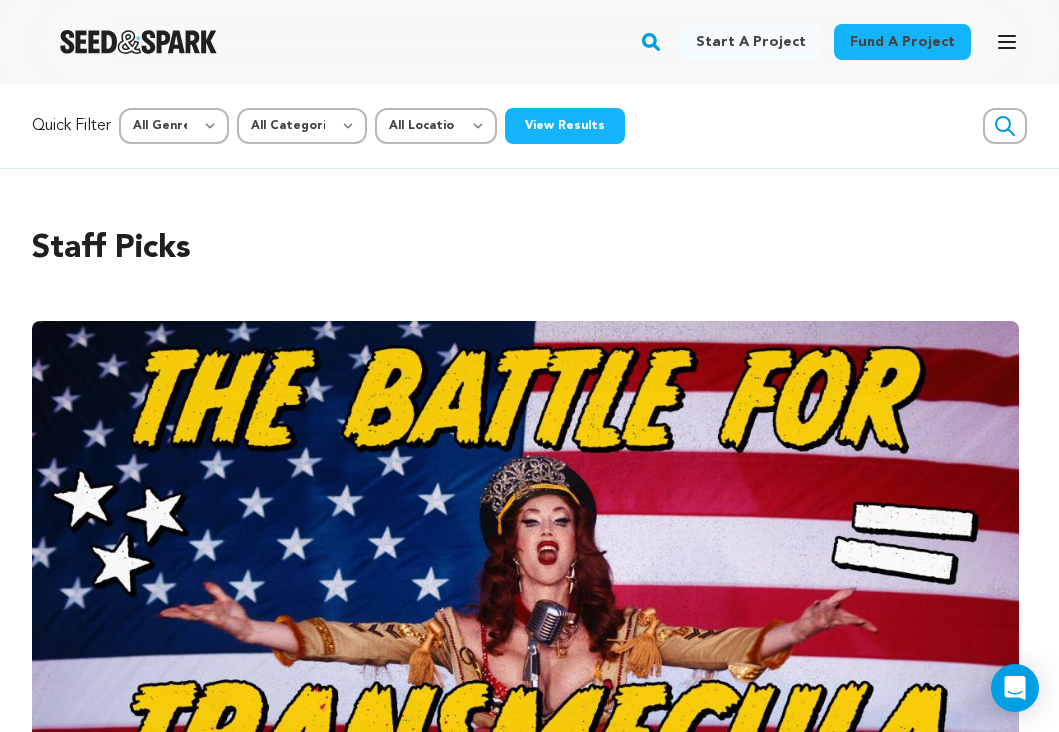 scroll, scrollTop: 0, scrollLeft: 0, axis: both 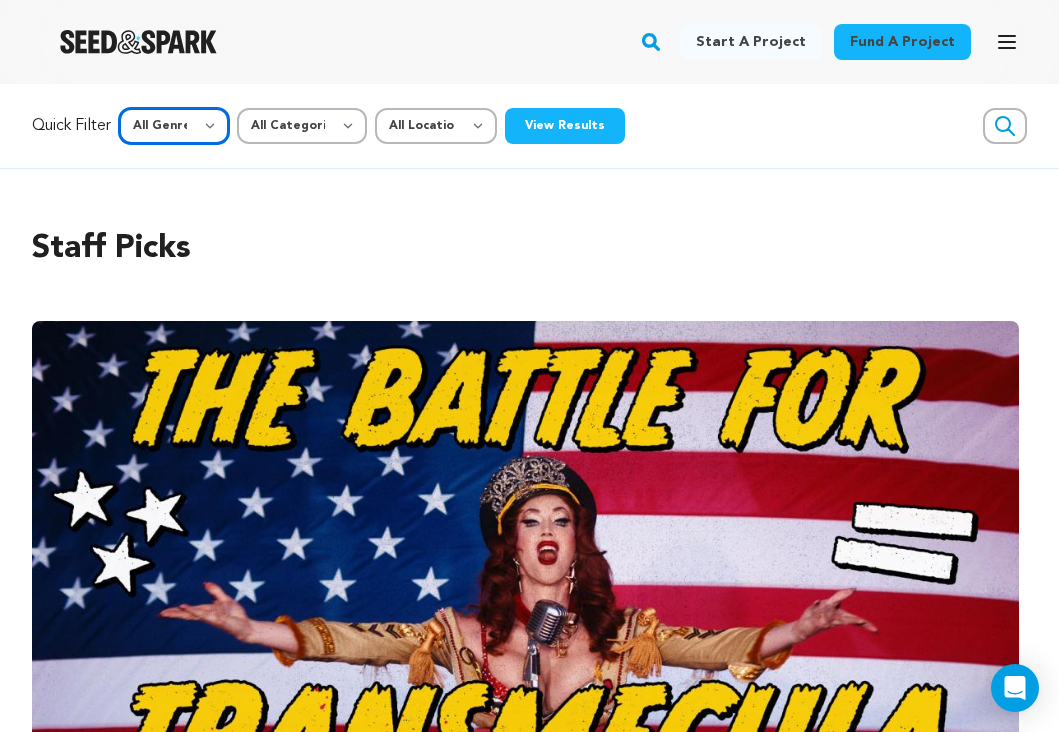 select on "14" 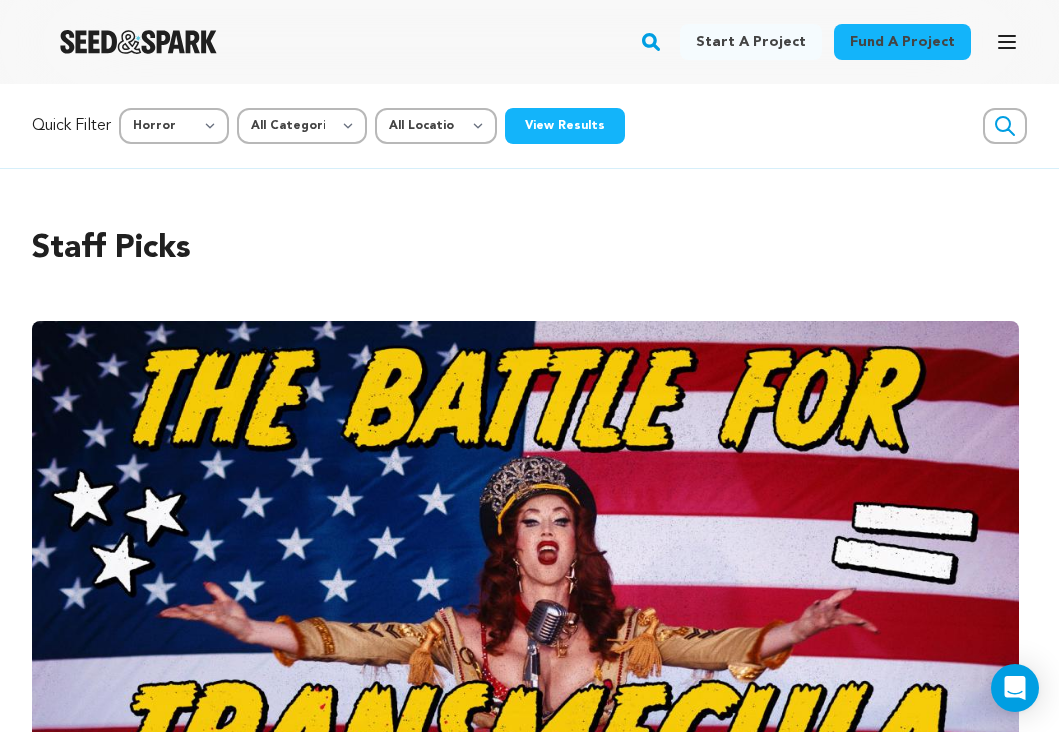 click on "Staff Picks" at bounding box center [529, 249] 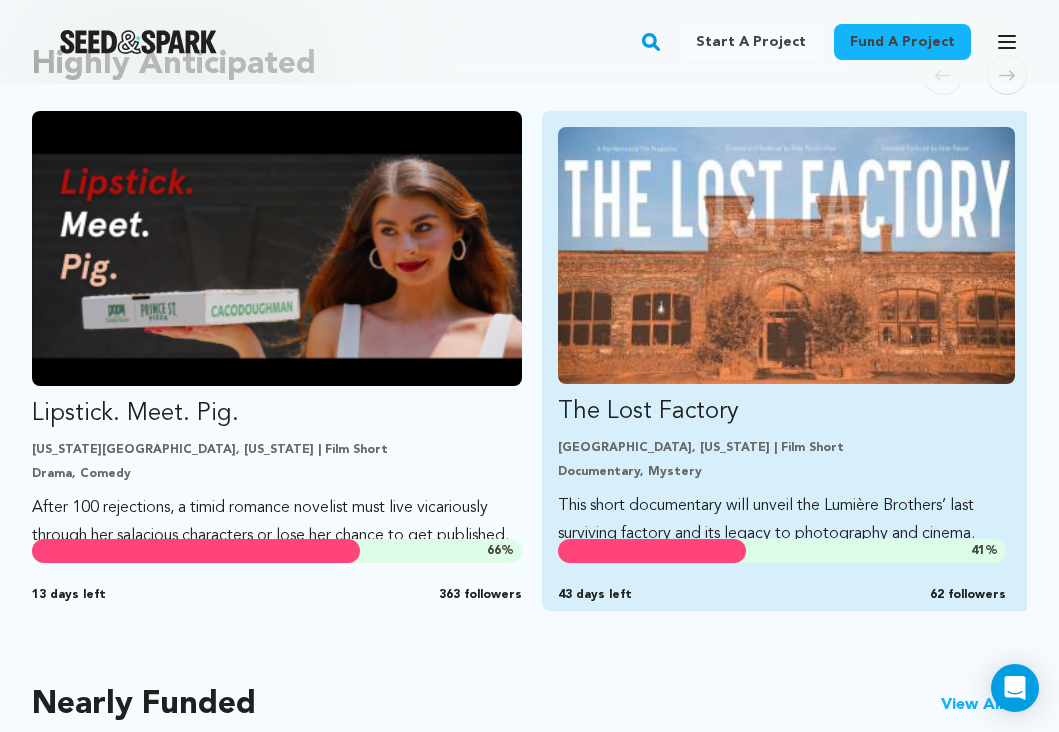 scroll, scrollTop: 1218, scrollLeft: 0, axis: vertical 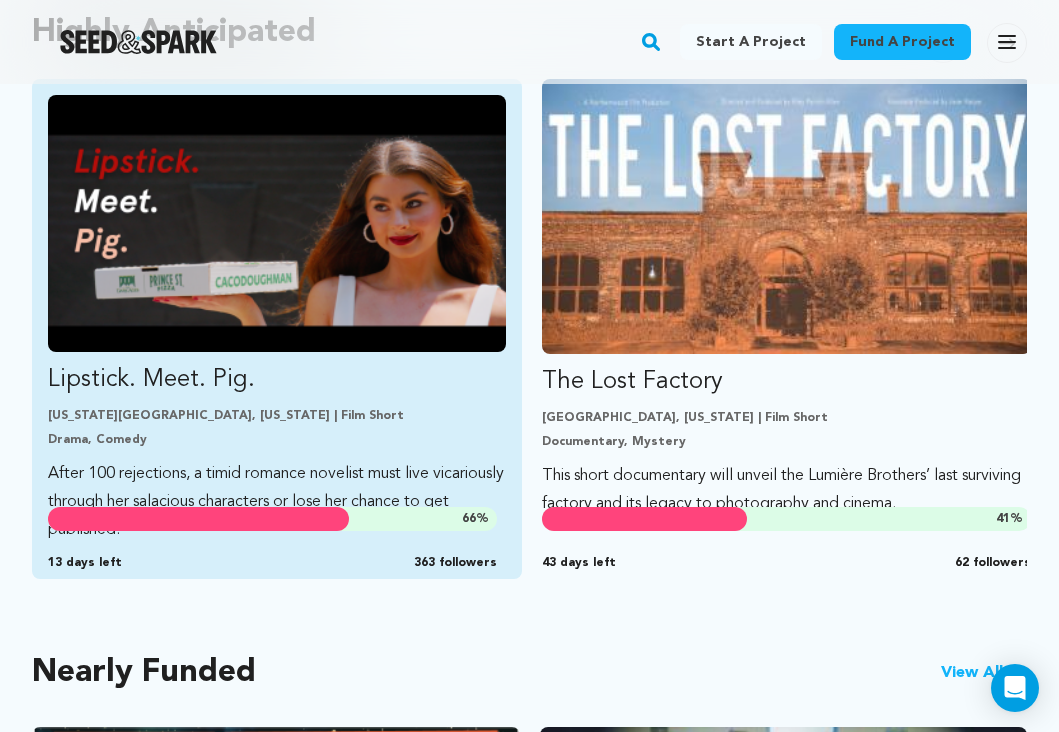 click at bounding box center (277, 223) 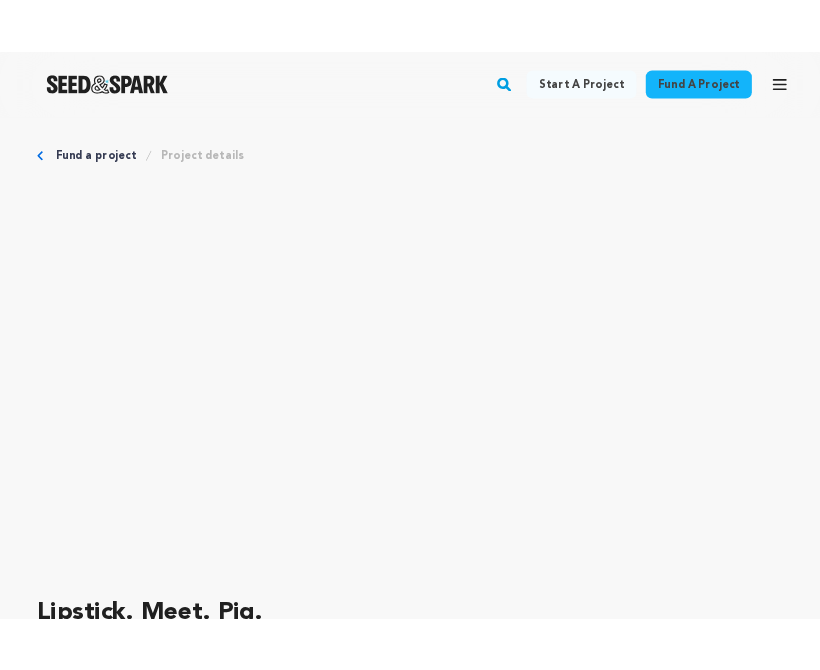 scroll, scrollTop: 0, scrollLeft: 0, axis: both 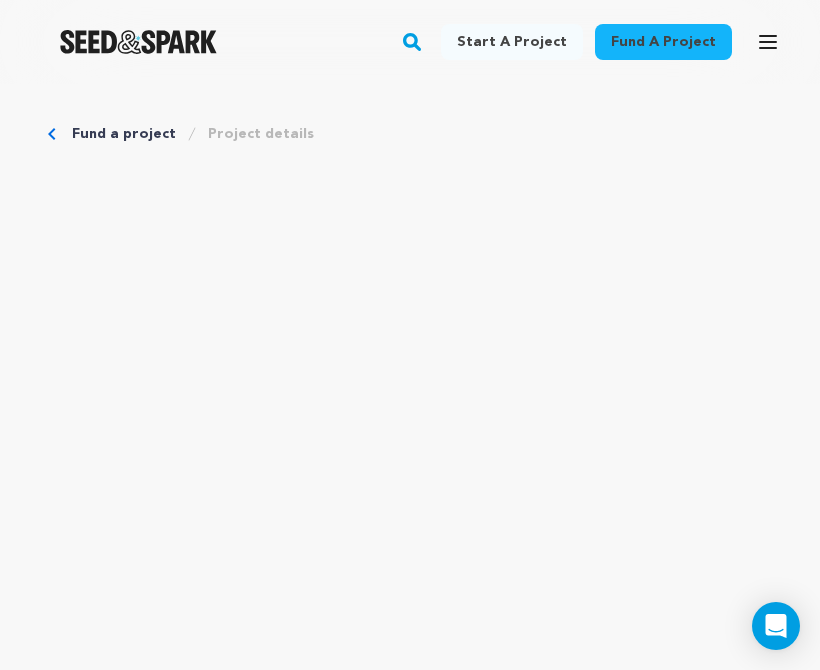 click on "Fund a project" at bounding box center [124, 134] 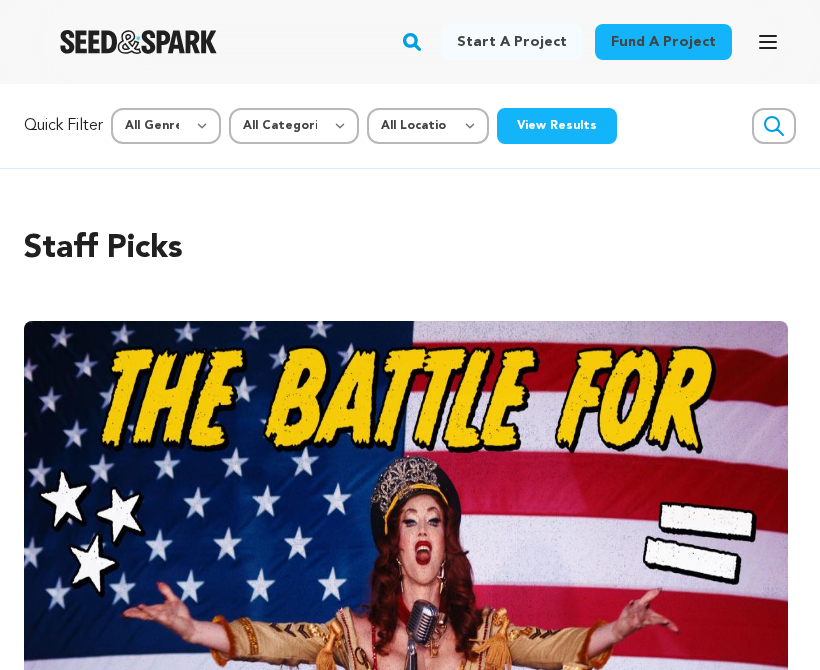 scroll, scrollTop: 0, scrollLeft: 0, axis: both 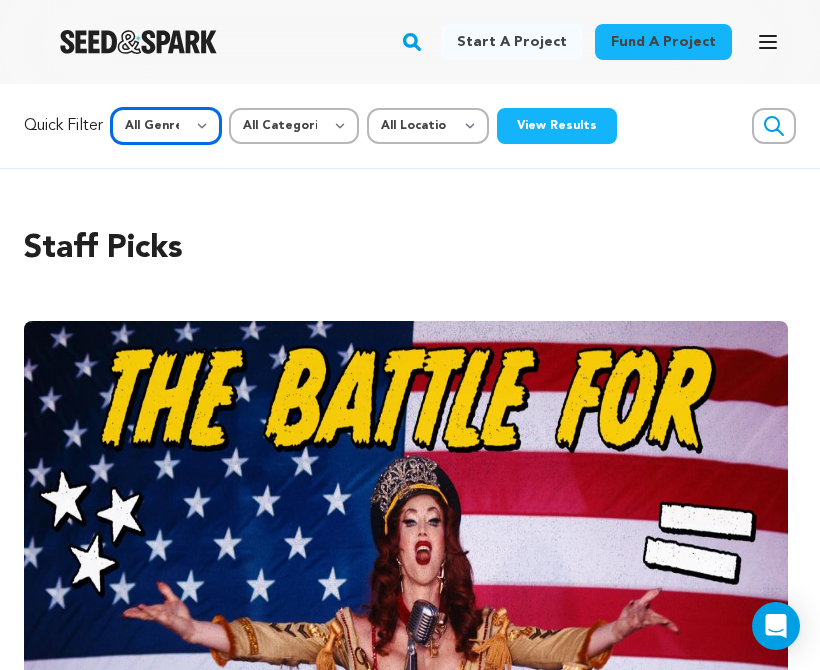 select on "14" 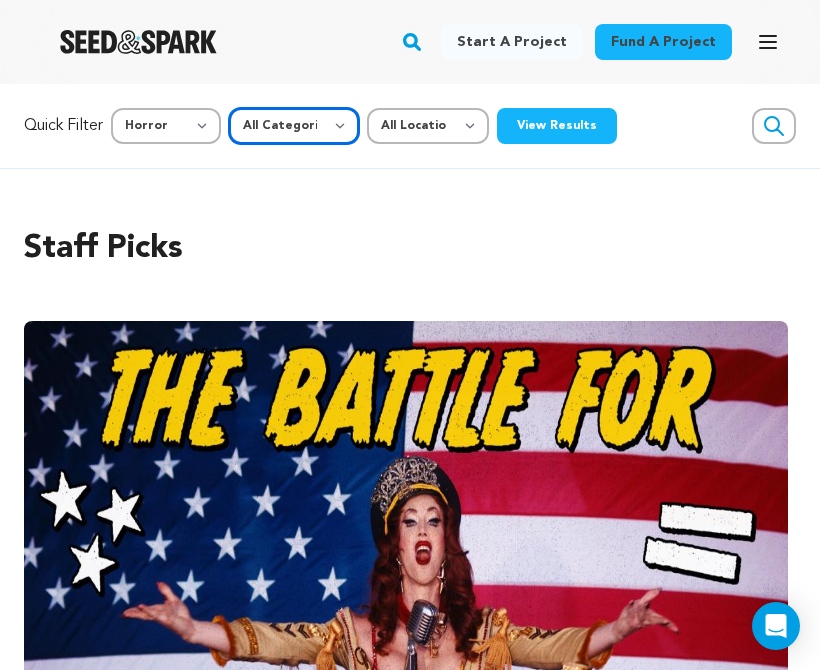 select on "383" 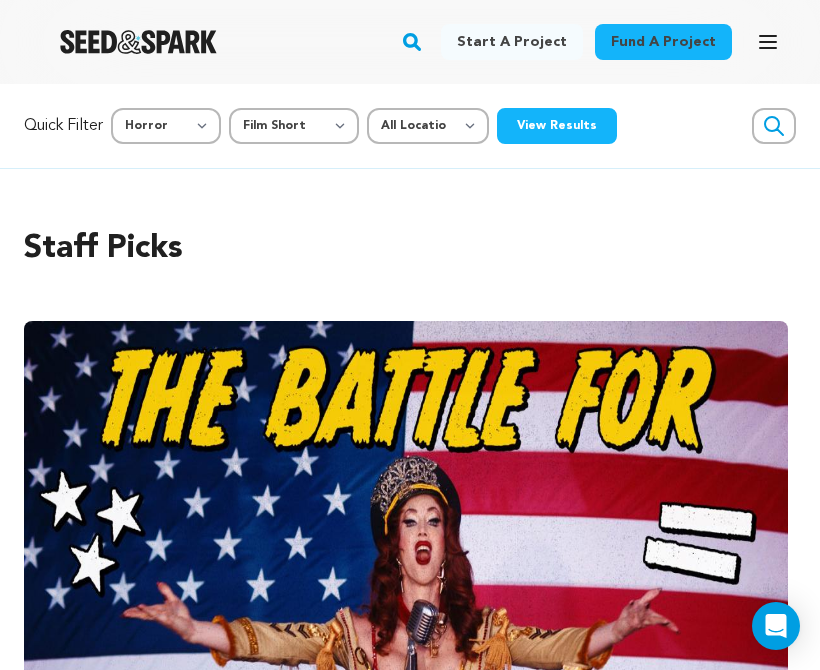 click on "View Results" at bounding box center [557, 126] 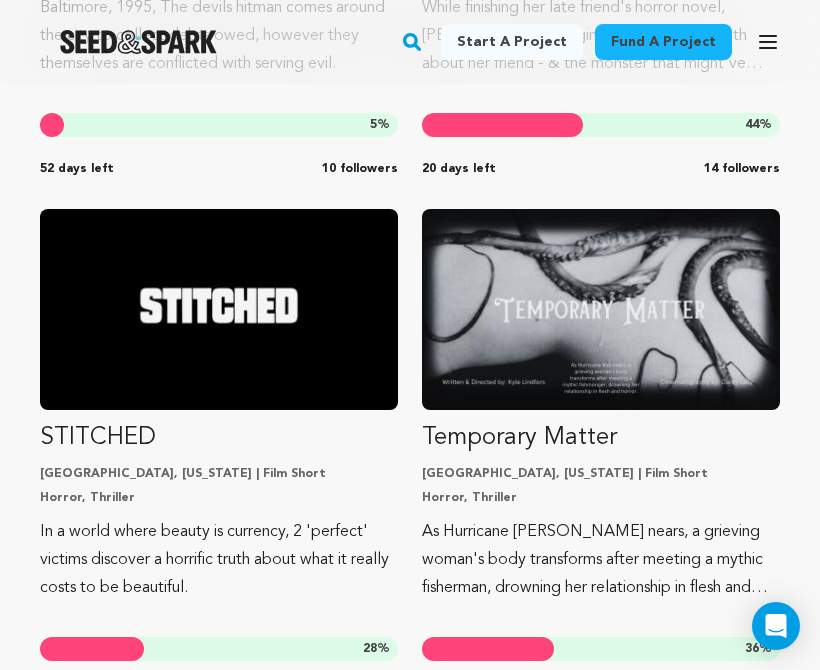 scroll, scrollTop: 2332, scrollLeft: 0, axis: vertical 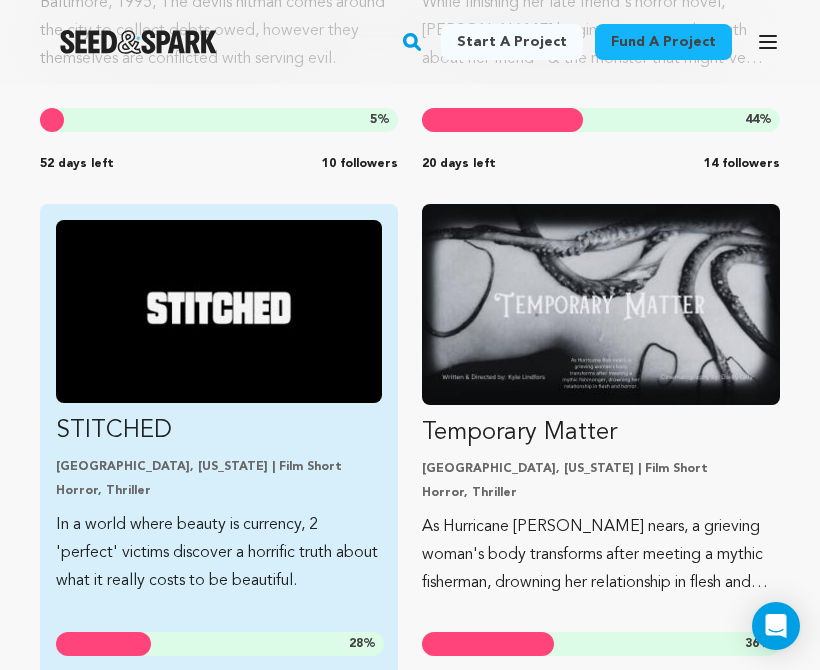 click at bounding box center (219, 311) 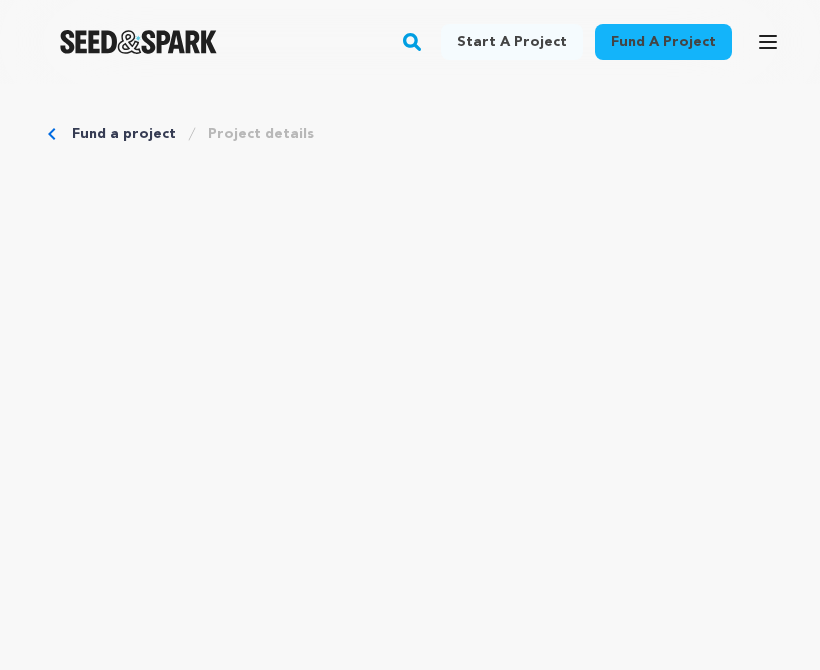 scroll, scrollTop: 0, scrollLeft: 0, axis: both 